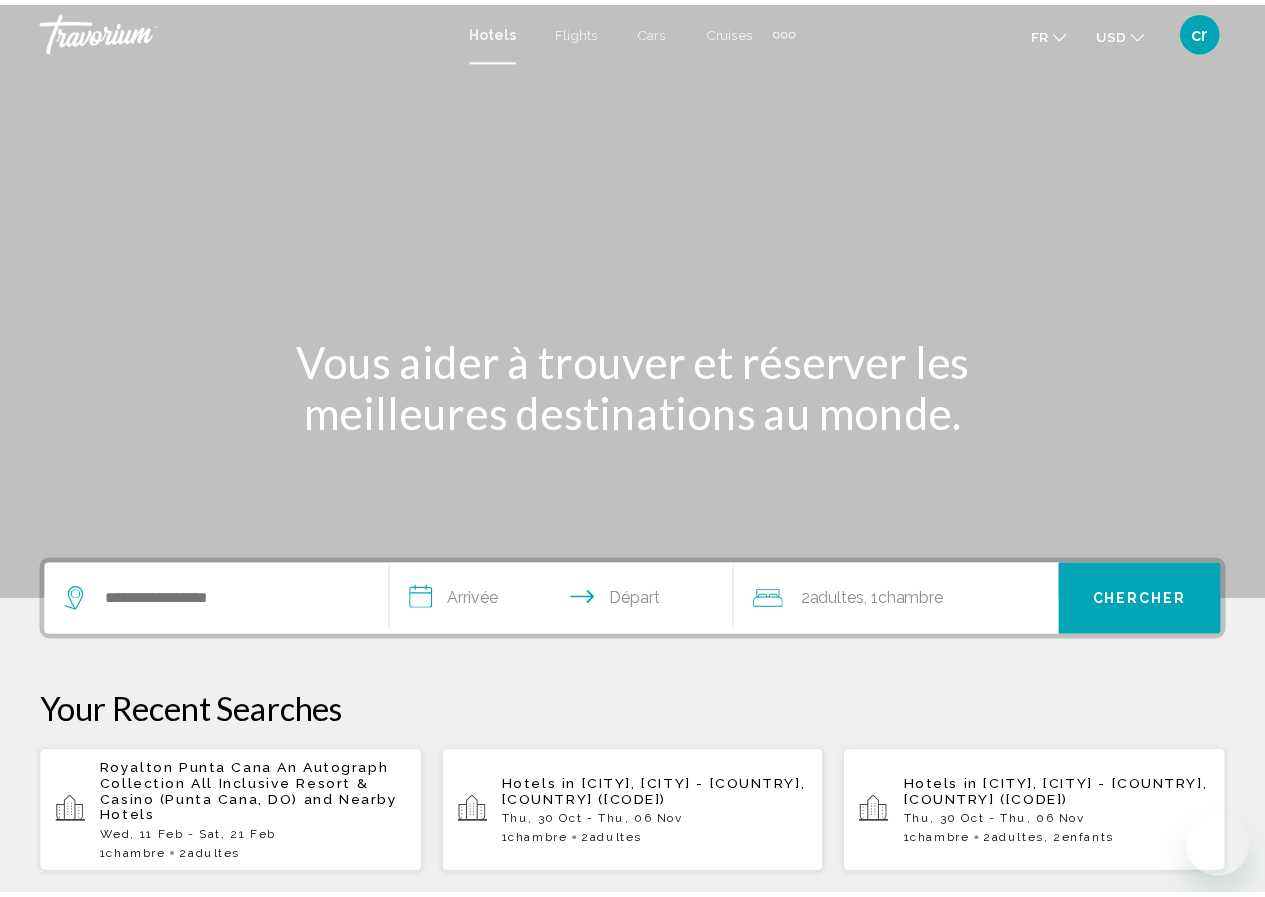 scroll, scrollTop: 0, scrollLeft: 0, axis: both 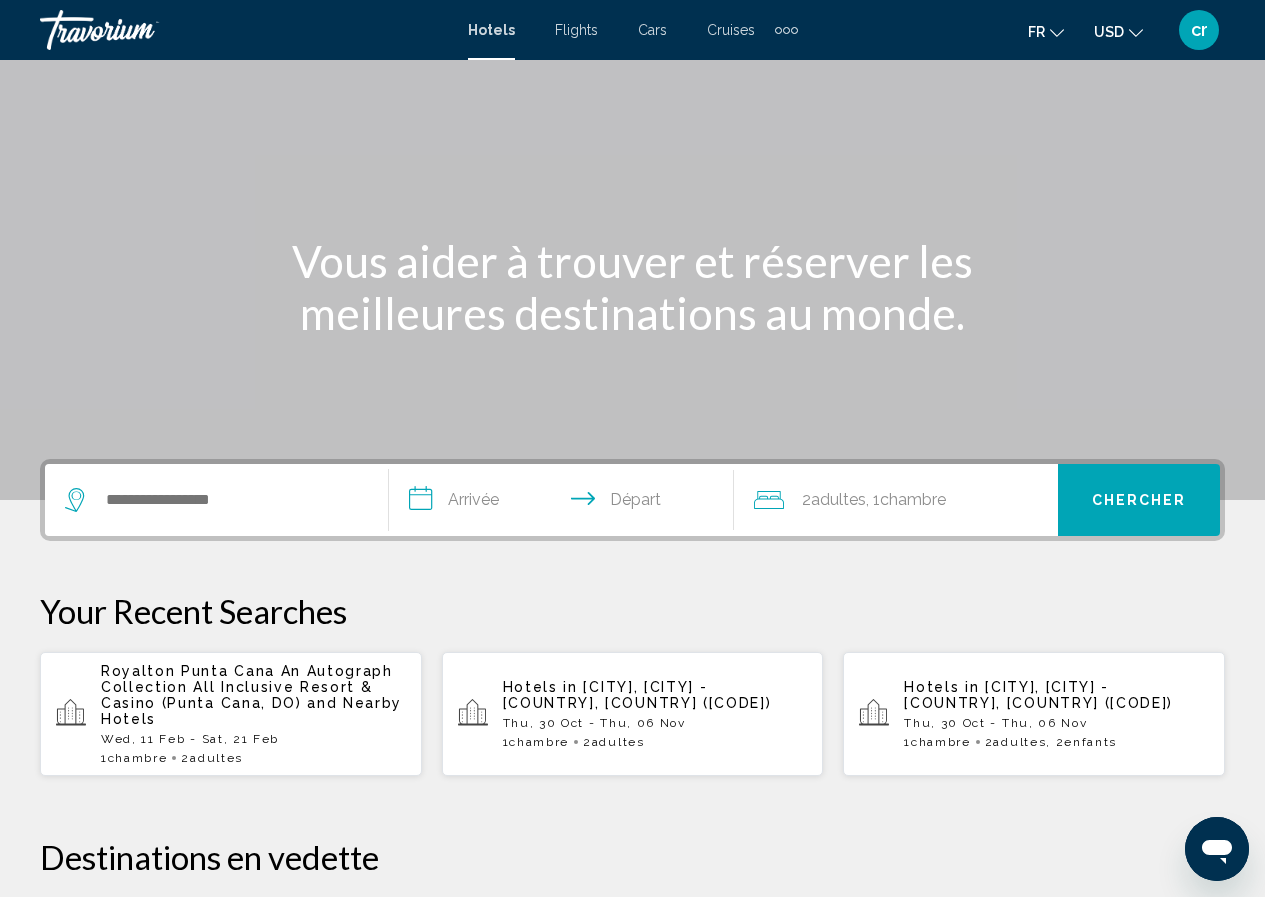 drag, startPoint x: 238, startPoint y: 482, endPoint x: 216, endPoint y: 507, distance: 33.30165 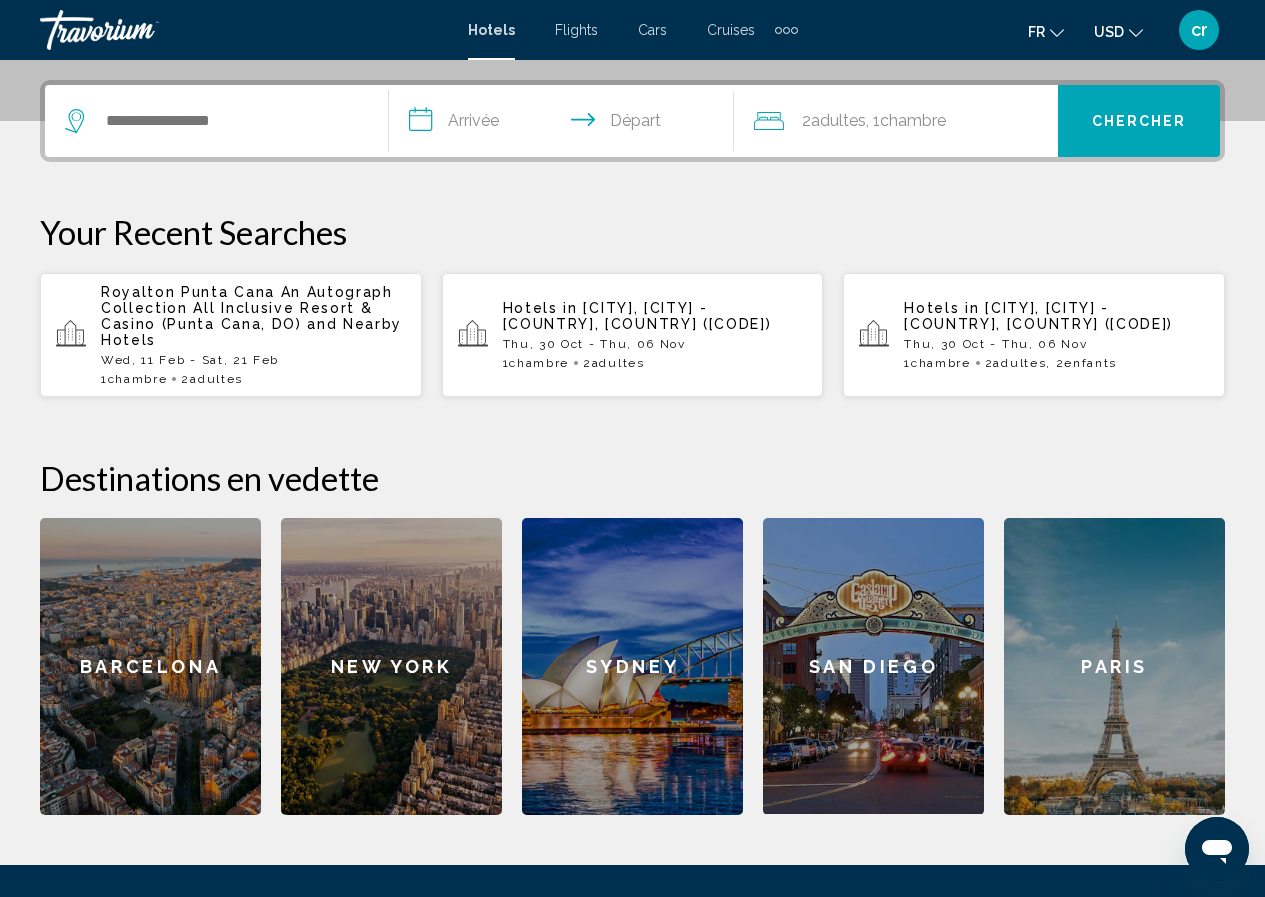 scroll, scrollTop: 494, scrollLeft: 0, axis: vertical 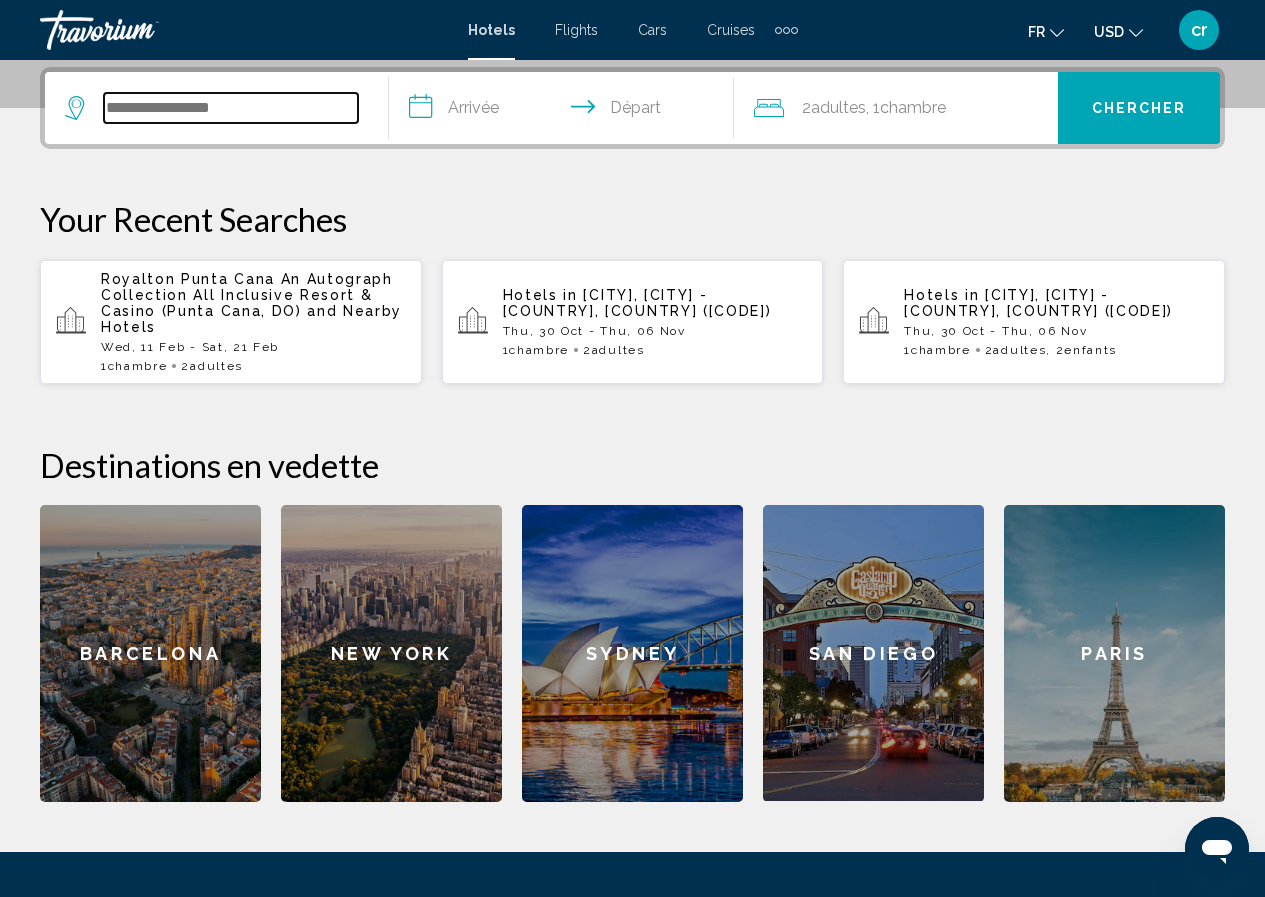 click at bounding box center (231, 108) 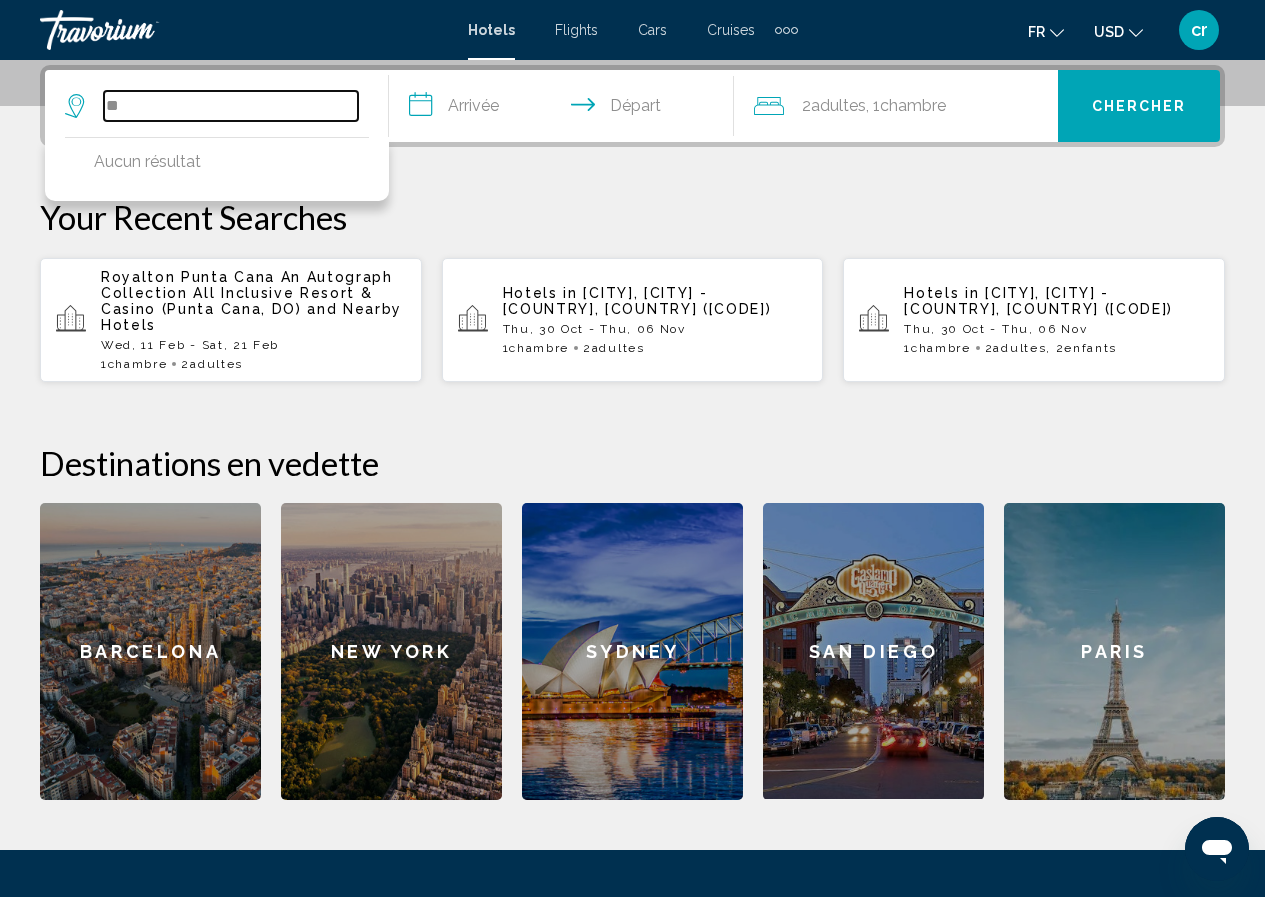 type on "*" 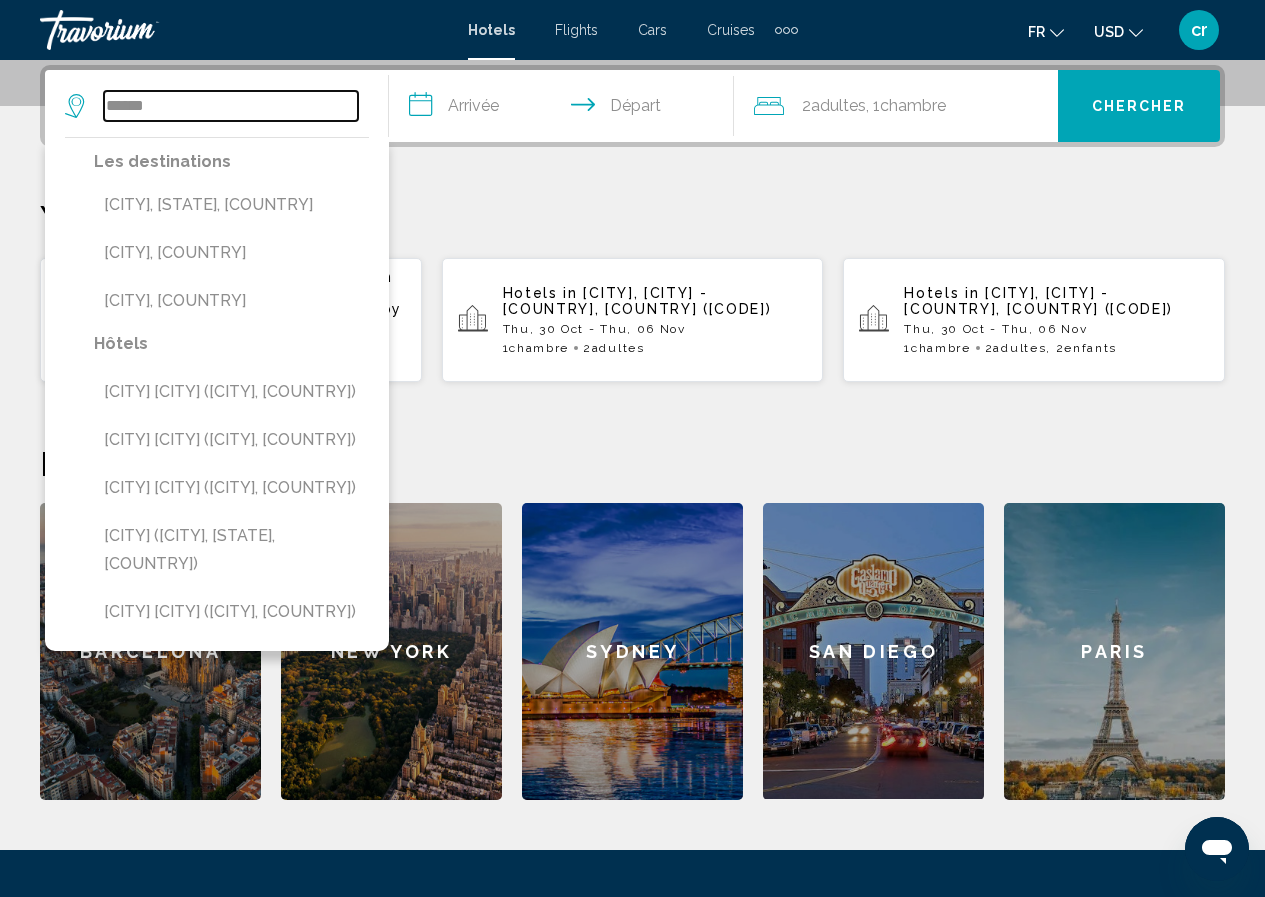 drag, startPoint x: 251, startPoint y: 102, endPoint x: 37, endPoint y: 5, distance: 234.95744 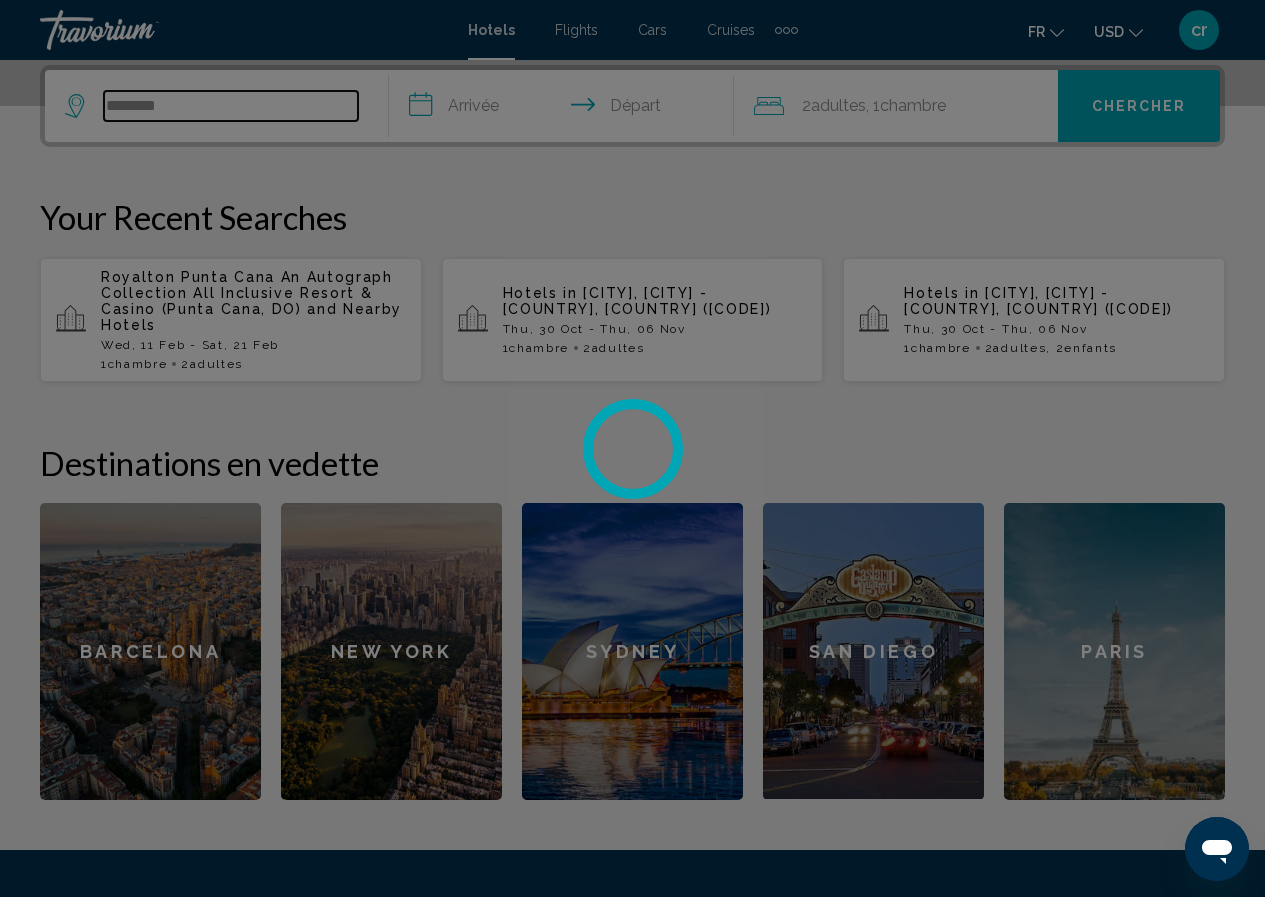click on "********" at bounding box center (231, 106) 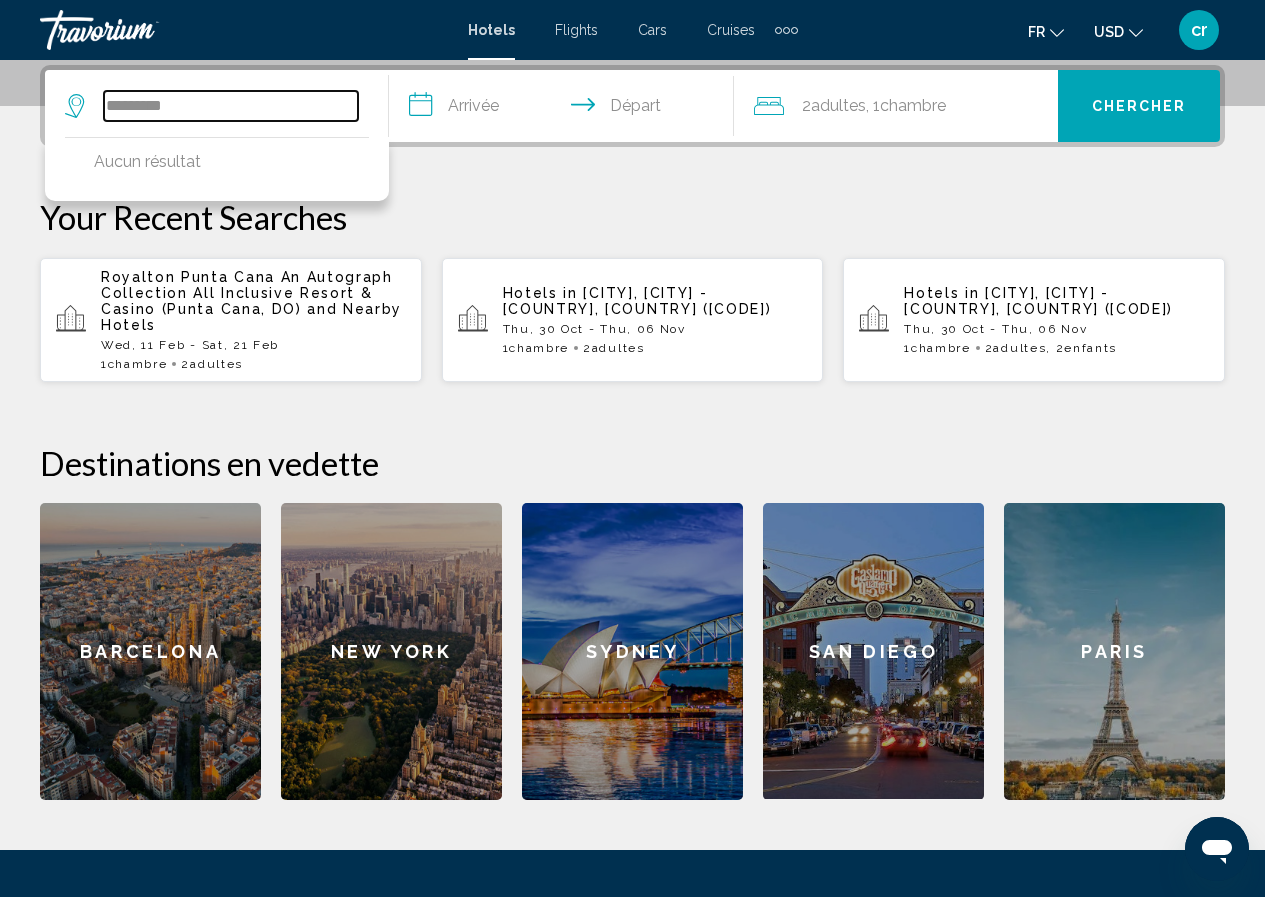 drag, startPoint x: 223, startPoint y: 113, endPoint x: 69, endPoint y: 108, distance: 154.08115 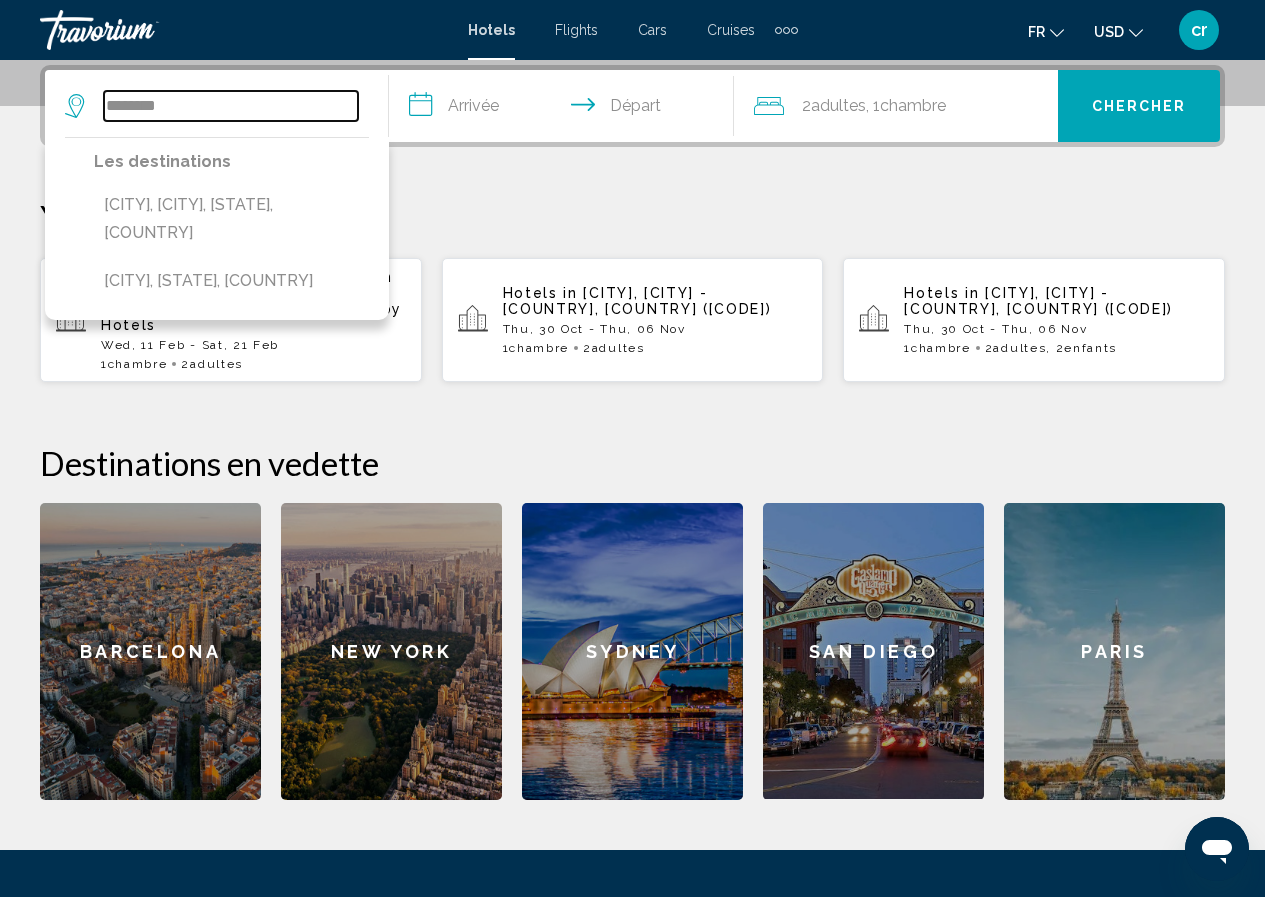 drag, startPoint x: 184, startPoint y: 110, endPoint x: 0, endPoint y: 110, distance: 184 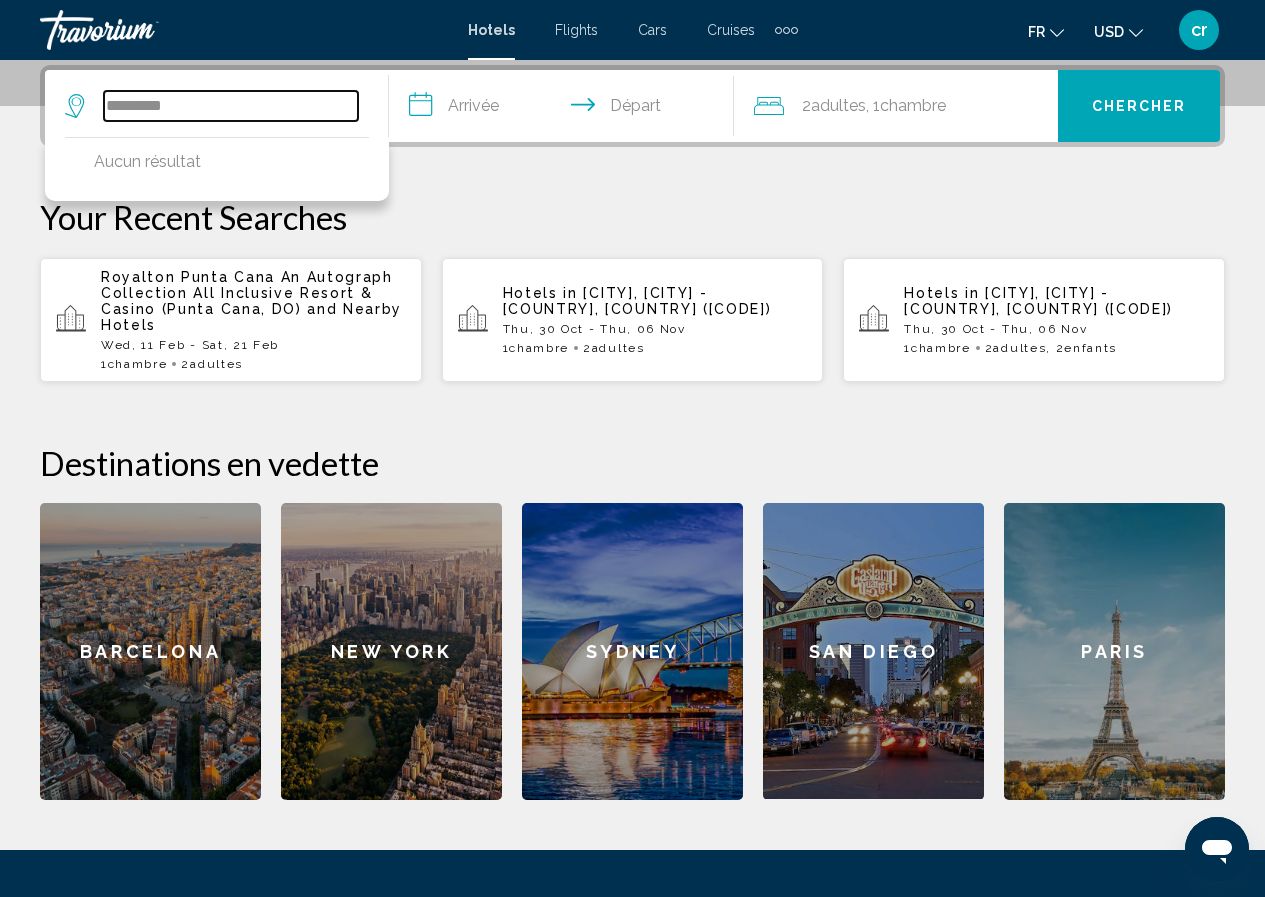 click on "*********" at bounding box center [231, 106] 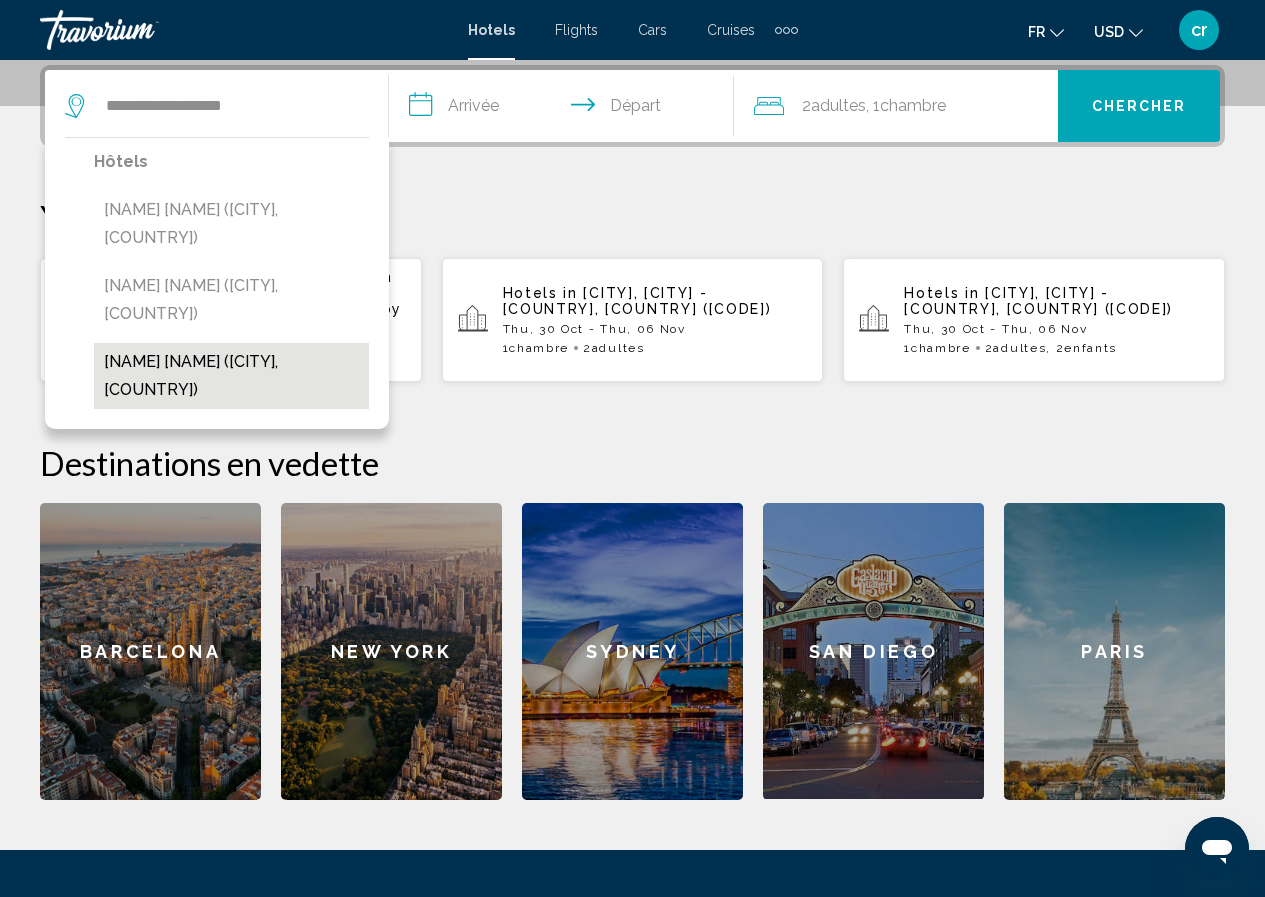 click on "[HOTEL_NAME] ([CITY], [COUNTRY])" at bounding box center (231, 376) 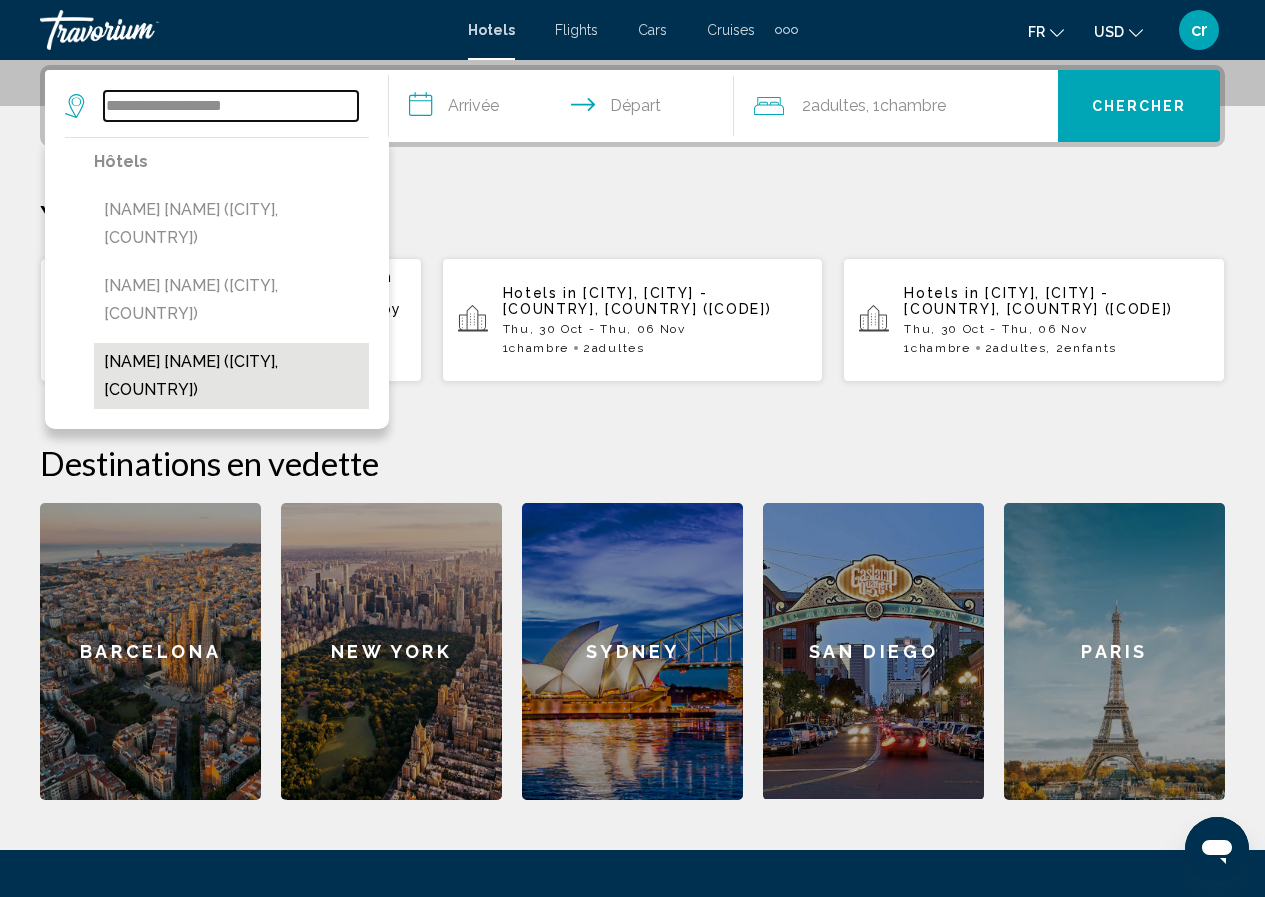 type on "**********" 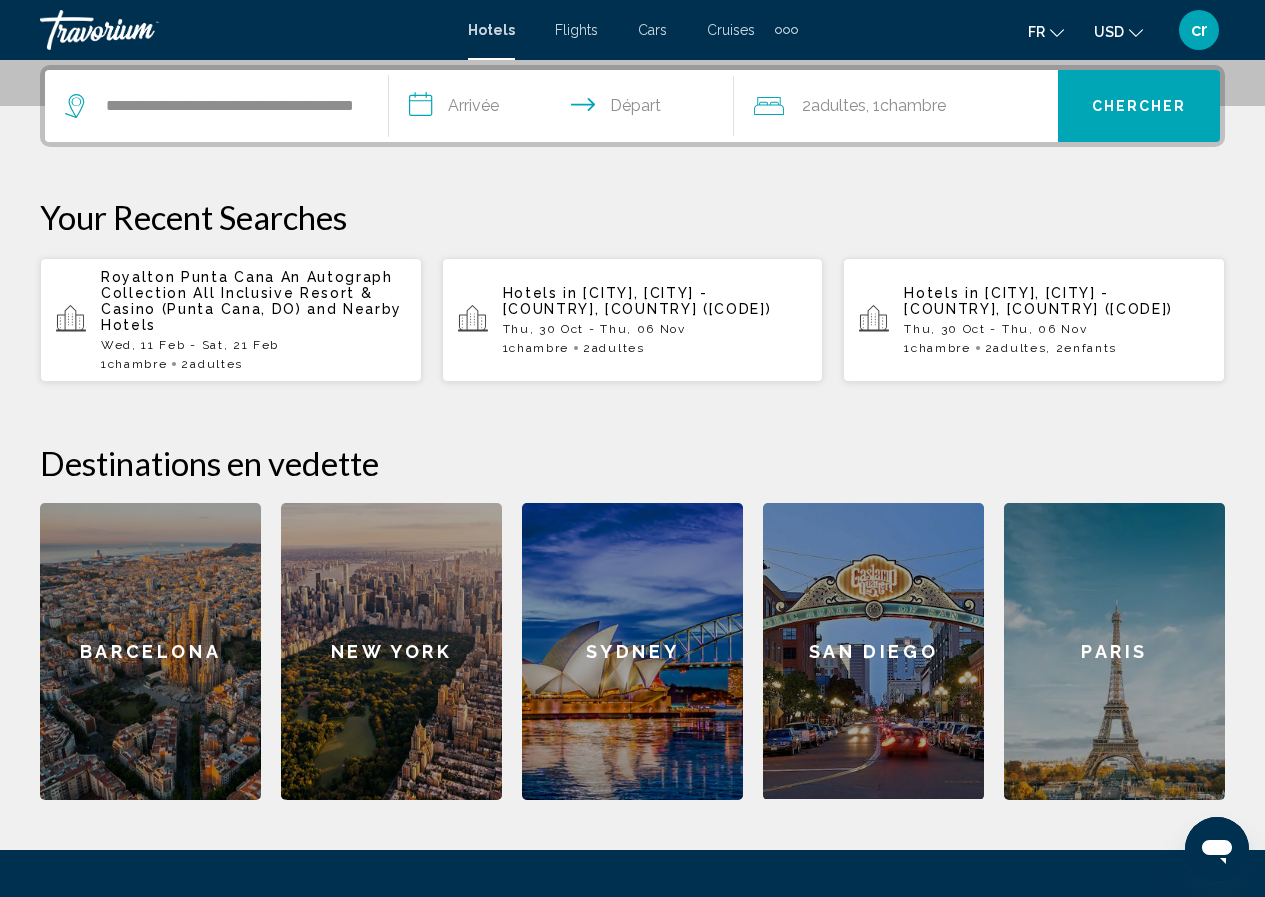 click on "**********" at bounding box center (565, 109) 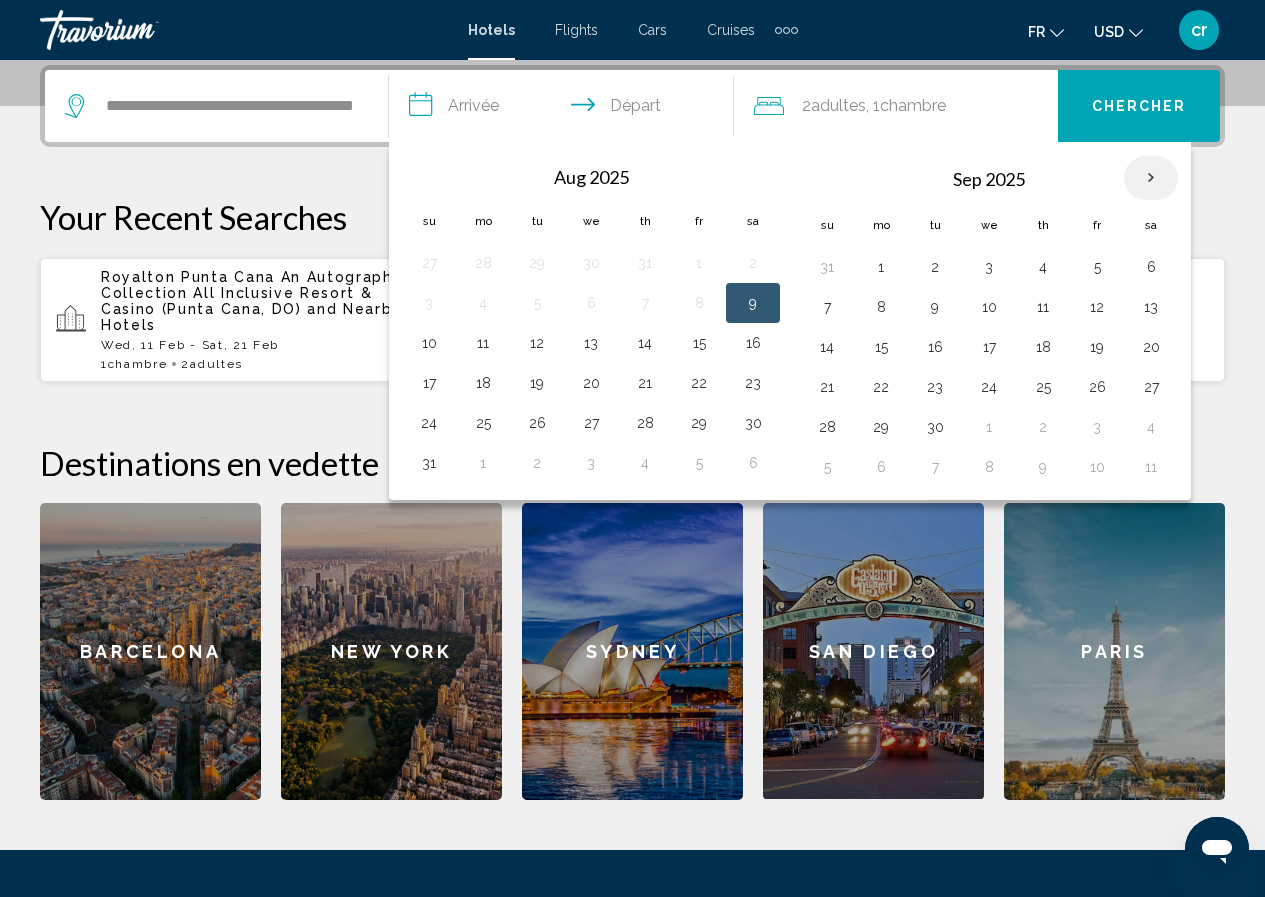 drag, startPoint x: 1176, startPoint y: 188, endPoint x: 1138, endPoint y: 188, distance: 38 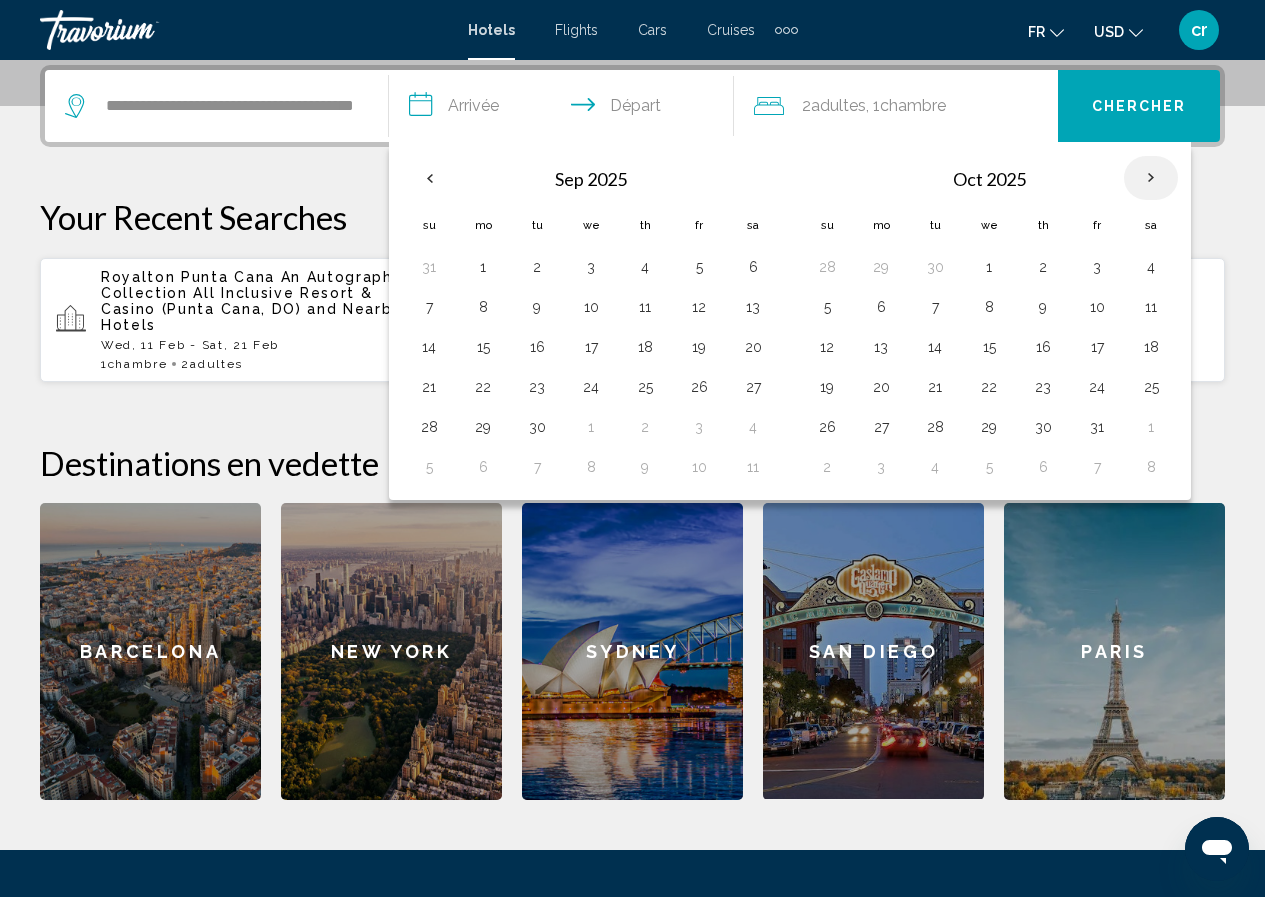 click at bounding box center [1151, 178] 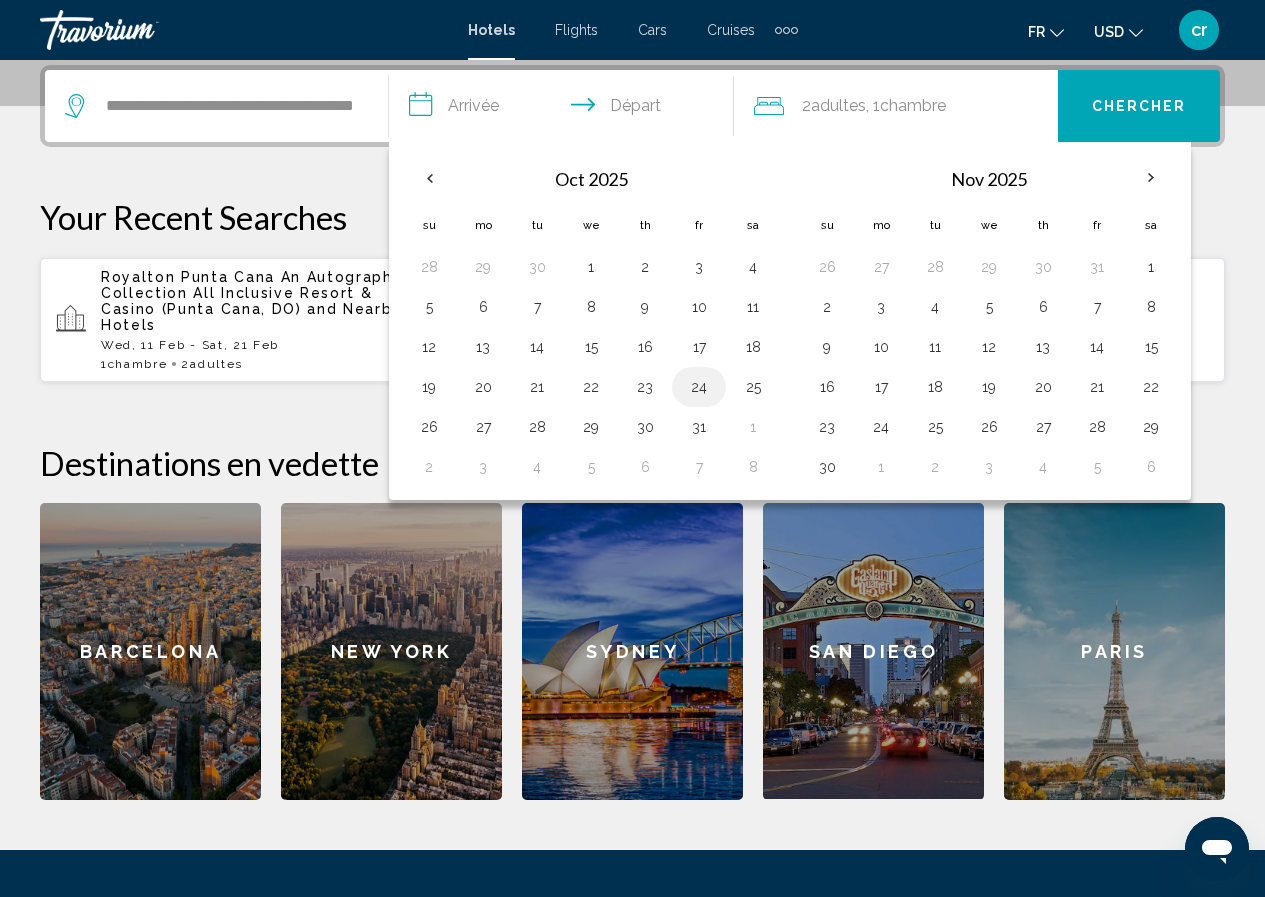 click on "24" at bounding box center [699, 387] 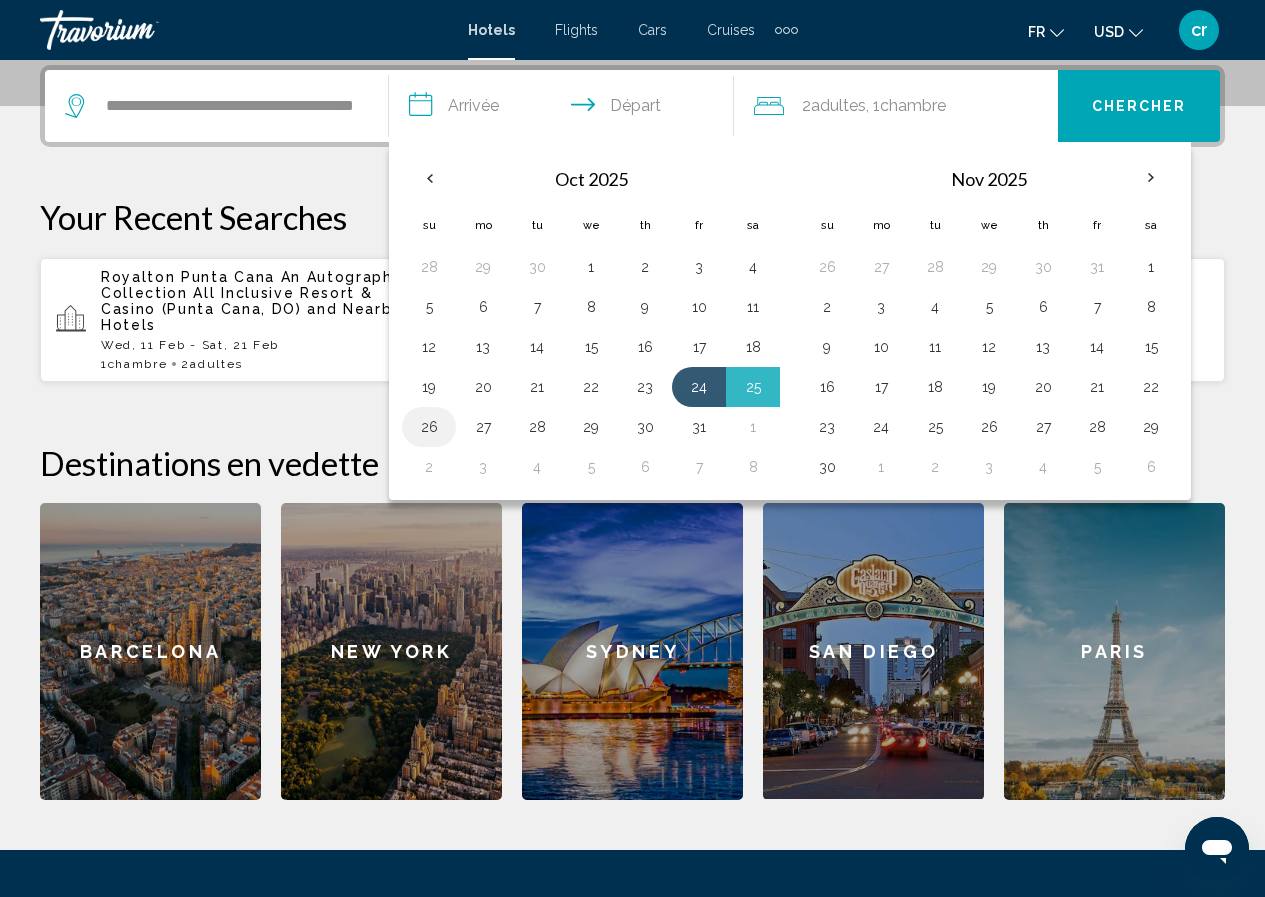 click on "26" at bounding box center [429, 427] 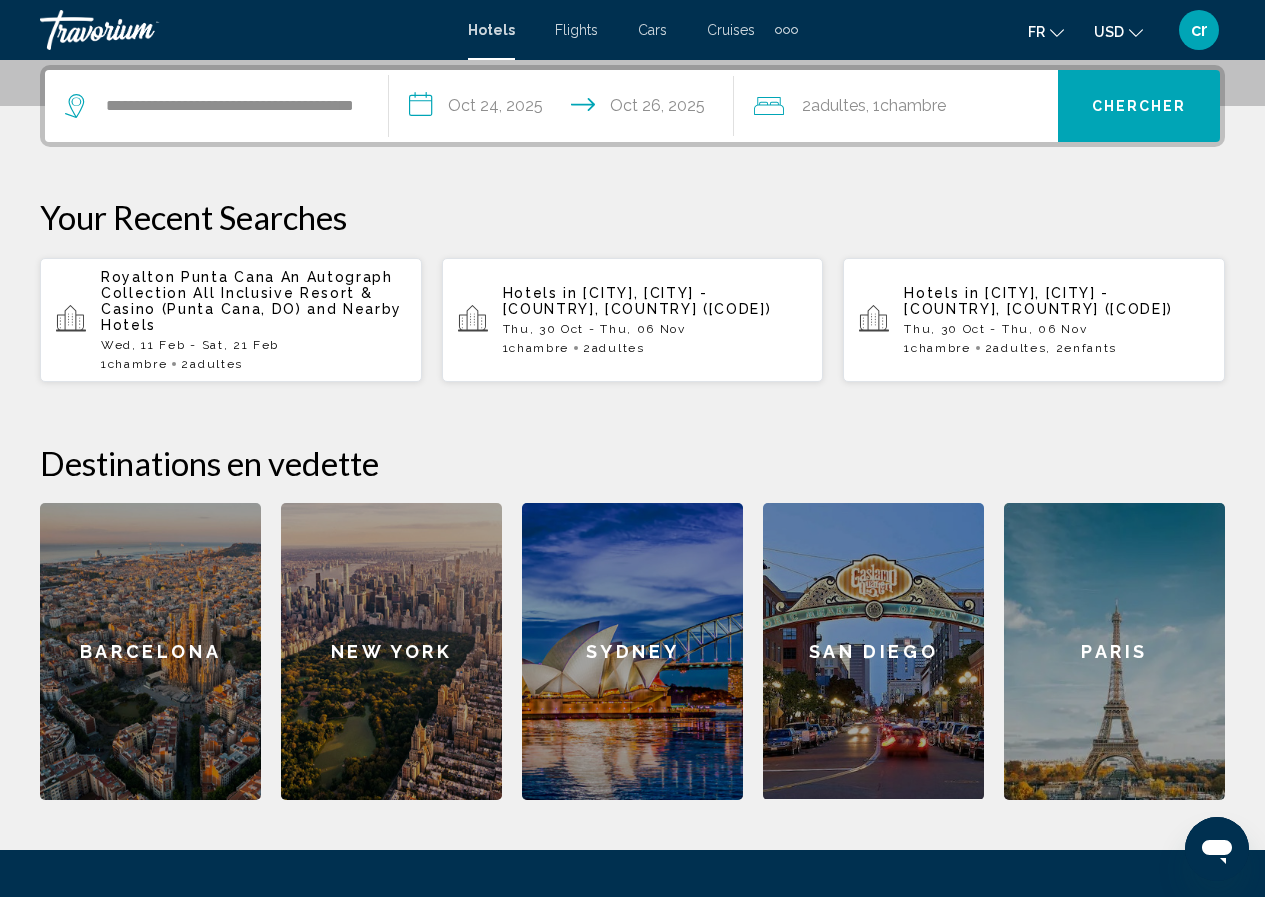 click on "Chambre" 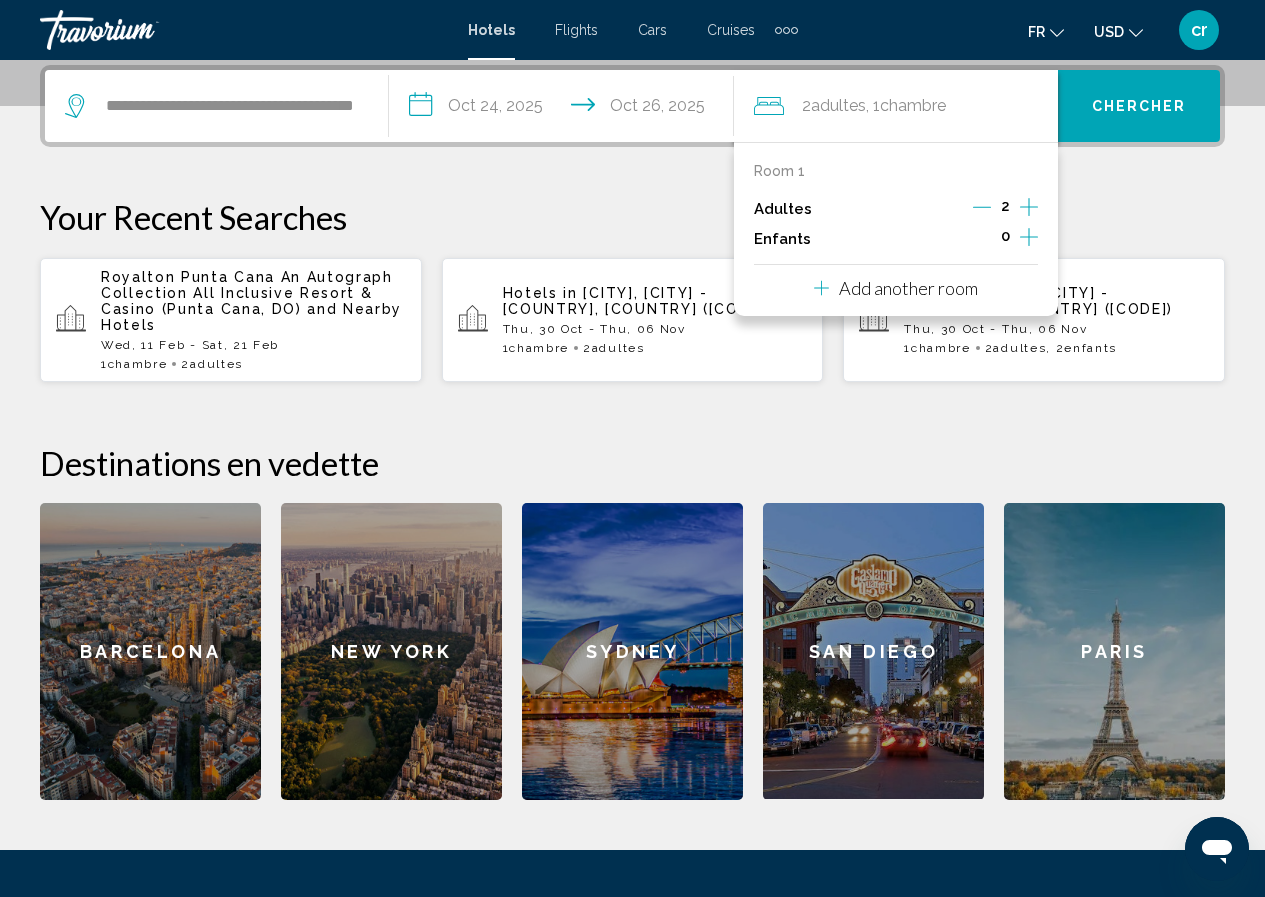 click on "0" at bounding box center [1005, 239] 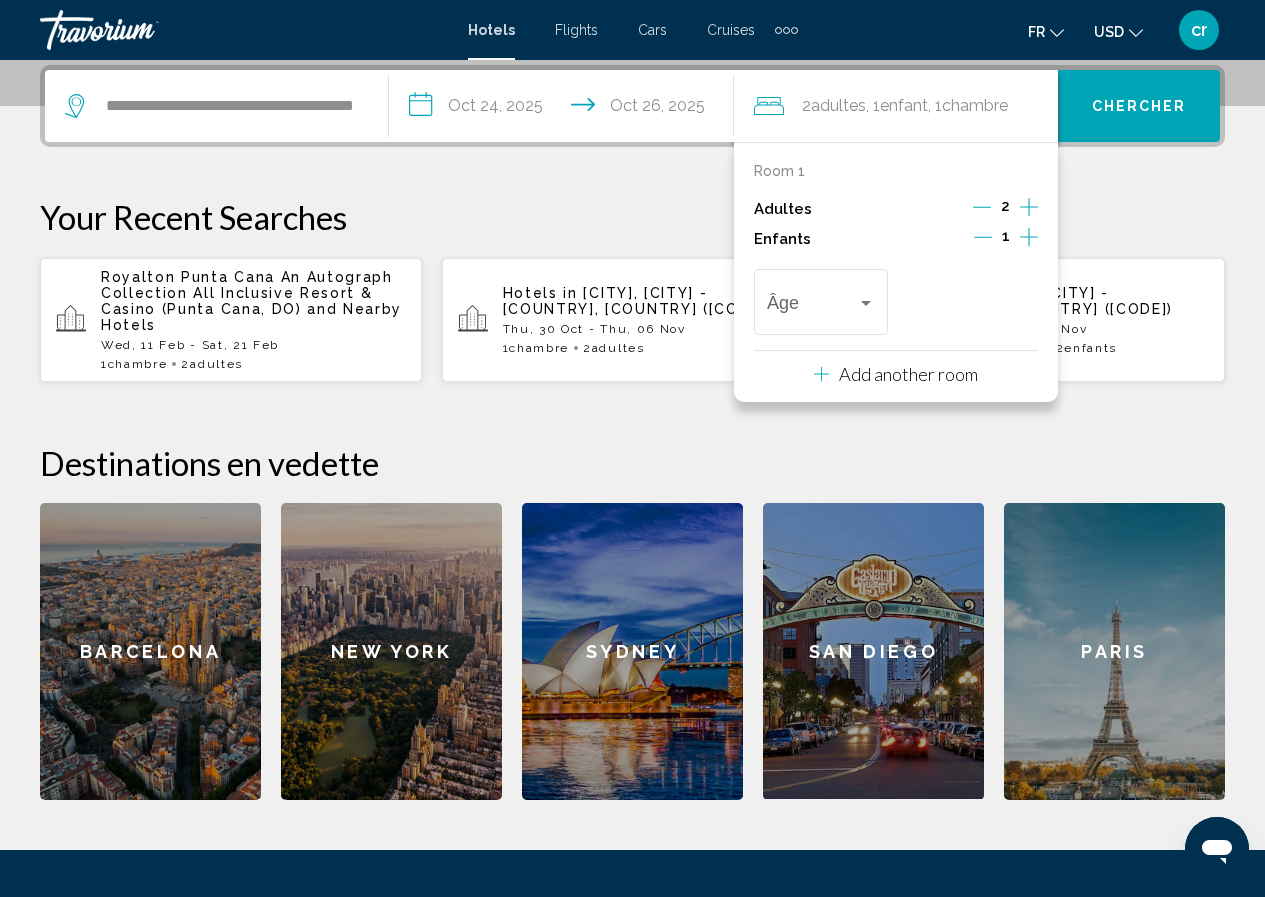 click 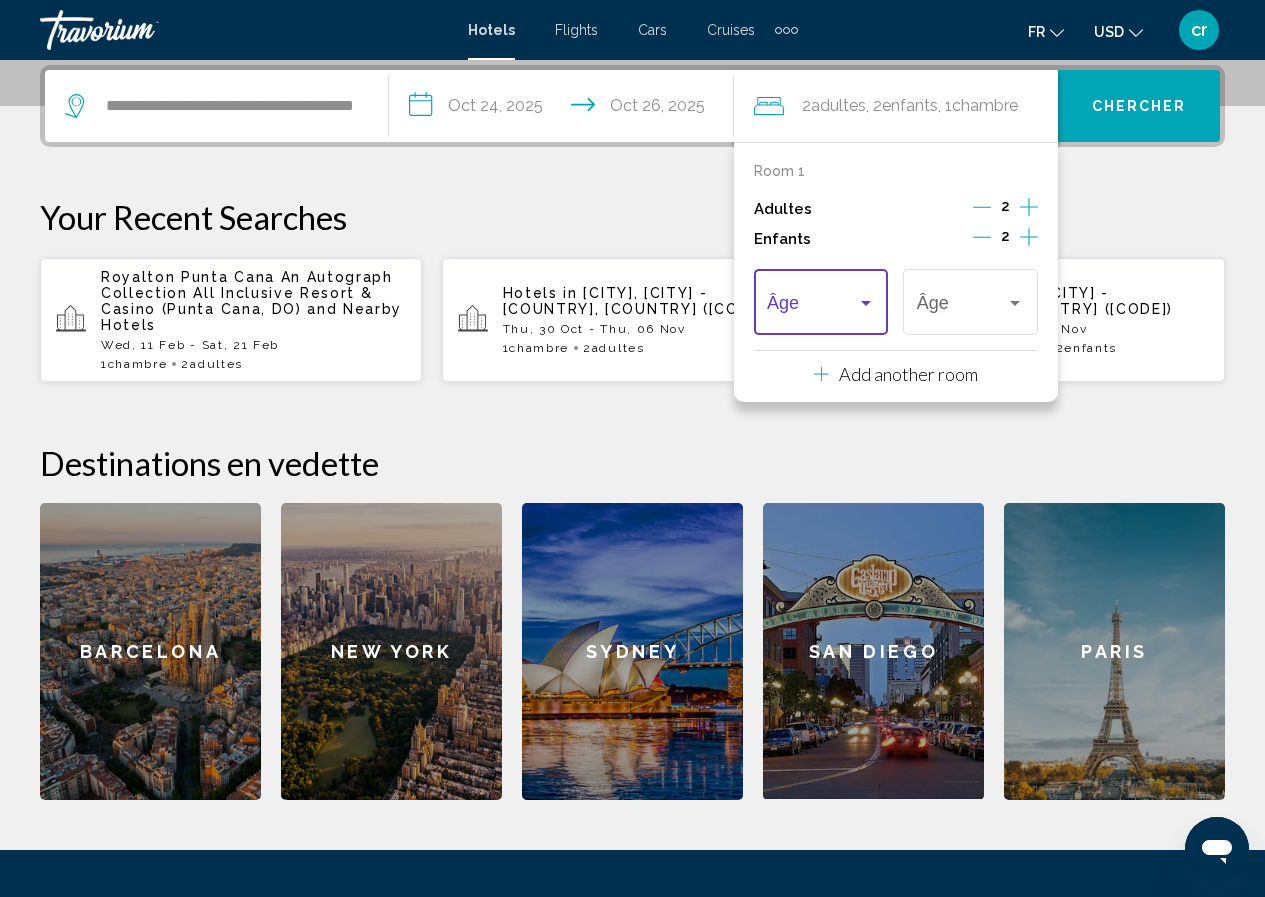 click at bounding box center (812, 307) 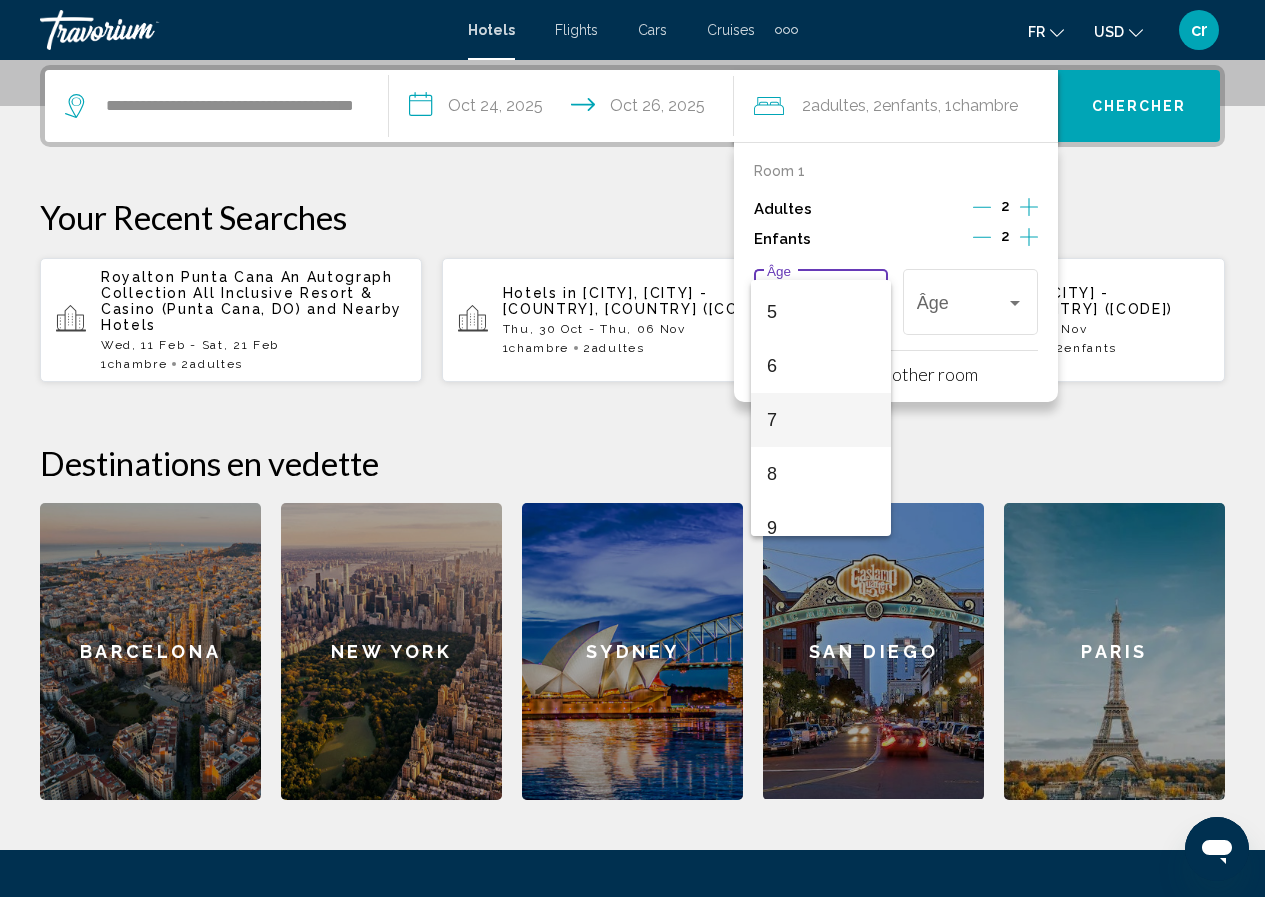 scroll, scrollTop: 300, scrollLeft: 0, axis: vertical 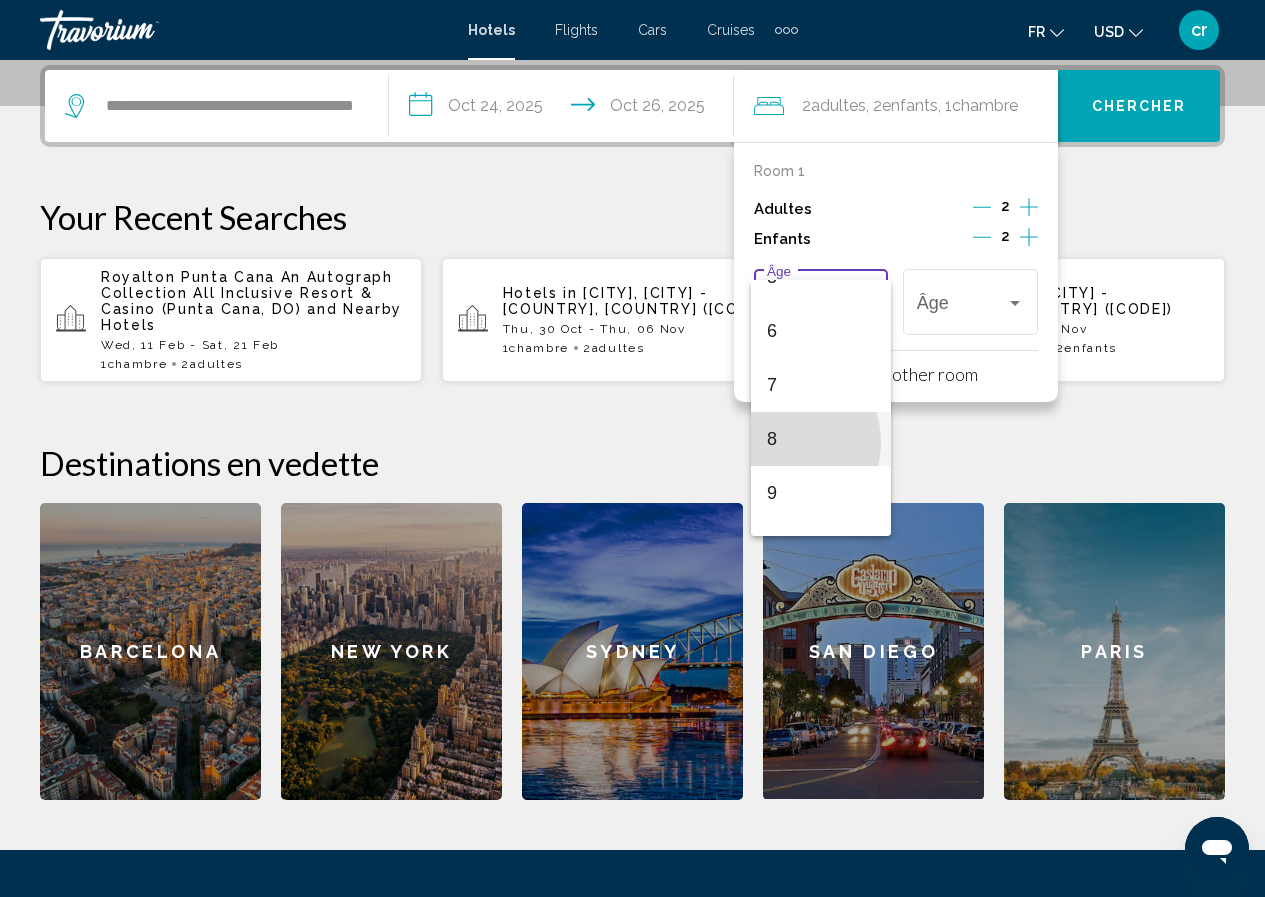 click on "8" at bounding box center (821, 439) 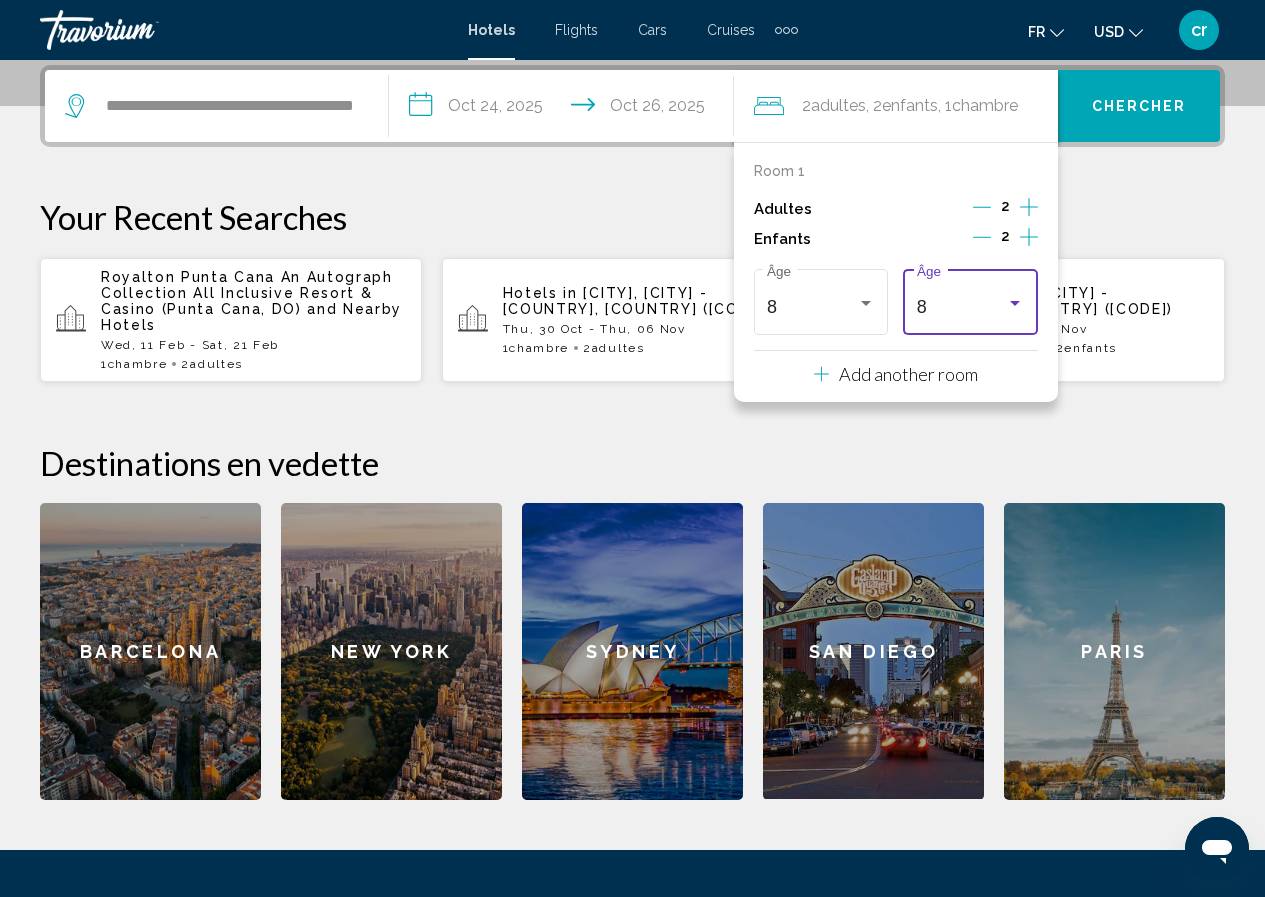 click on "8" at bounding box center [962, 307] 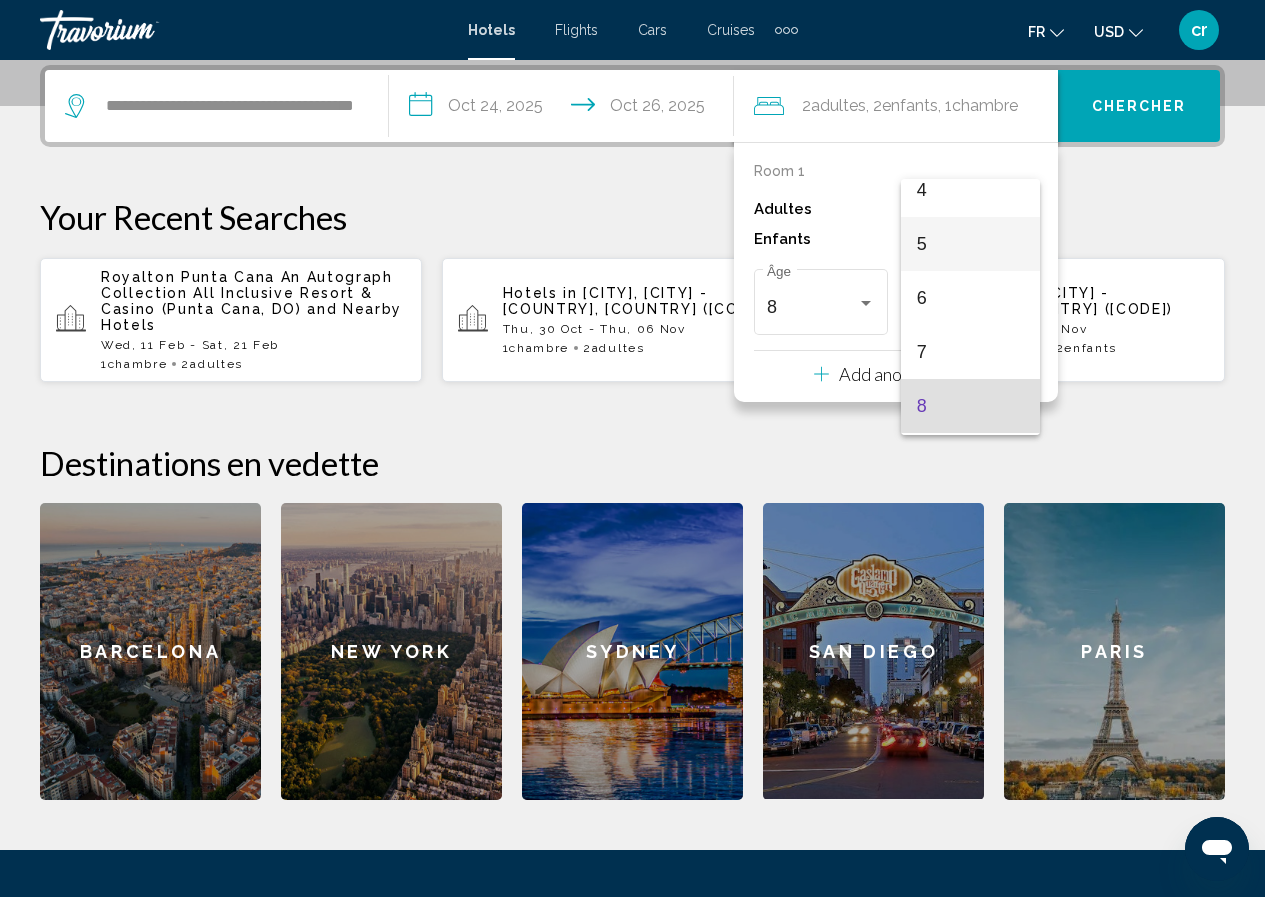 scroll, scrollTop: 231, scrollLeft: 0, axis: vertical 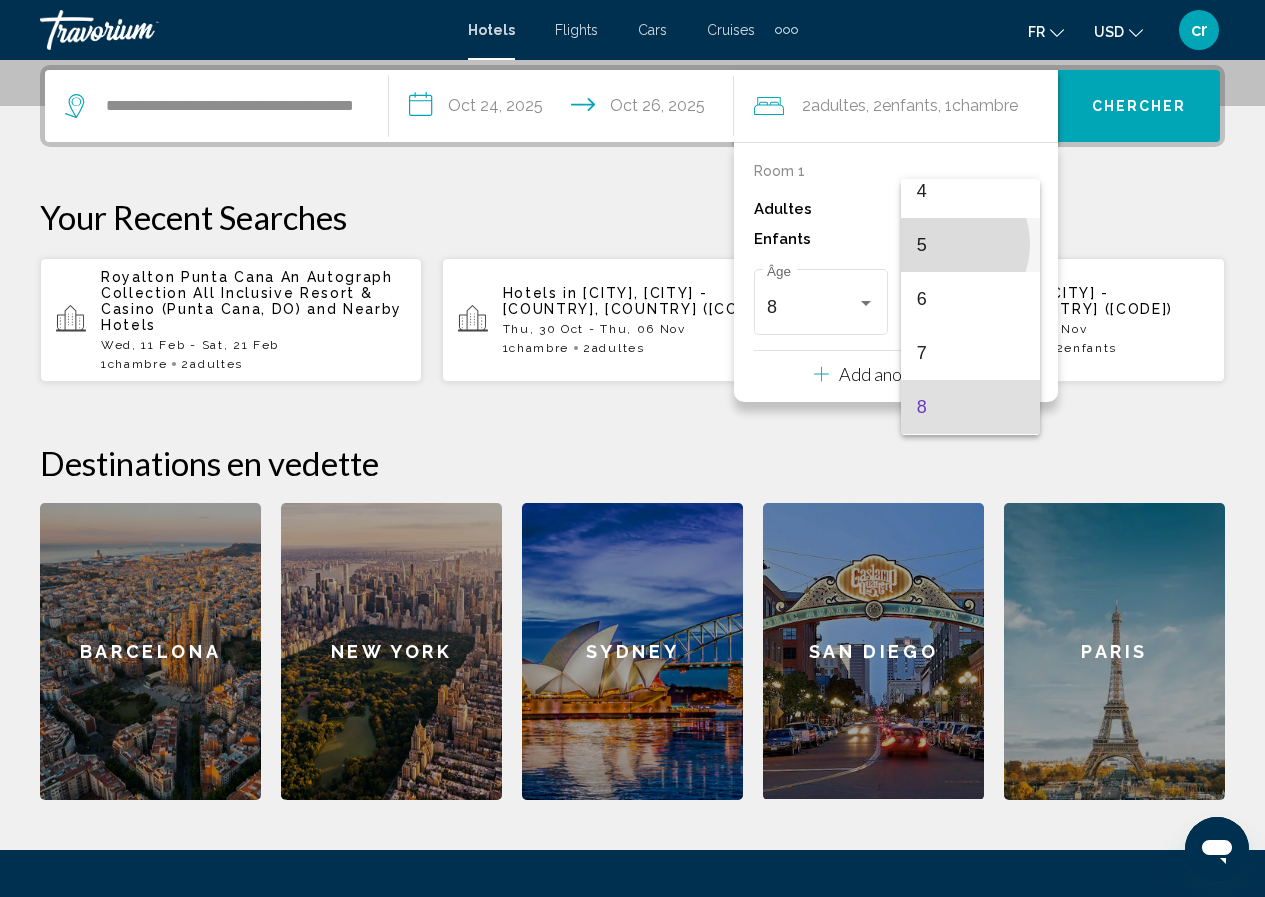 click on "5" at bounding box center [971, 245] 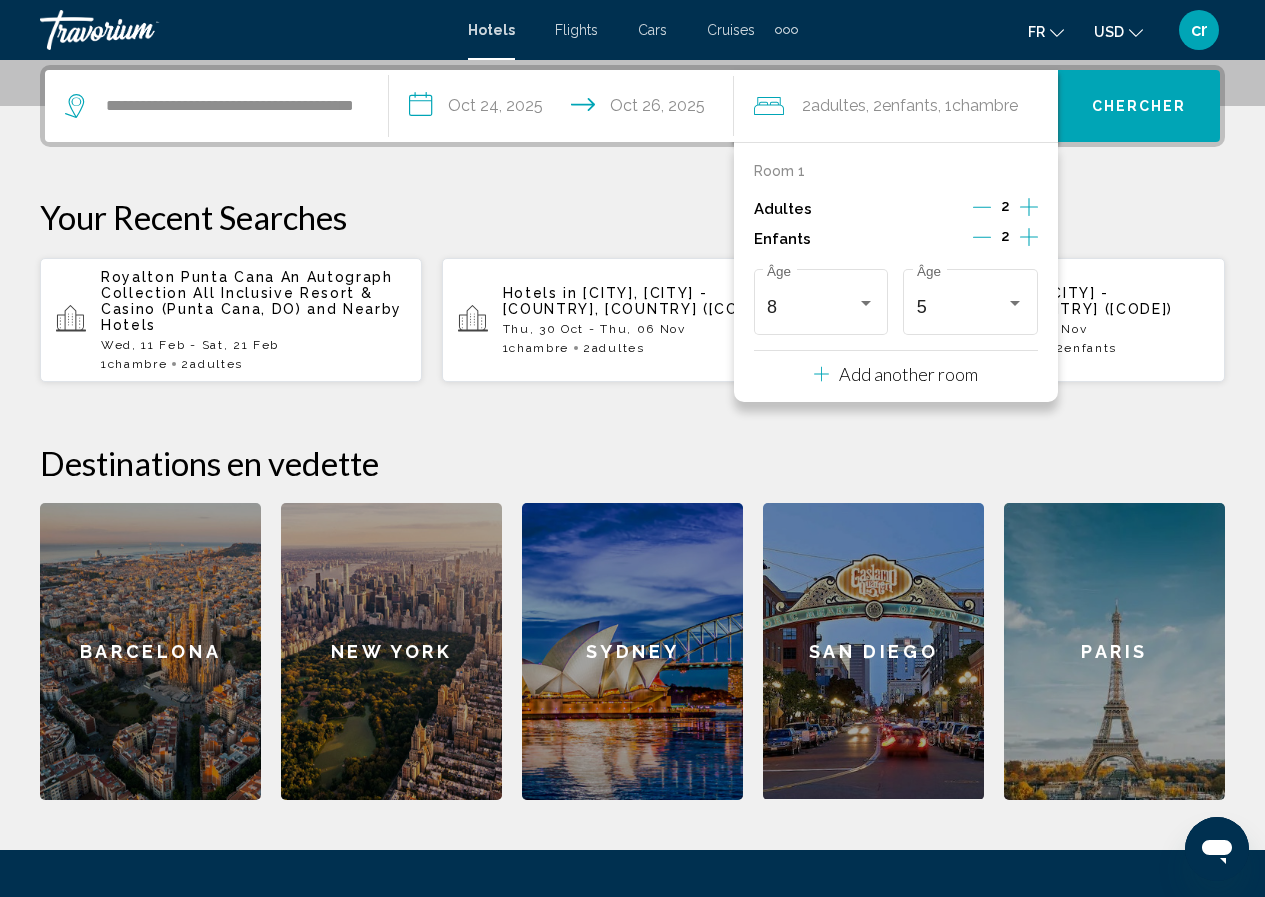 click on "Chercher" at bounding box center [1139, 106] 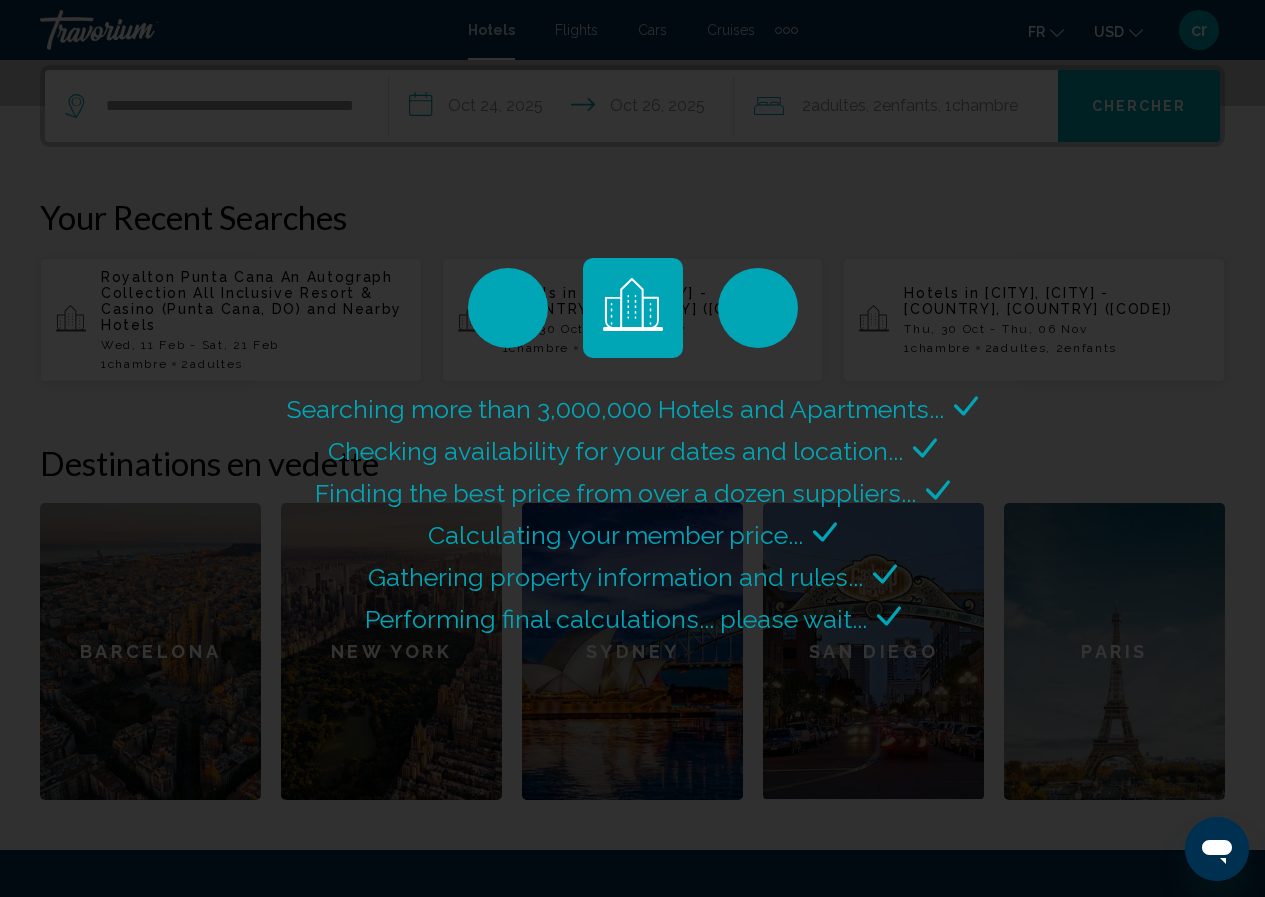 scroll, scrollTop: 0, scrollLeft: 0, axis: both 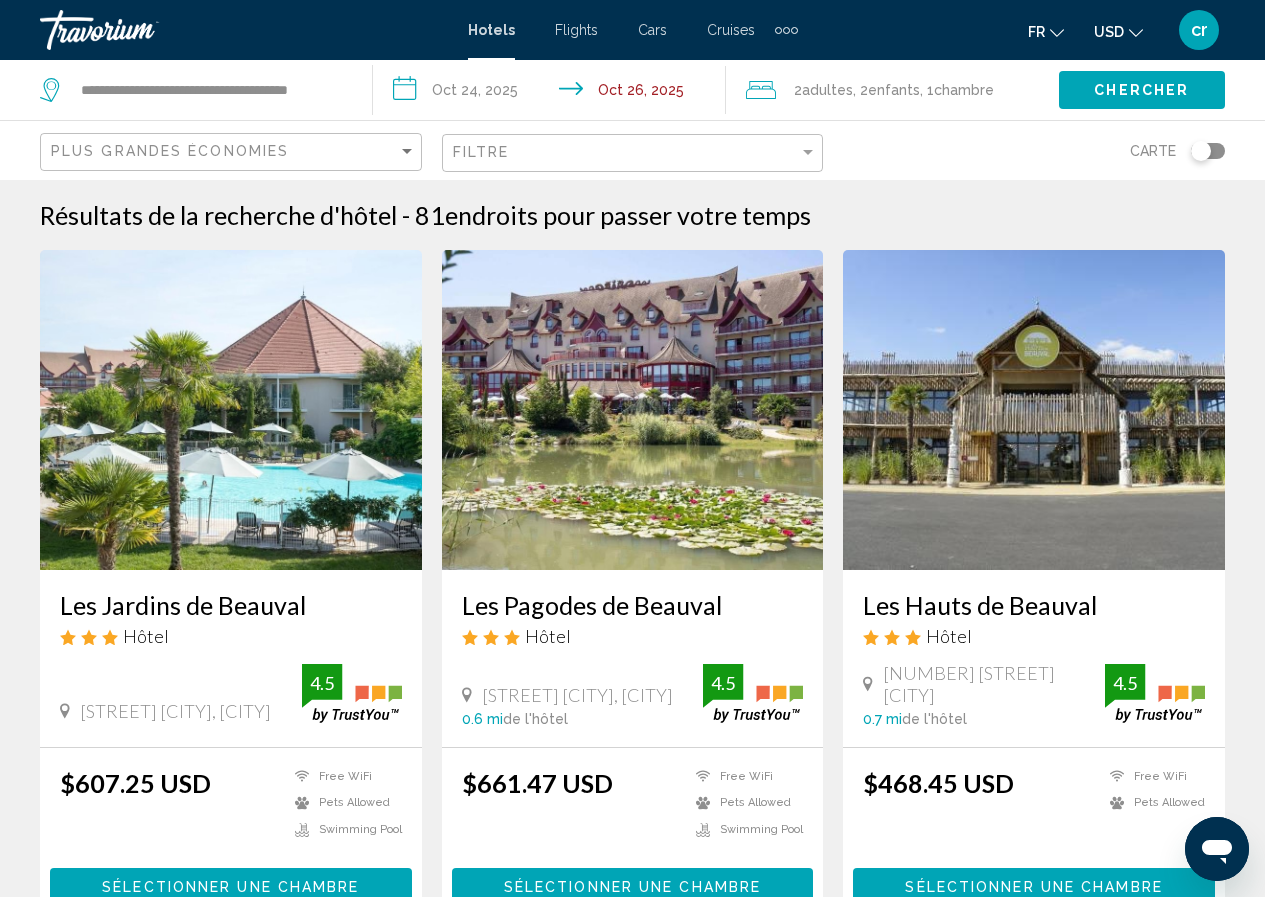 click on "USD
USD ($) MXN (Mex$) CAD (Can$) GBP (£) EUR (€) AUD (A$) NZD (NZ$) CNY (CN¥)" 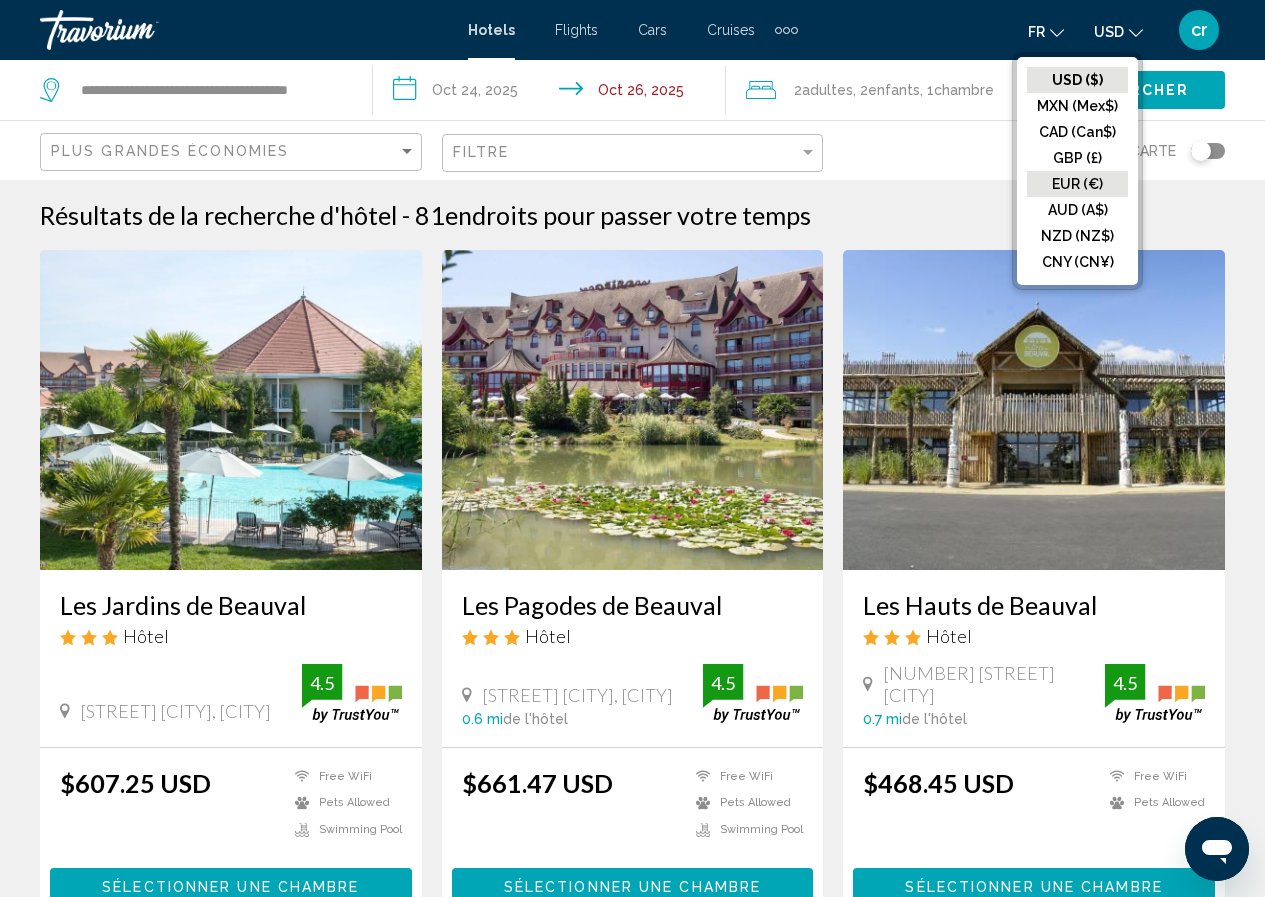 click on "EUR (€)" 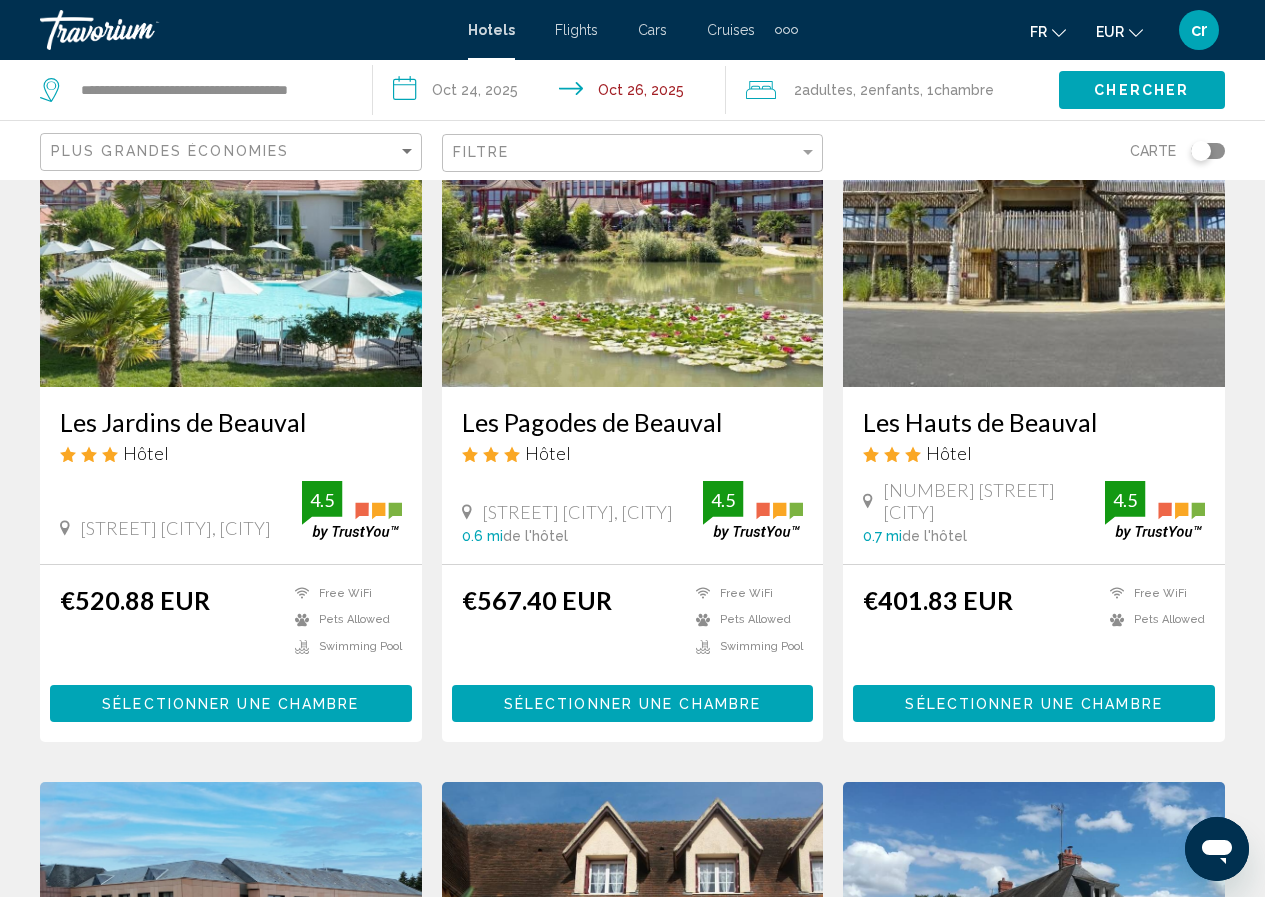 scroll, scrollTop: 200, scrollLeft: 0, axis: vertical 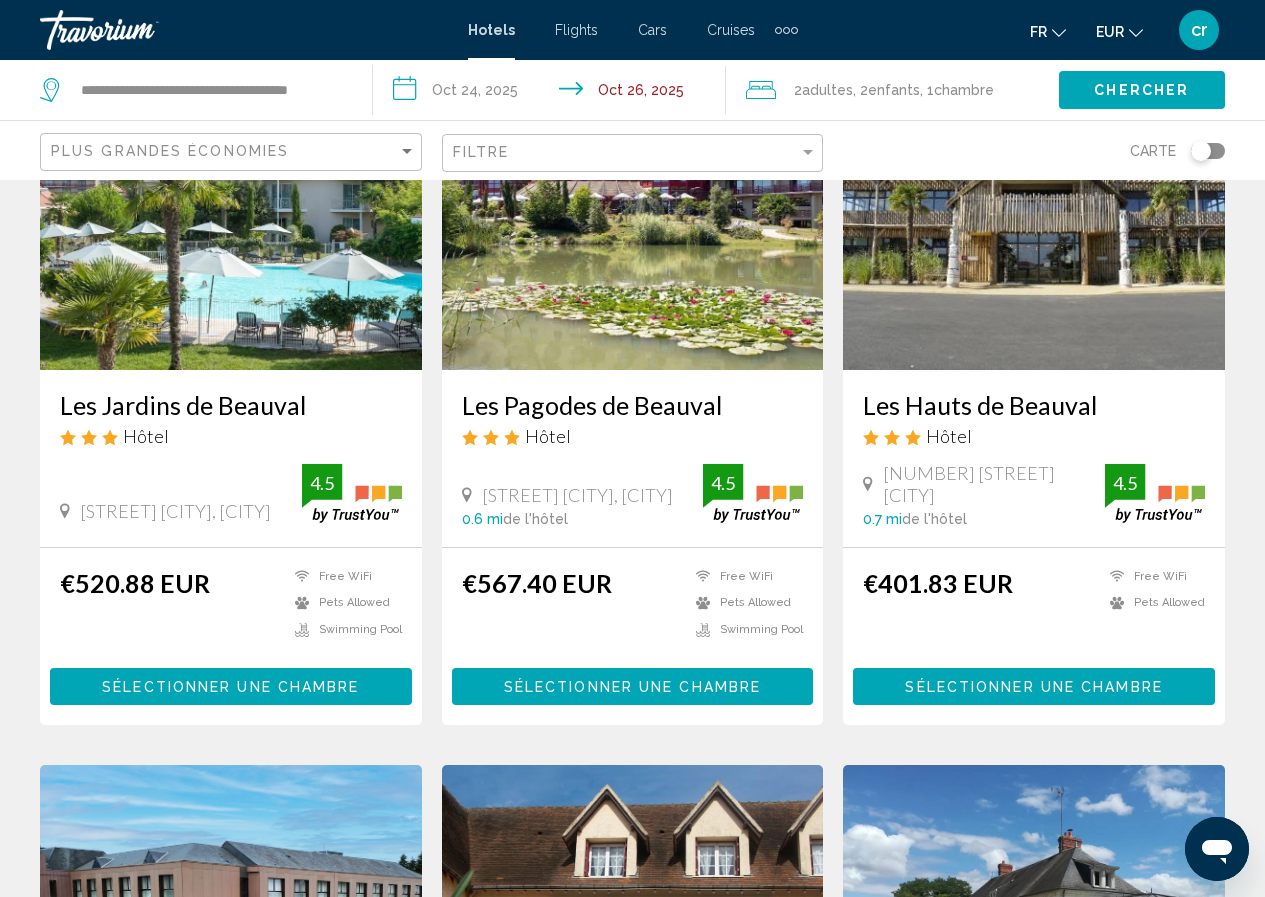 click on "Les Jardins de Beauval" at bounding box center (231, 405) 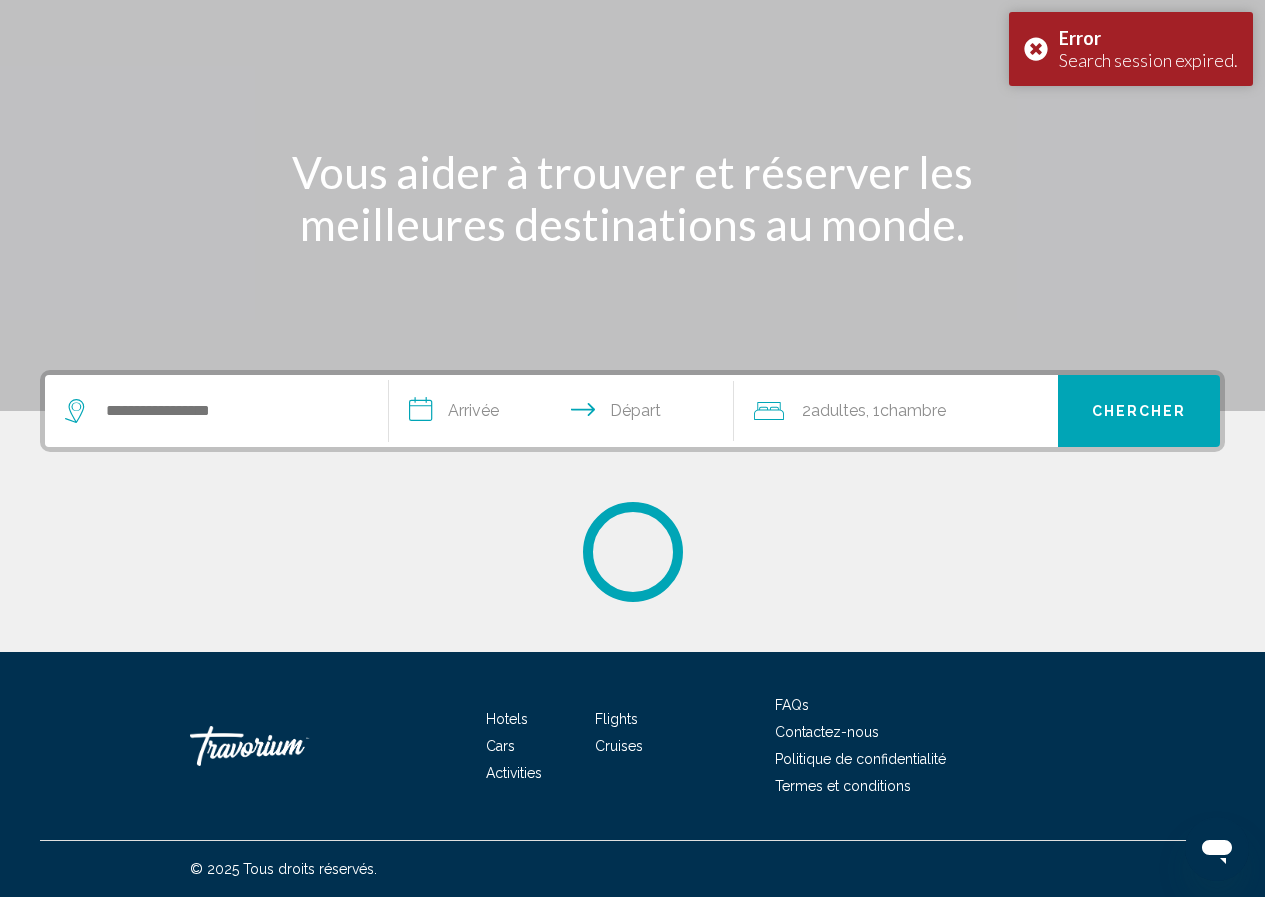 scroll, scrollTop: 0, scrollLeft: 0, axis: both 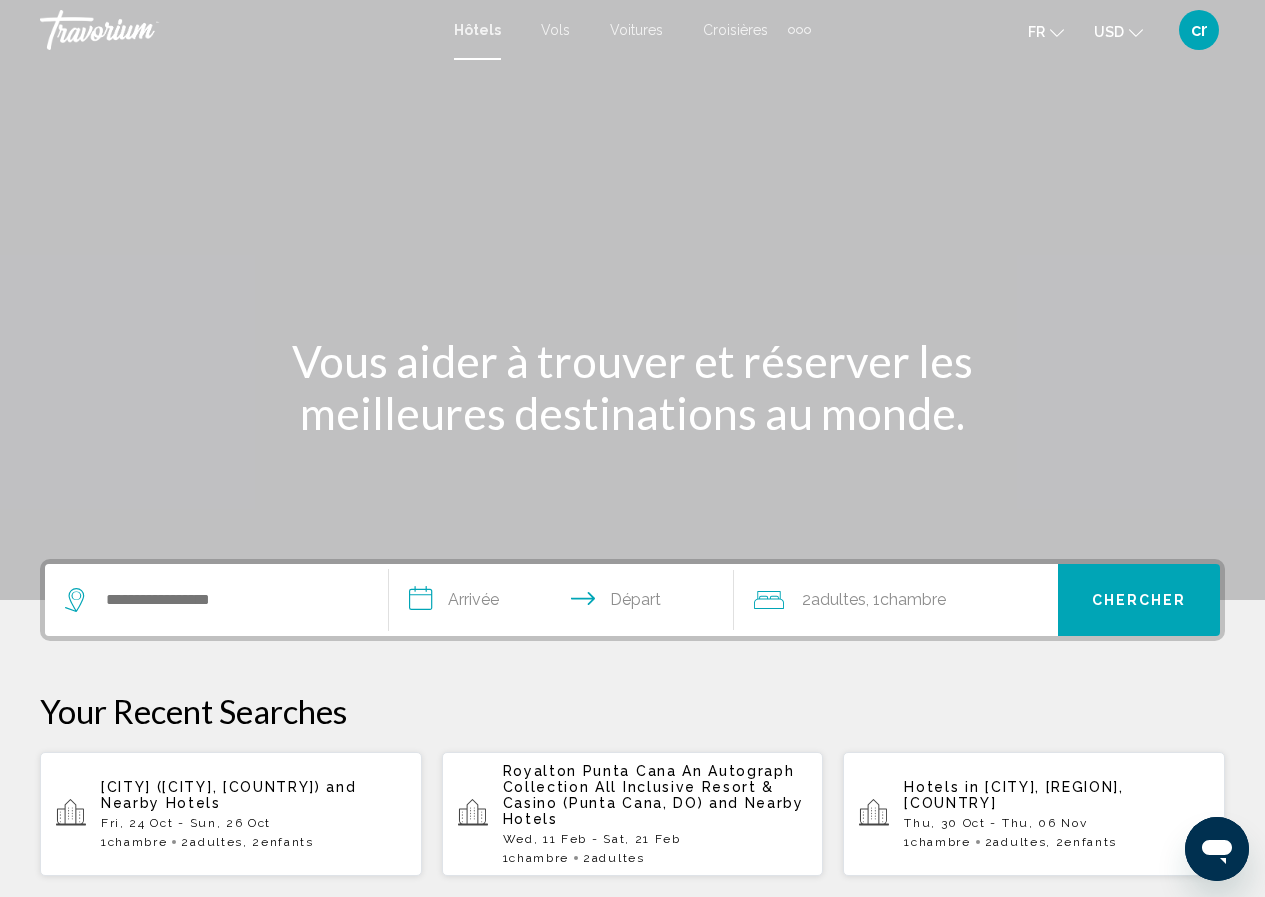 click at bounding box center [799, 30] 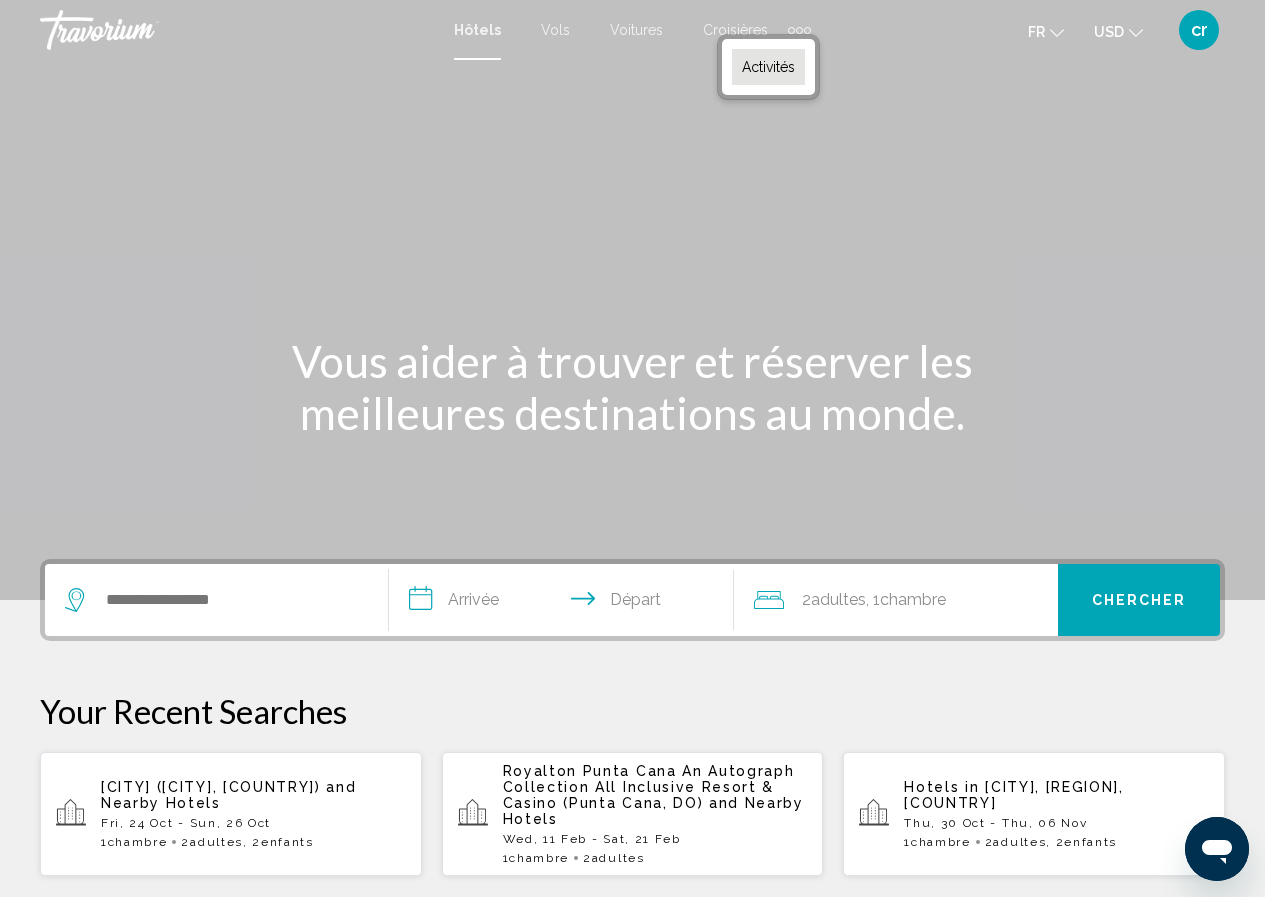 click on "Activités" at bounding box center (768, 67) 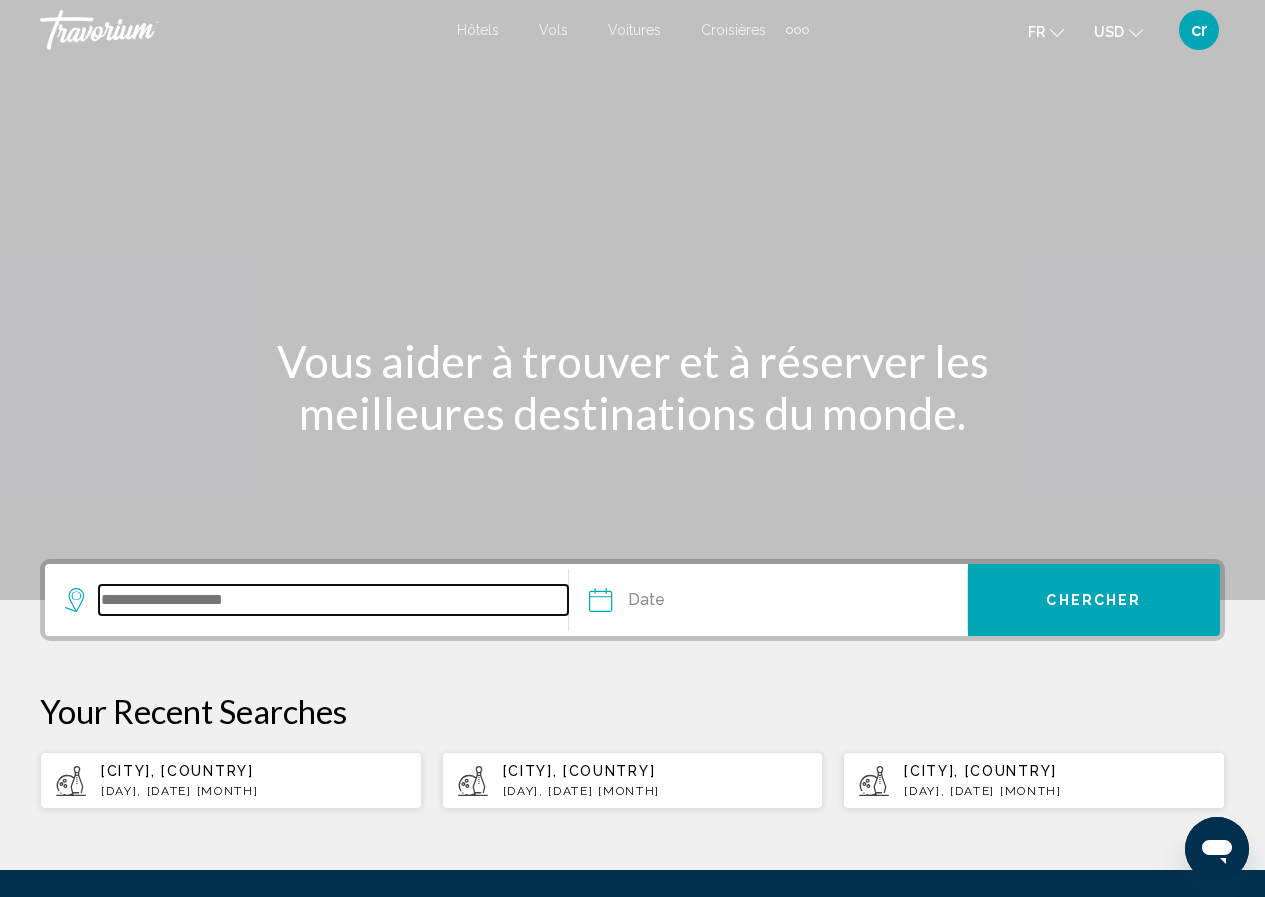 click at bounding box center [333, 600] 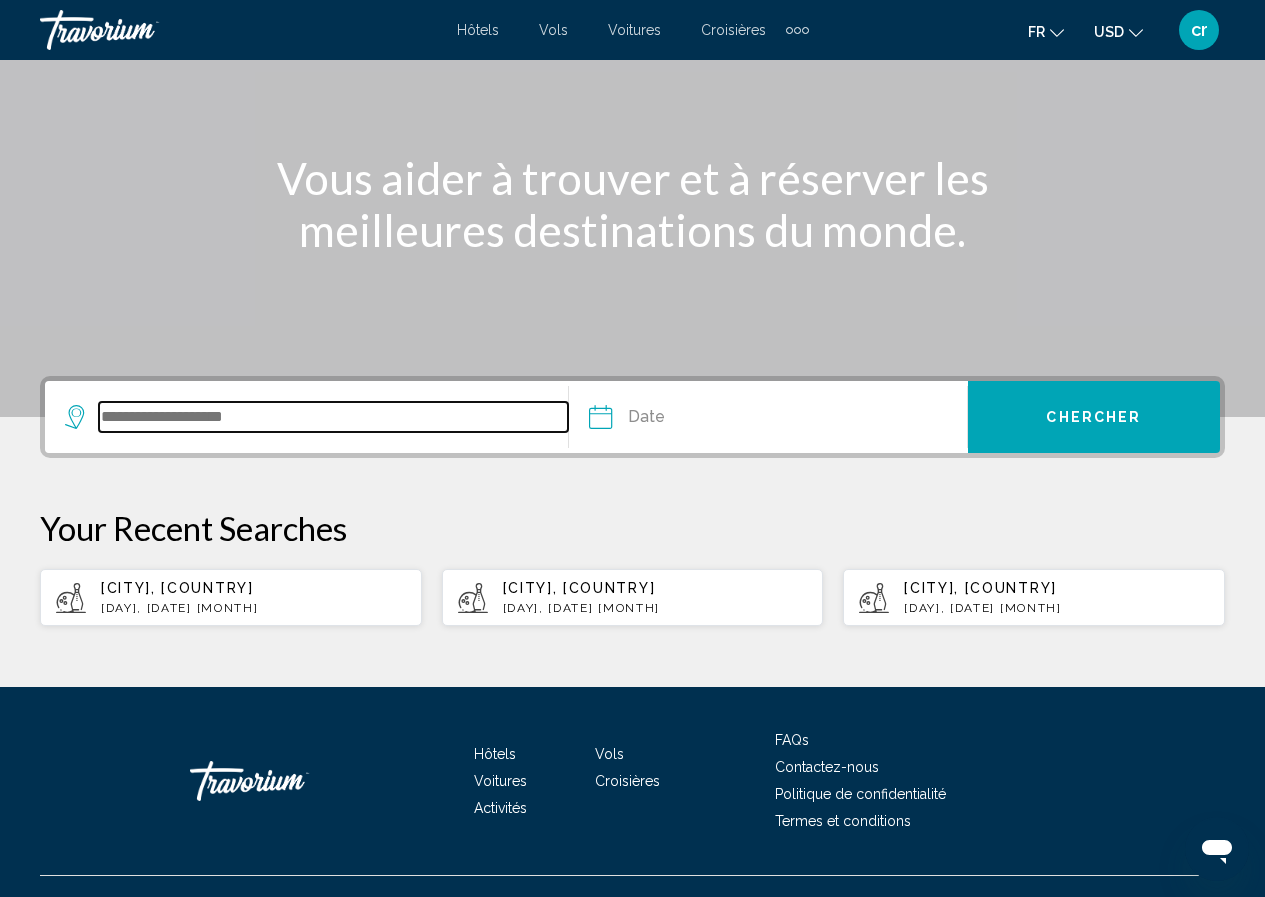 scroll, scrollTop: 218, scrollLeft: 0, axis: vertical 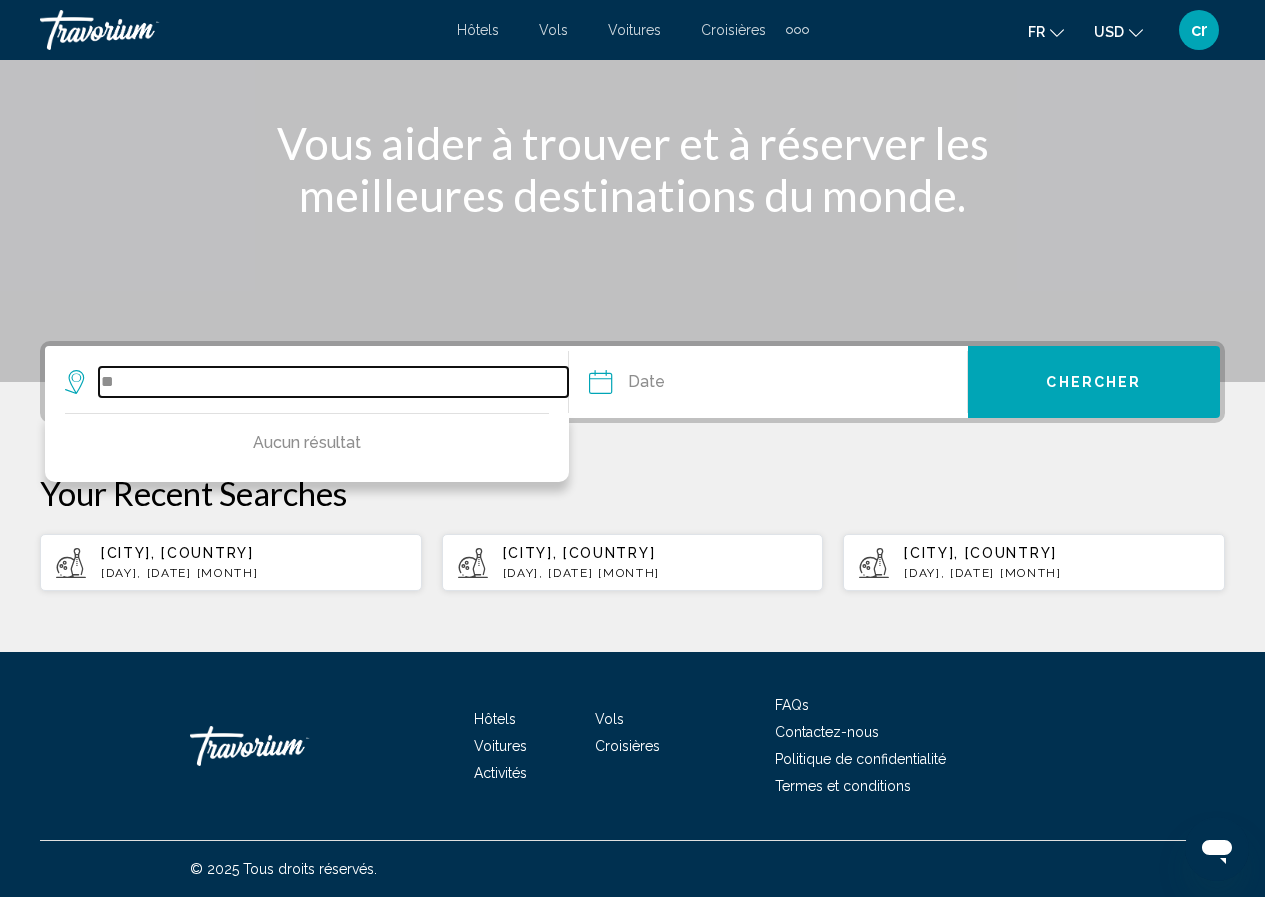 type on "*" 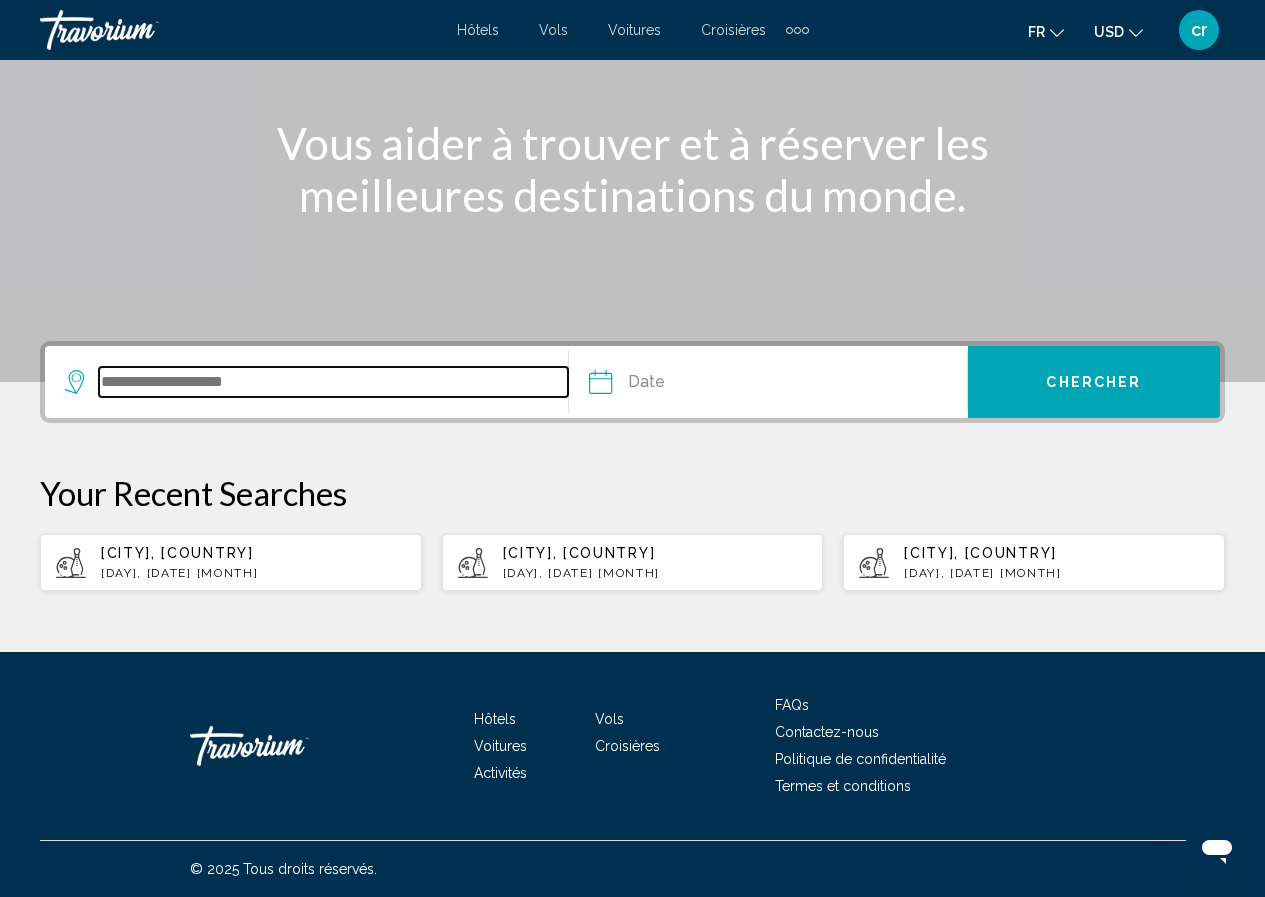 click at bounding box center [333, 382] 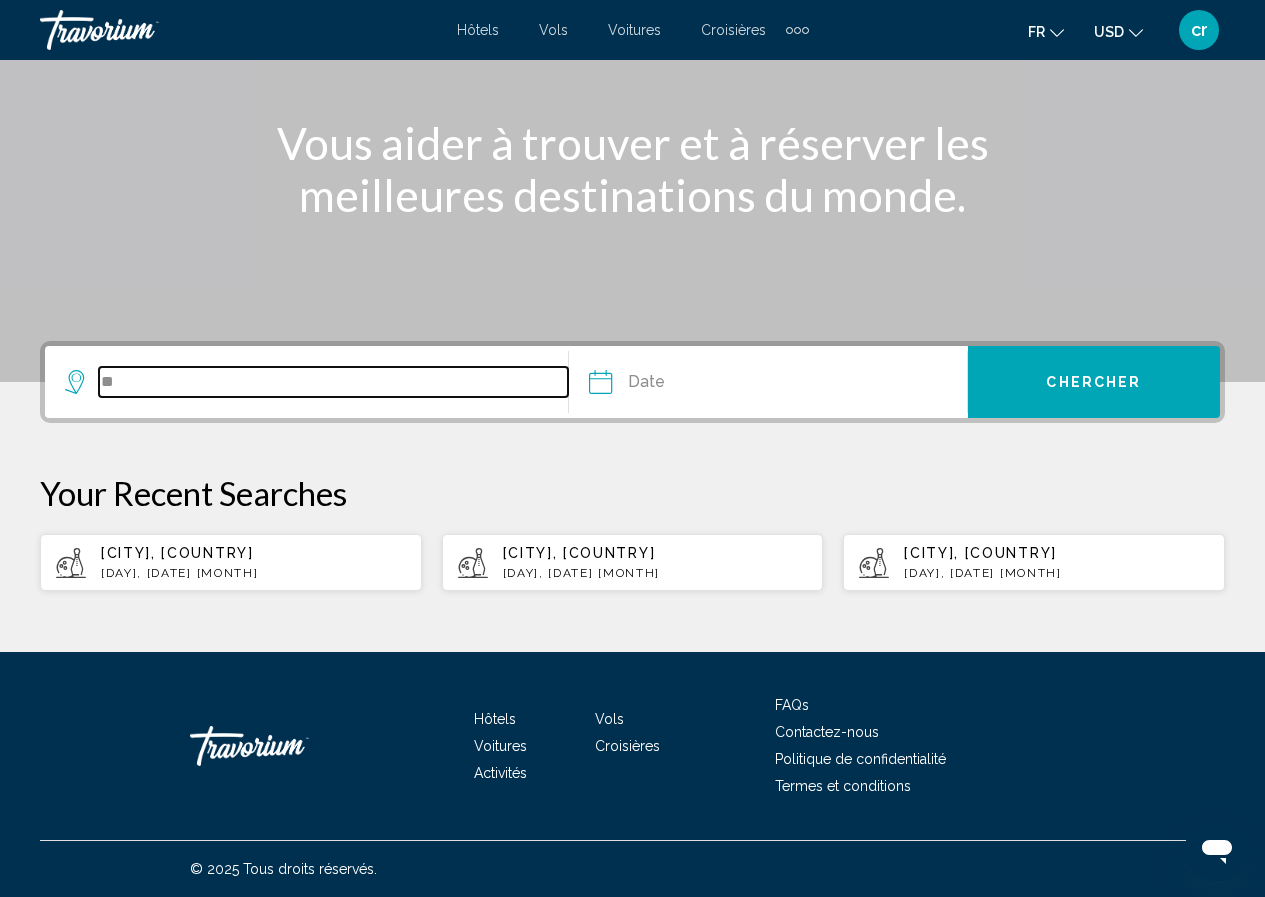 type on "*" 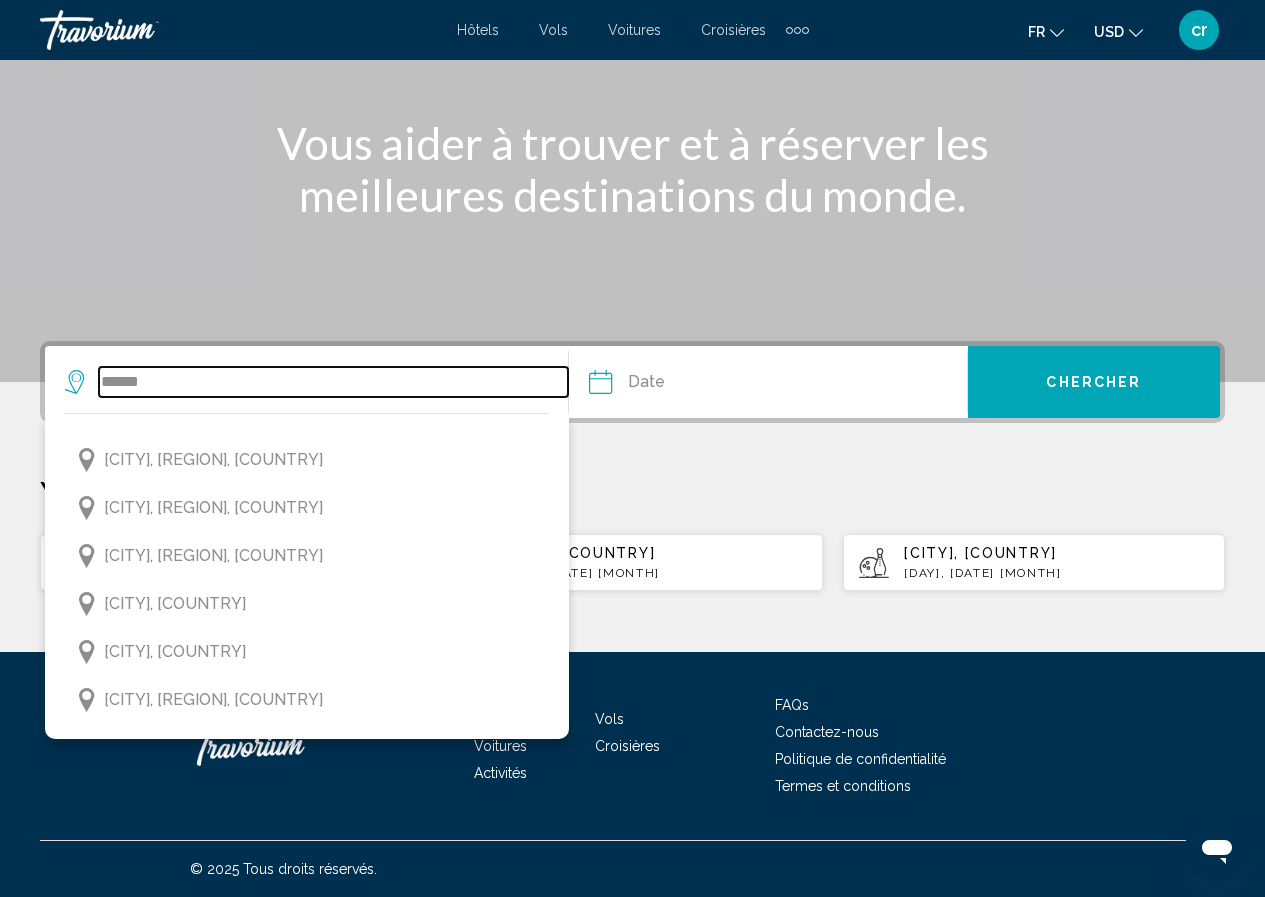 scroll, scrollTop: 4128, scrollLeft: 0, axis: vertical 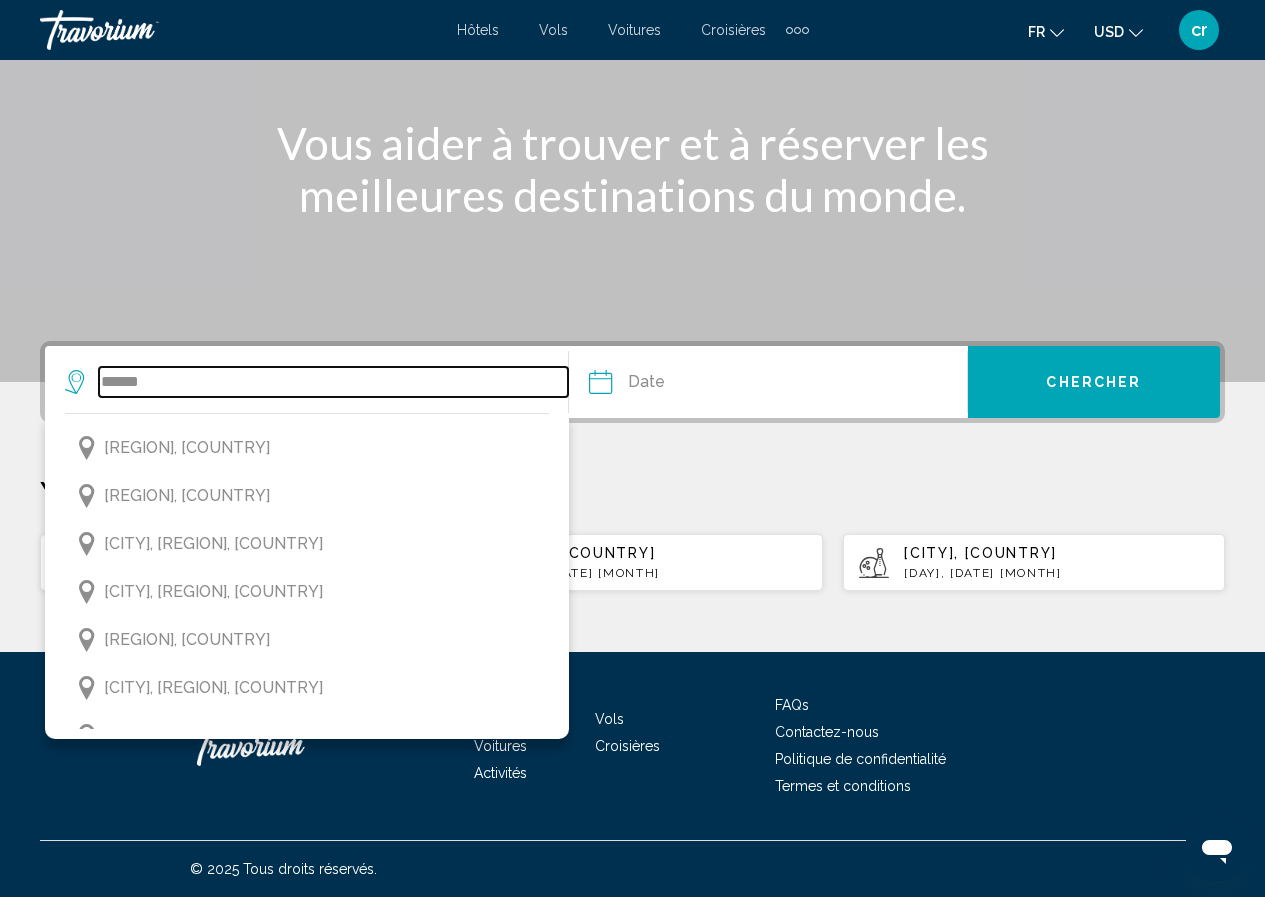 type on "******" 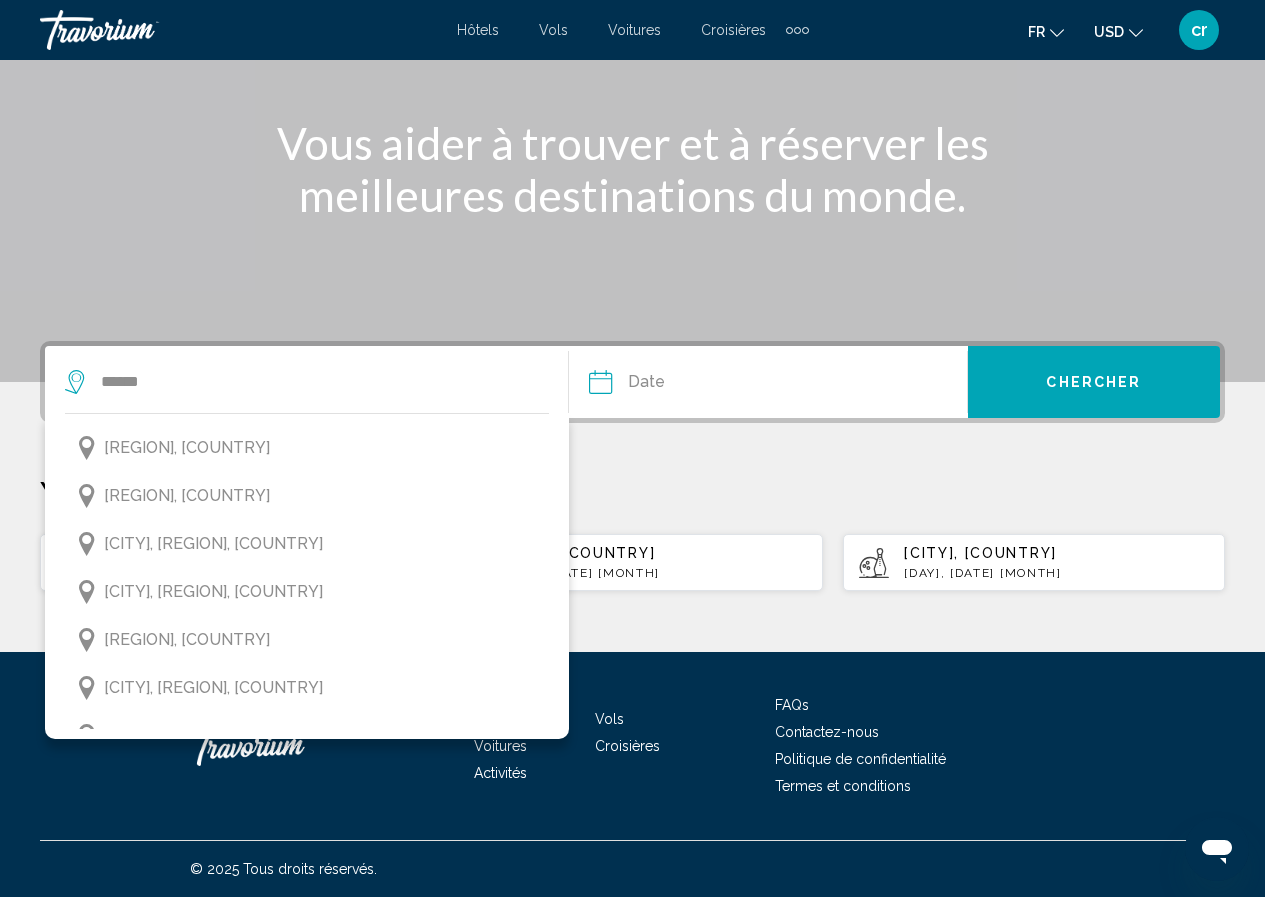 click on "******
Agen, Aquitaine, France
Aigues-Mortes, France
Aix-en-Provence, Provence, France
Ajaccio, Corse, France
Aloxe-Corton, Bourgogne et Dijon, France
Alsace, France
Amiens, Picardie, France
Angers , Vallée de la Loire, France
Annecy, Rhône-Alpes, France
Antibes, Côte d'Azur, France
Aquitaine, France
Arcachon, Aquitaine, France
Arles, Languedoc-Roussillon, France
Arras, Nord-Pas-de-Calais, France
Auxerre, Bourgogne et Dijon, France
Avignon, Provence, France
Ay, Champagne, France
Bayeux, Normandie, France
***" at bounding box center (632, 382) 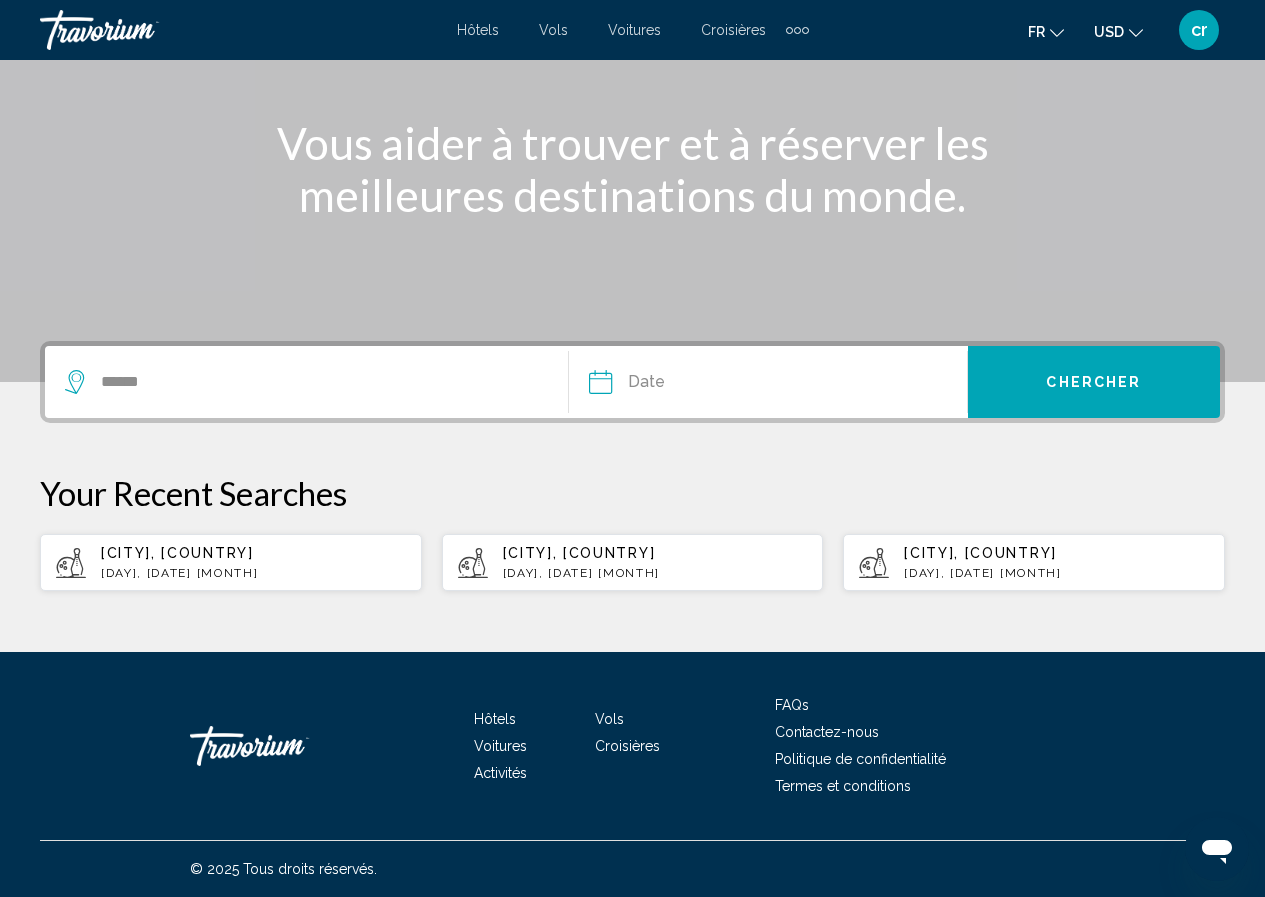 click on "******" at bounding box center [316, 382] 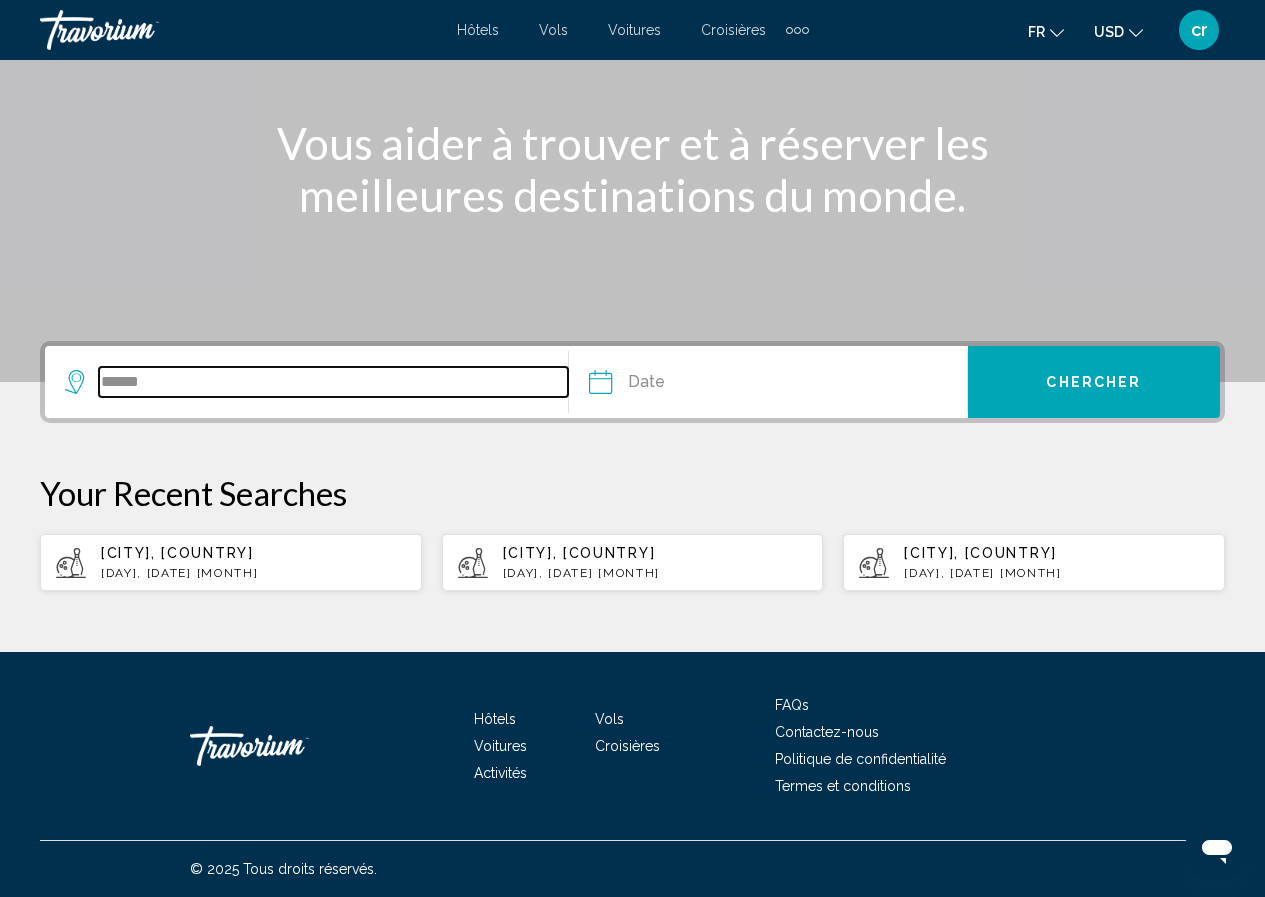 click on "******" at bounding box center [333, 382] 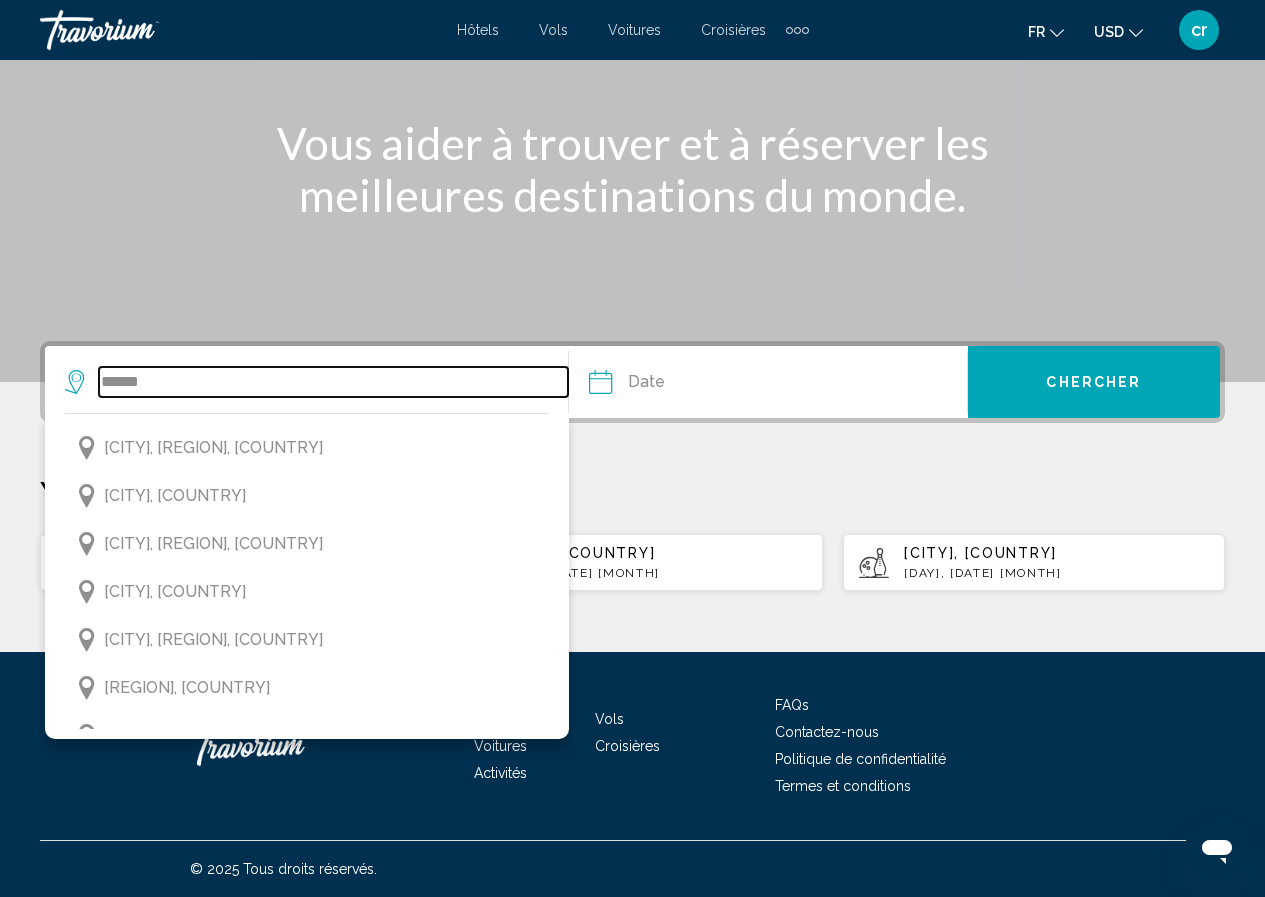 click on "******" at bounding box center [333, 382] 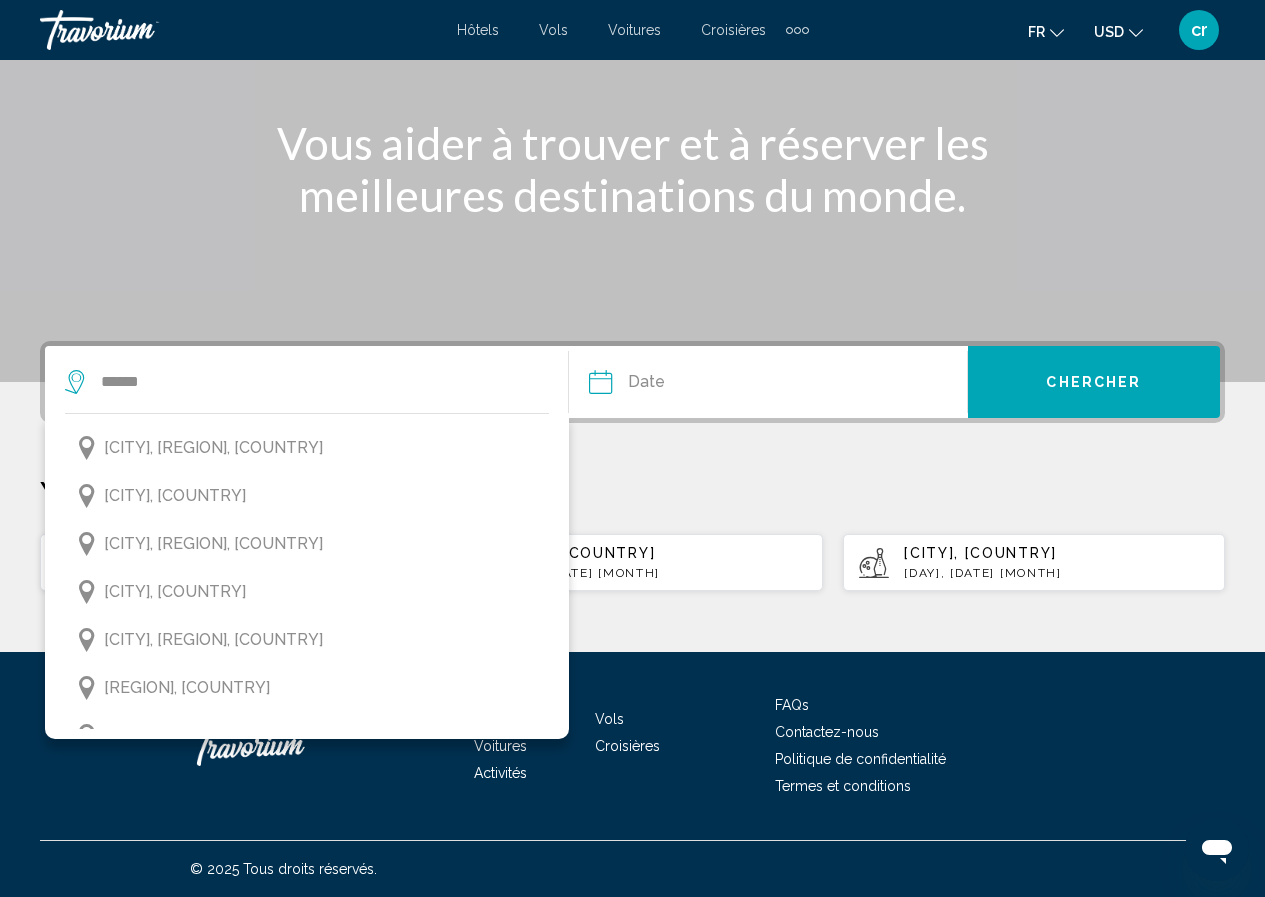 click at bounding box center [682, 385] 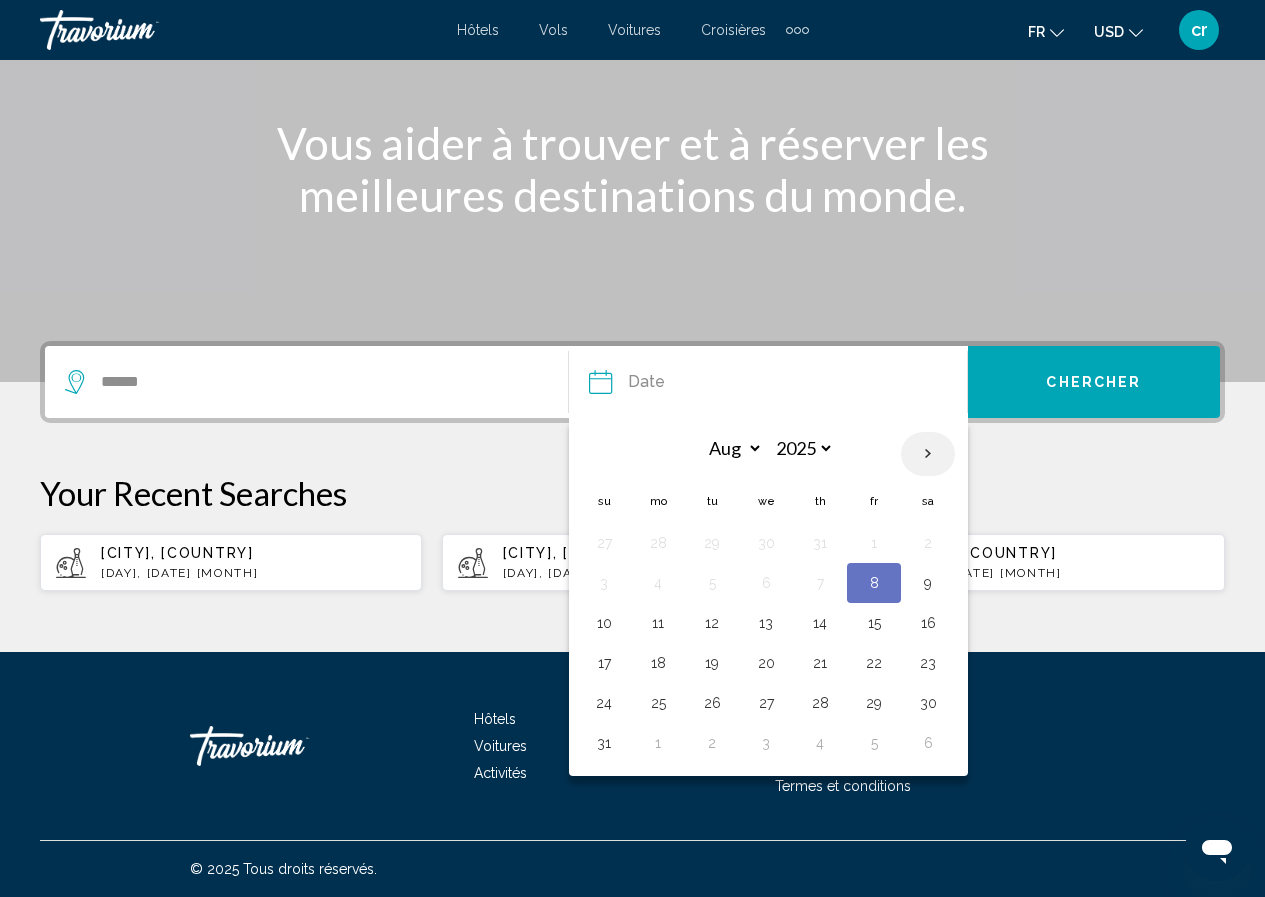 click at bounding box center [928, 454] 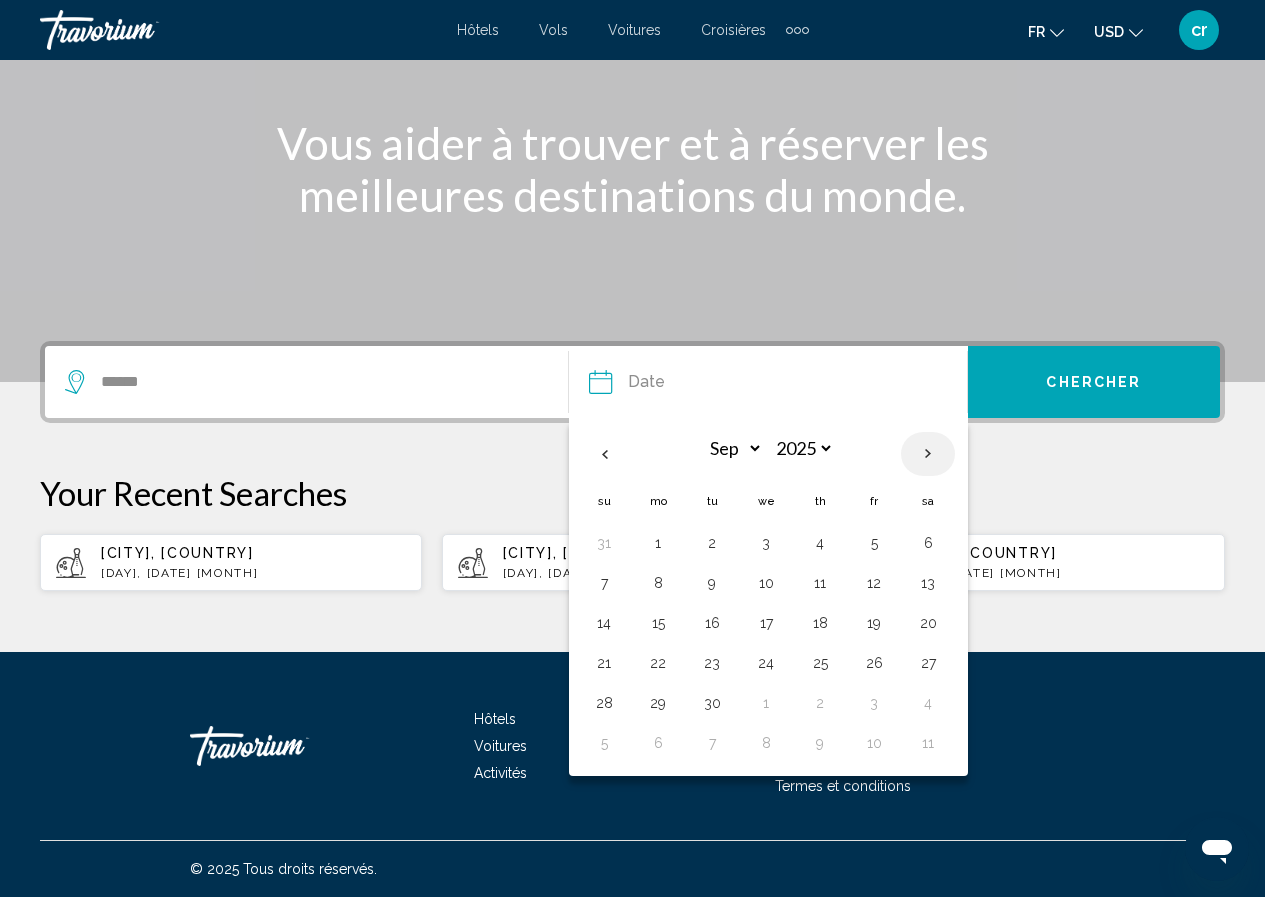 click at bounding box center [928, 454] 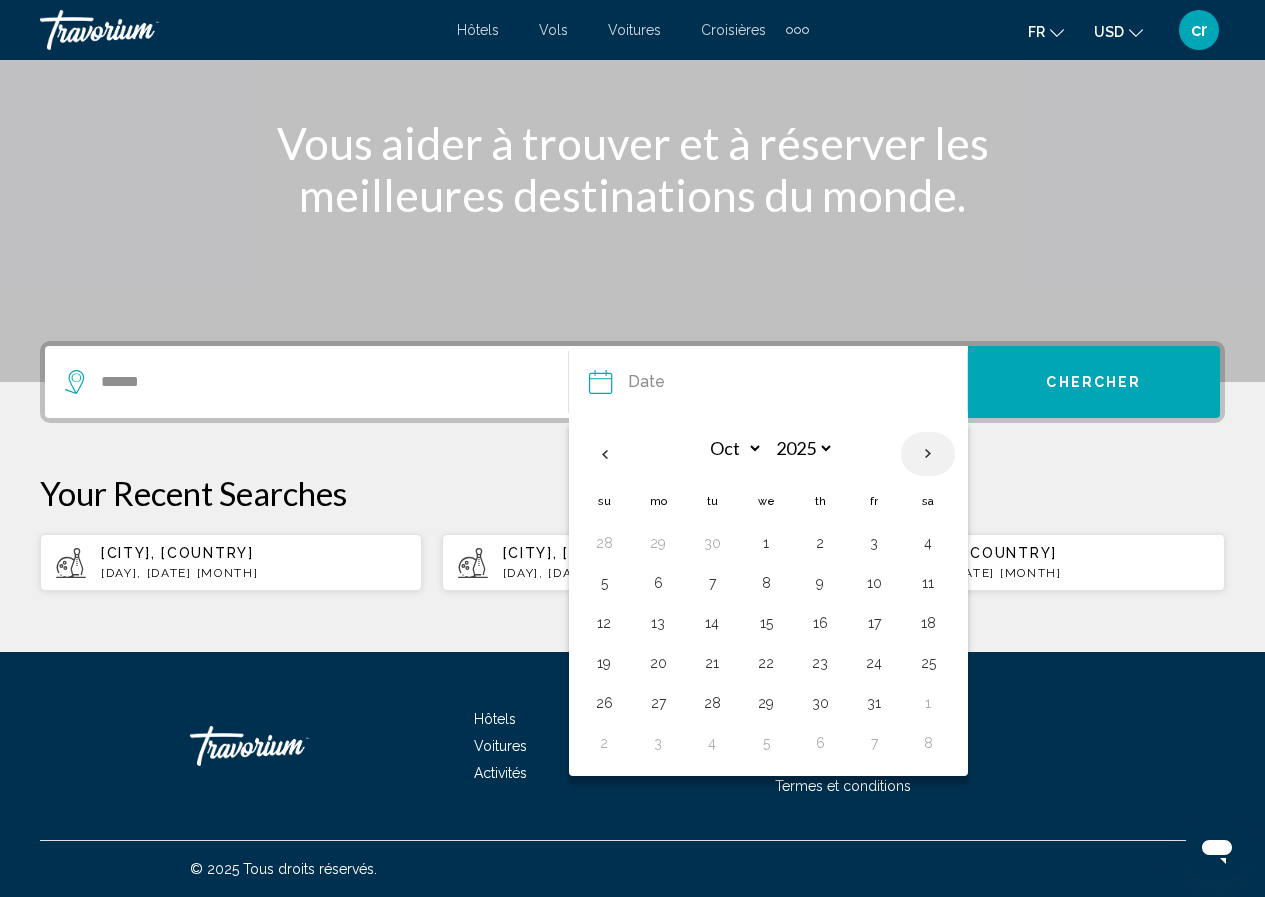 click at bounding box center [928, 454] 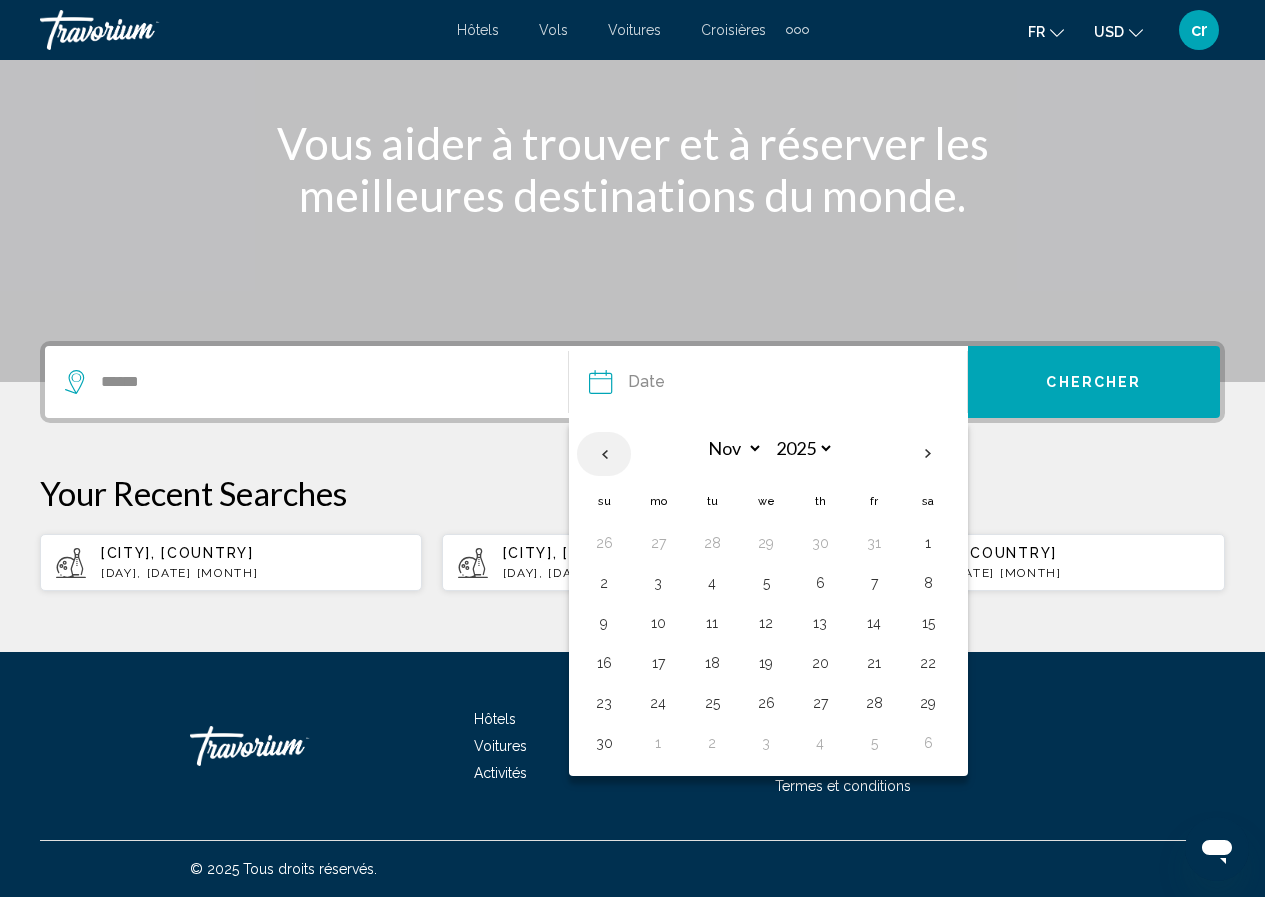 click at bounding box center [604, 454] 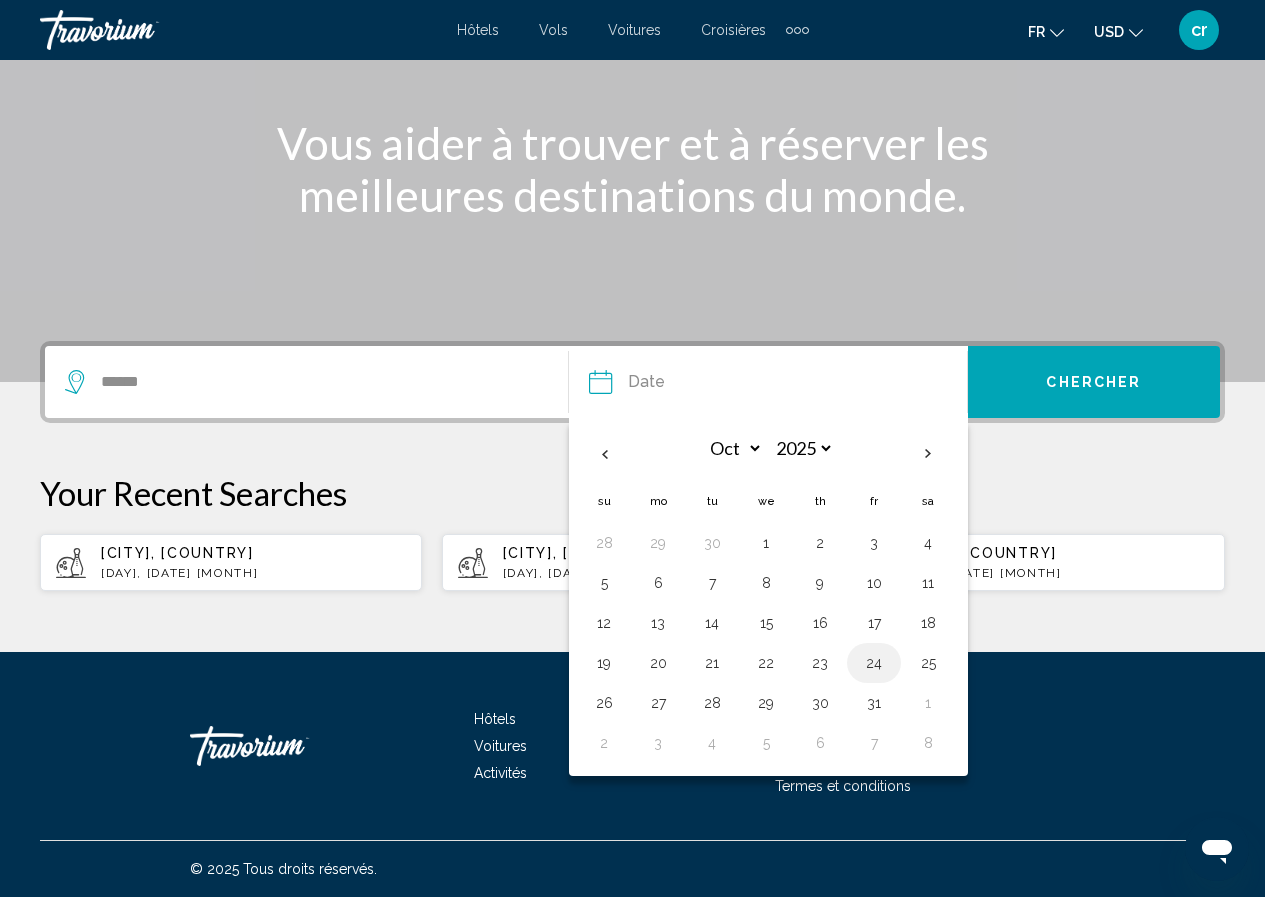click on "24" at bounding box center (874, 663) 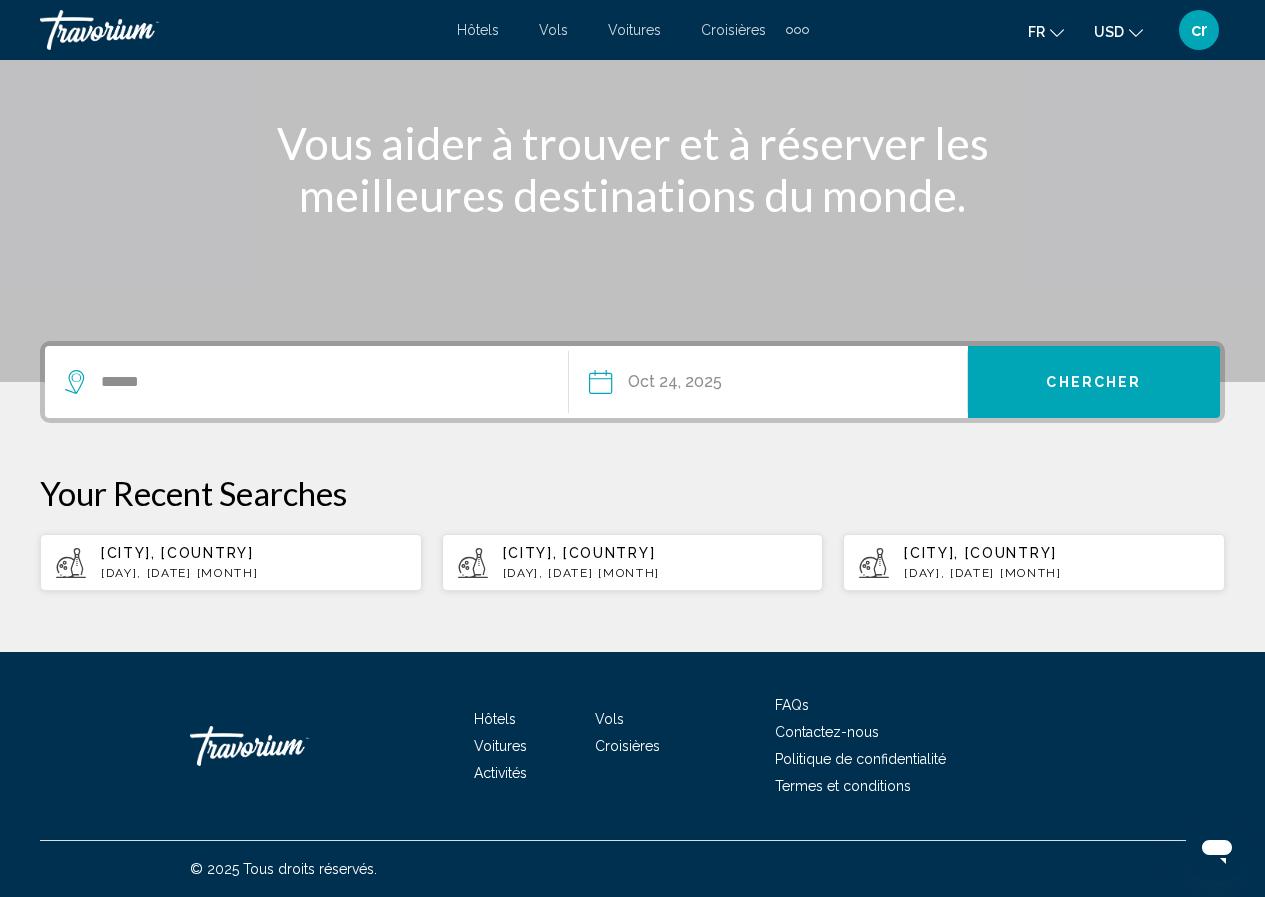 click on "**********" at bounding box center (682, 385) 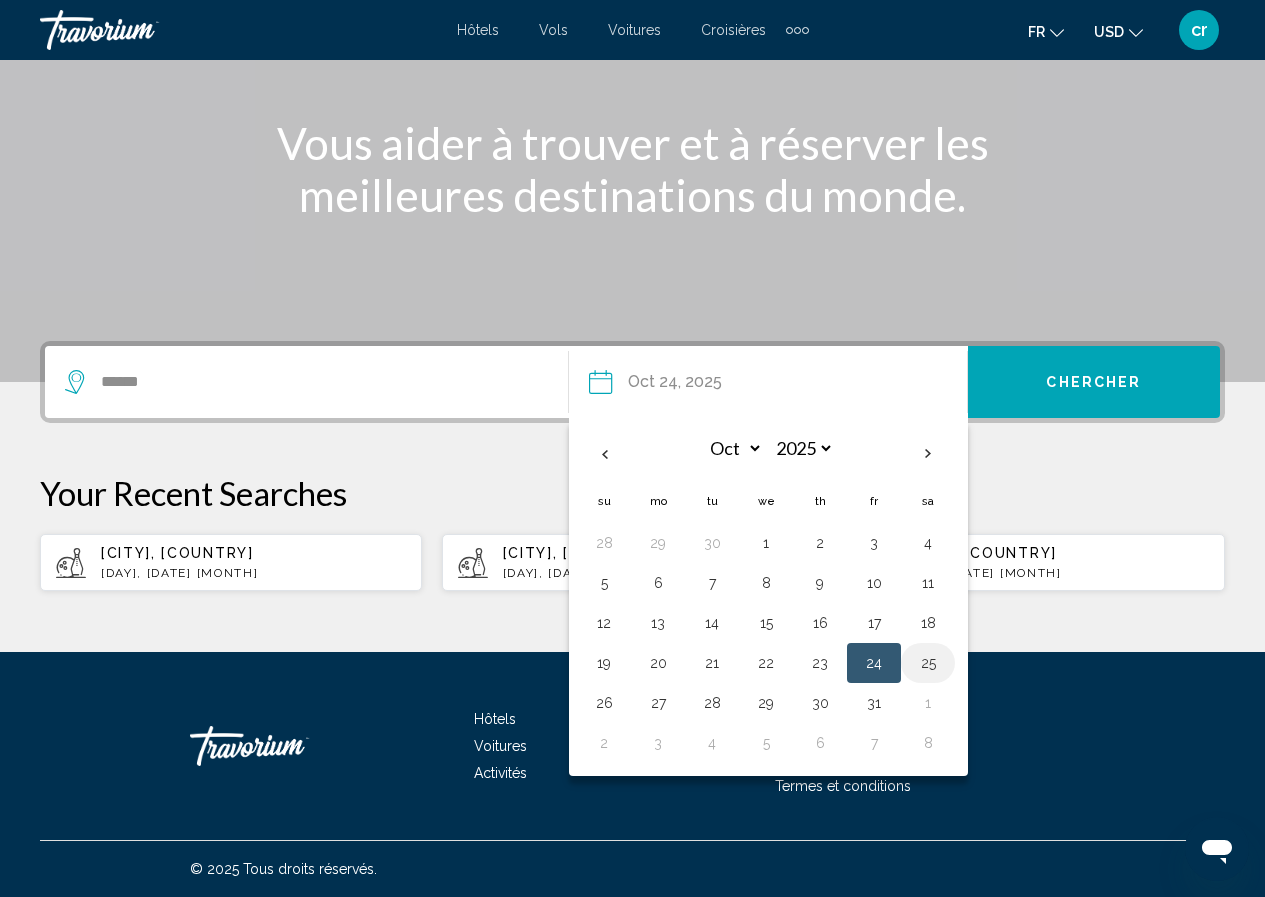 click on "25" at bounding box center (928, 663) 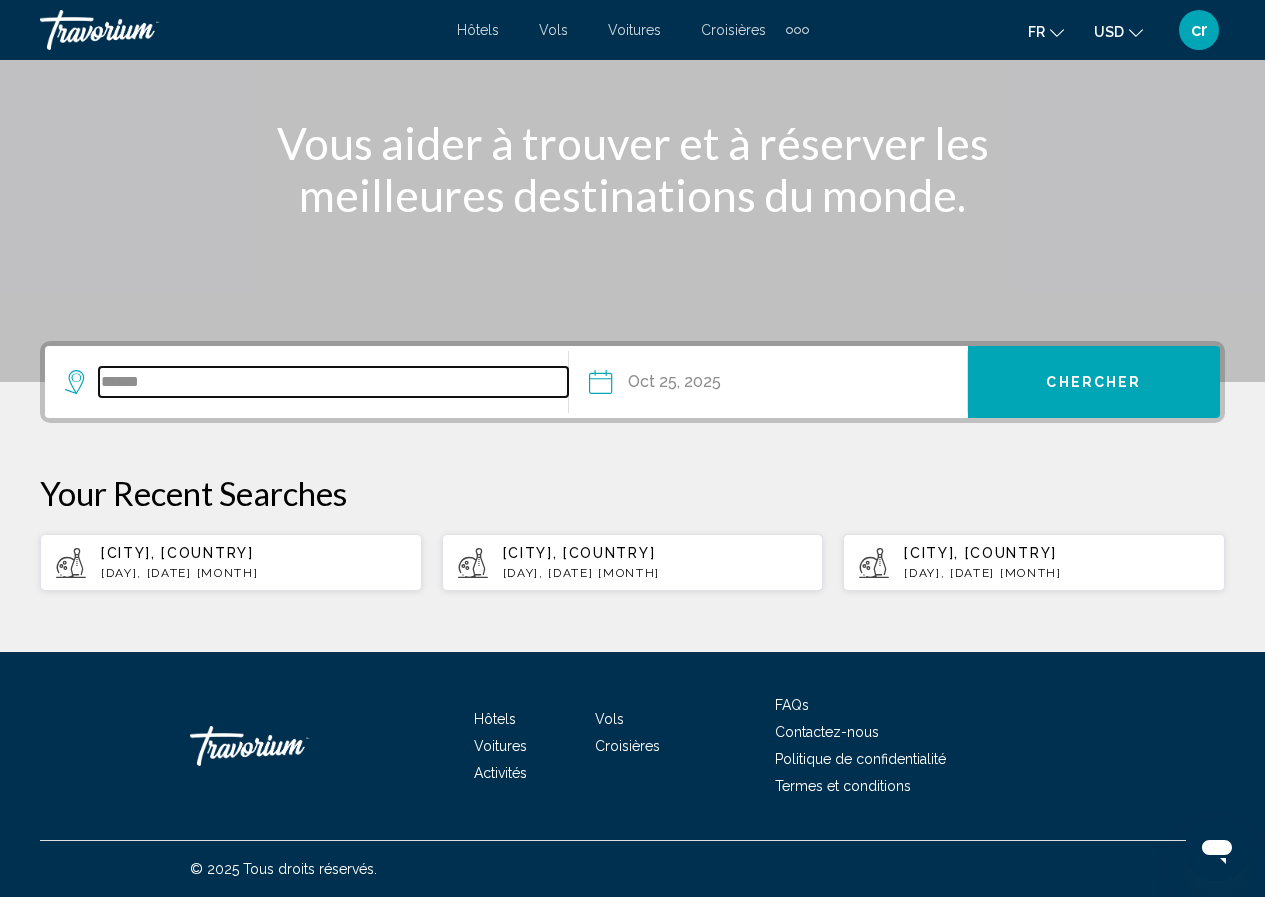 click on "******" at bounding box center (333, 382) 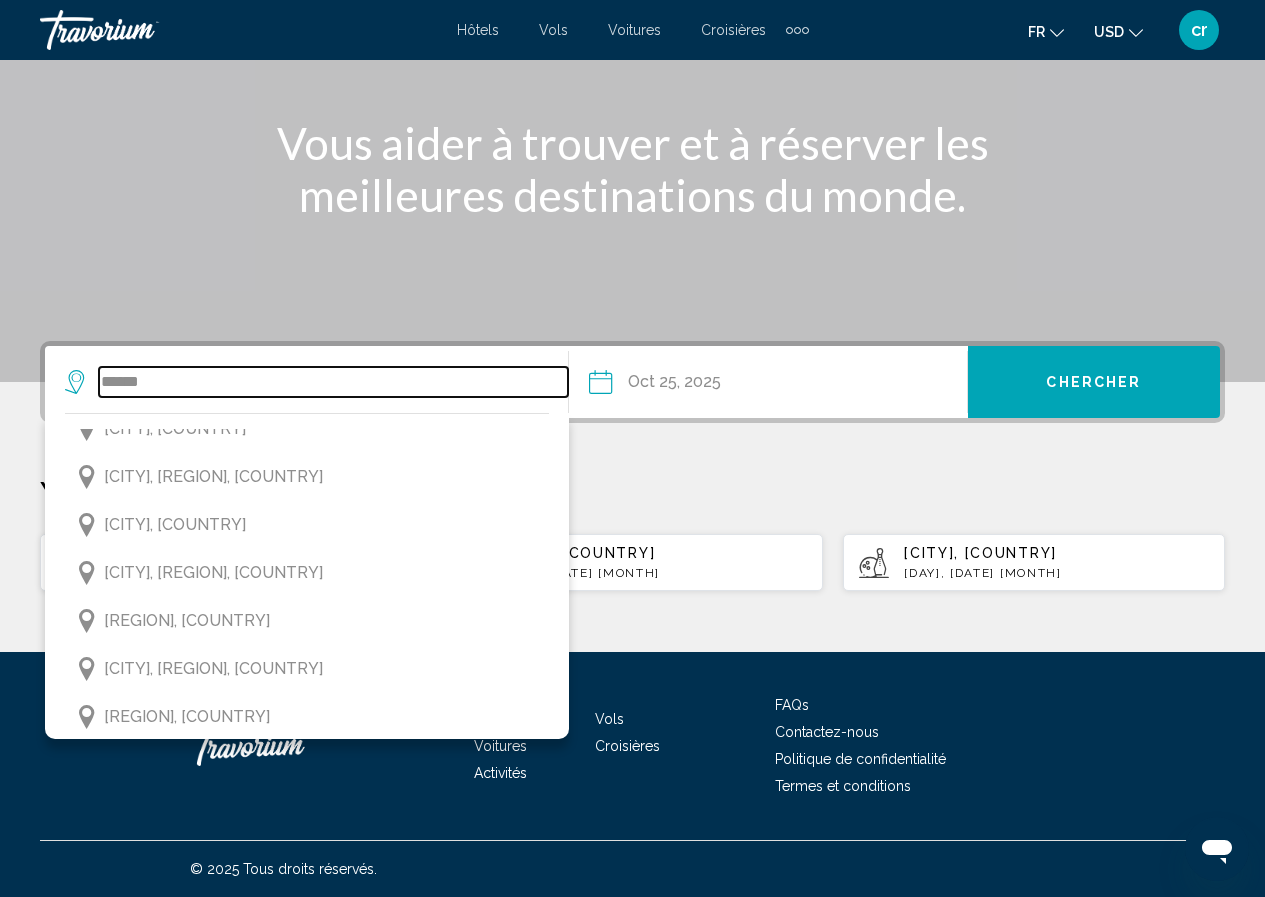 scroll, scrollTop: 1100, scrollLeft: 0, axis: vertical 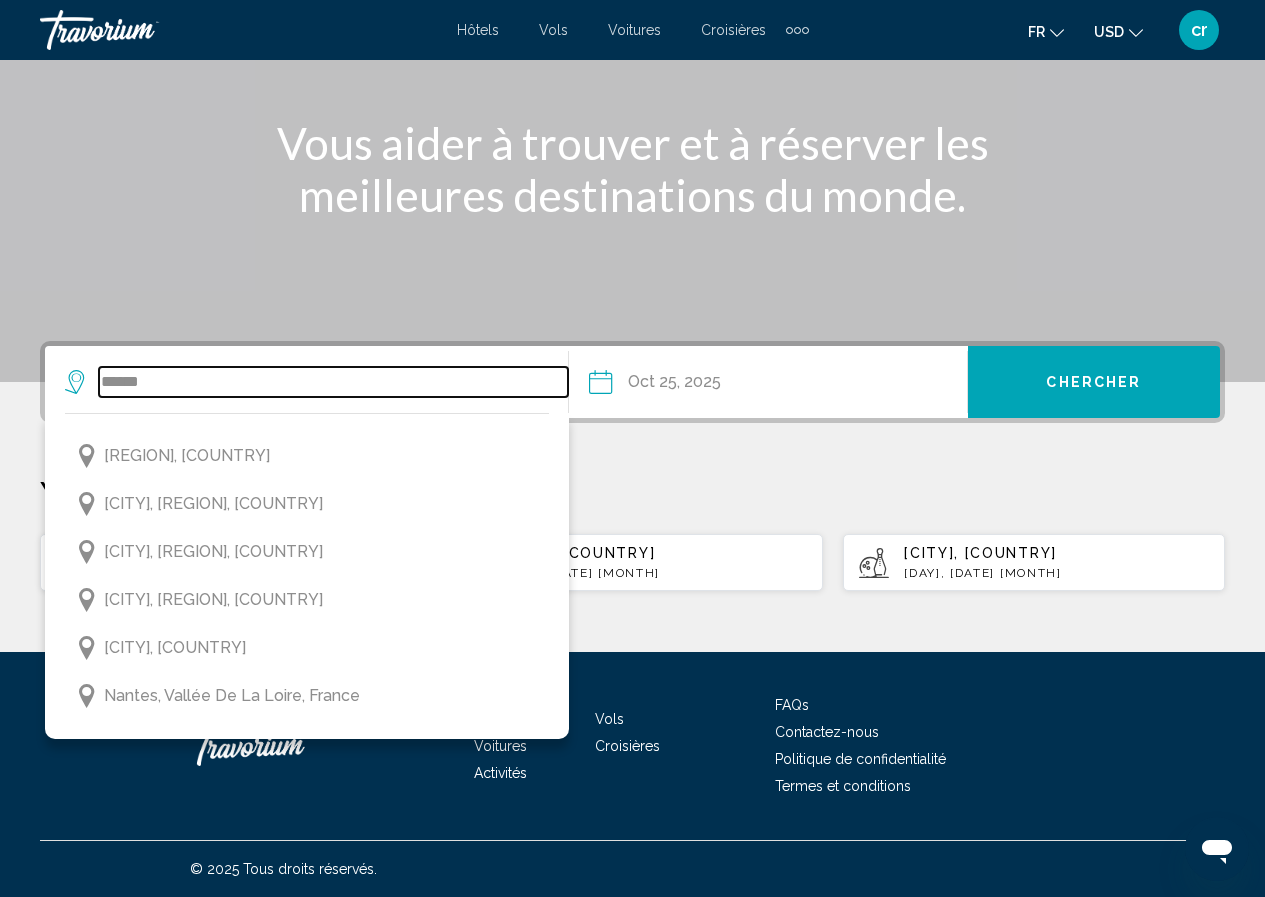 click on "******" at bounding box center (333, 382) 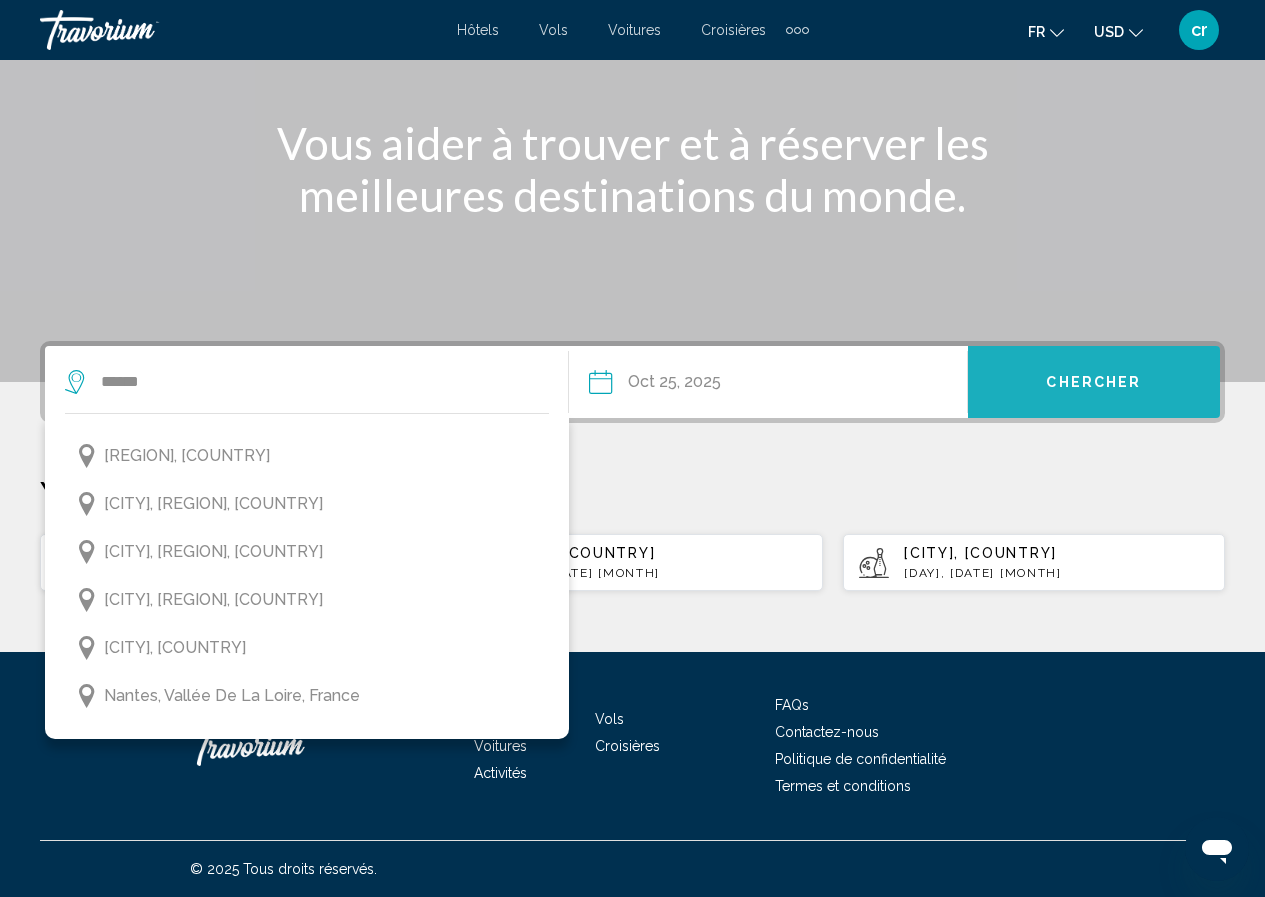 click on "Chercher" at bounding box center (1094, 382) 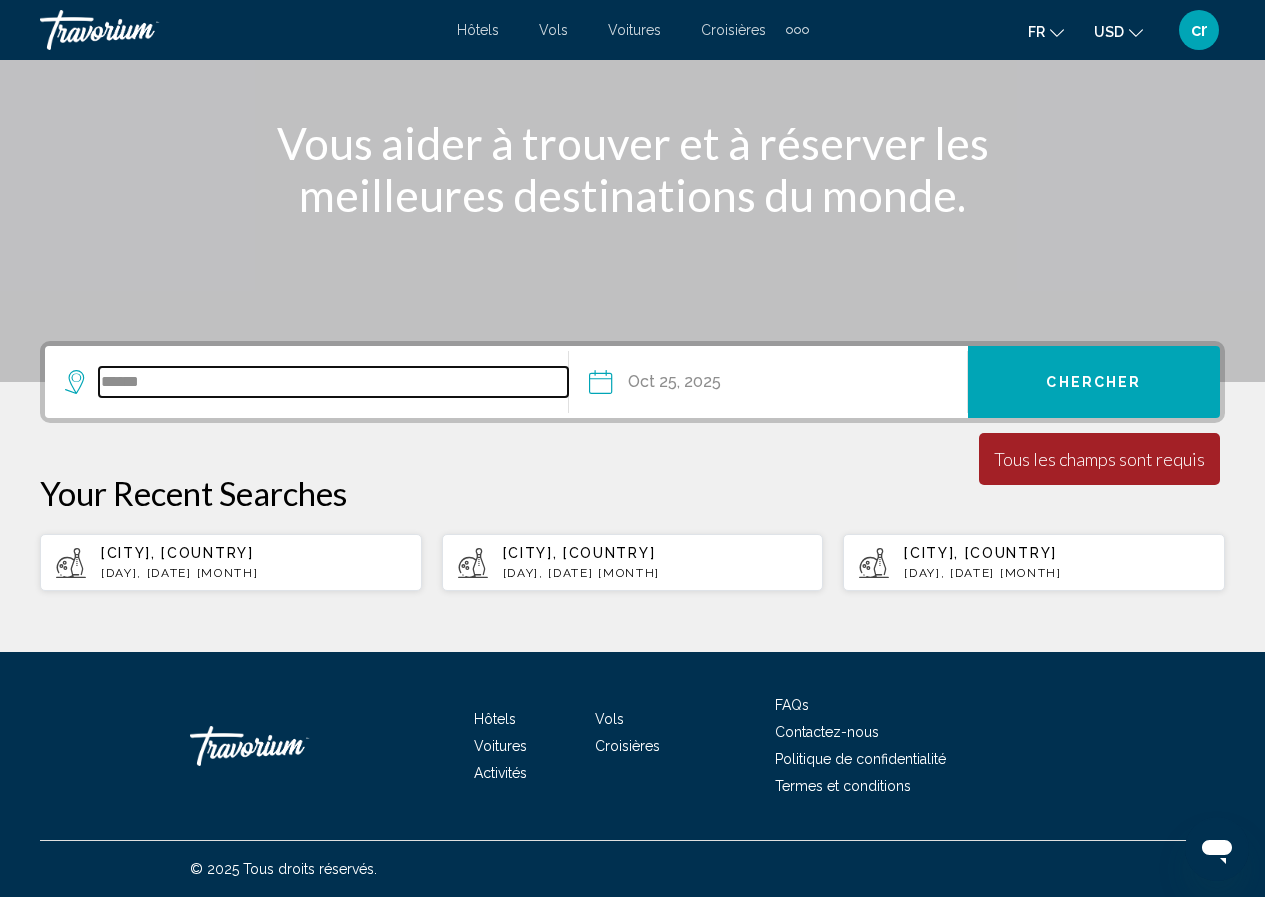 click on "******" at bounding box center (333, 382) 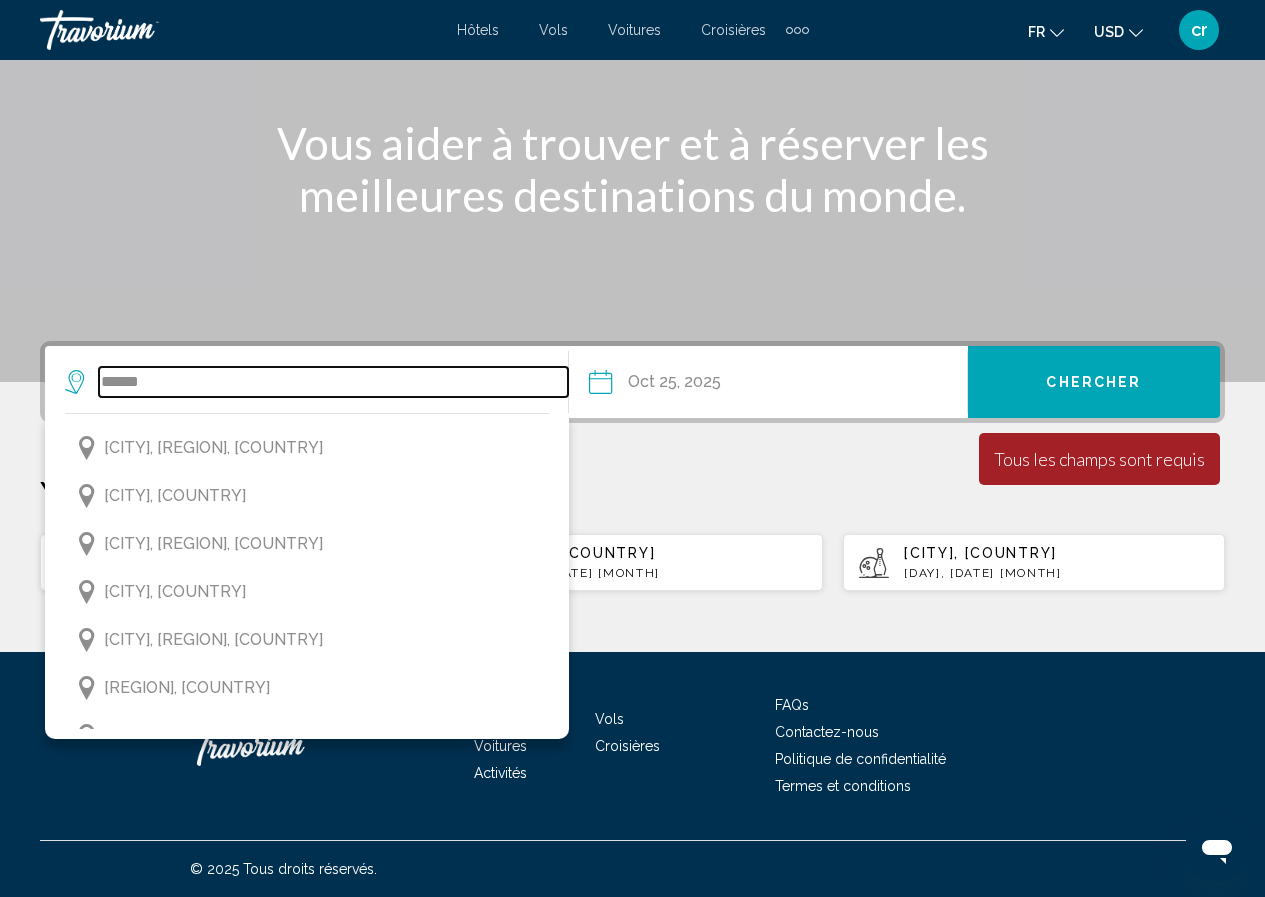 click on "******" at bounding box center (333, 382) 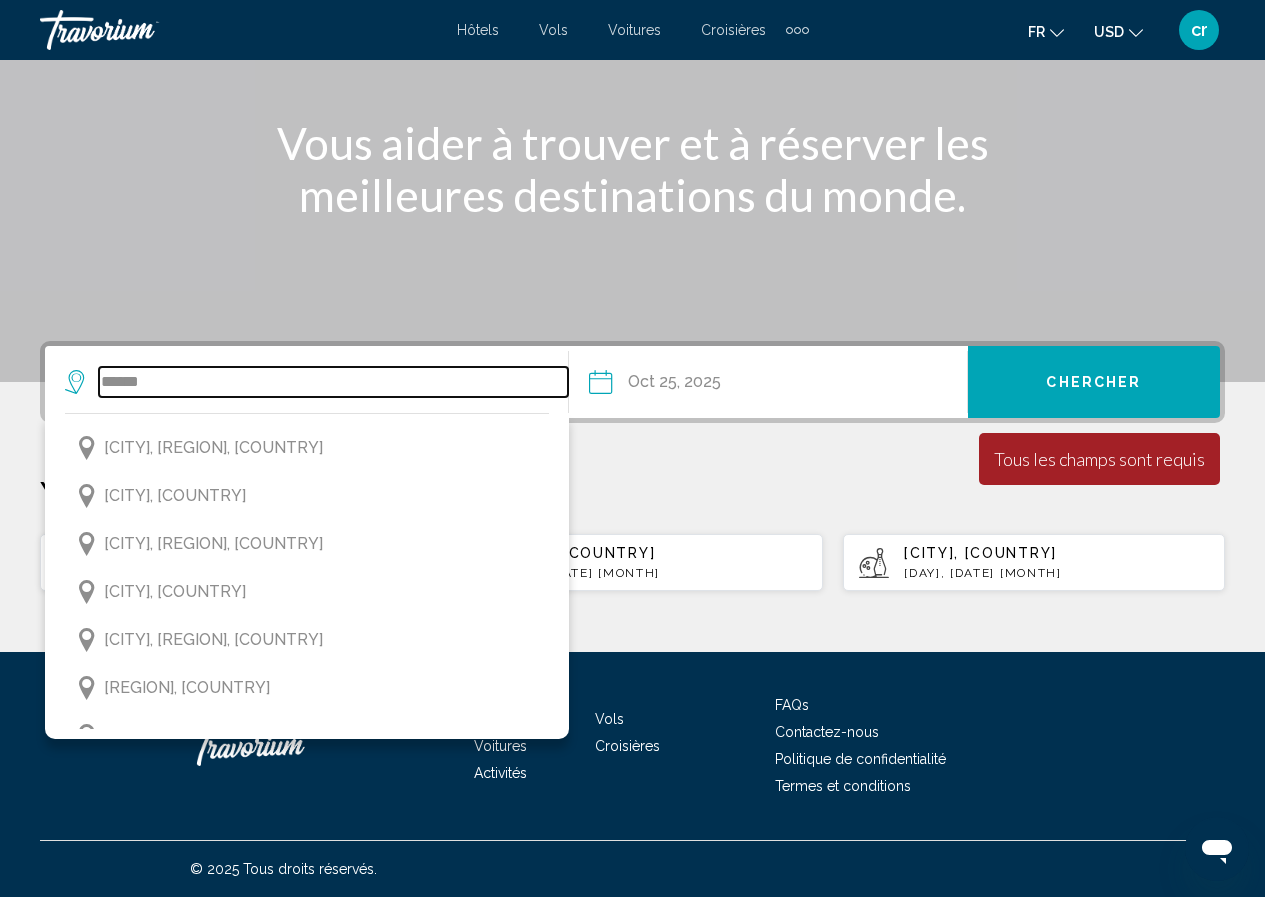 drag, startPoint x: 365, startPoint y: 382, endPoint x: 0, endPoint y: 378, distance: 365.0219 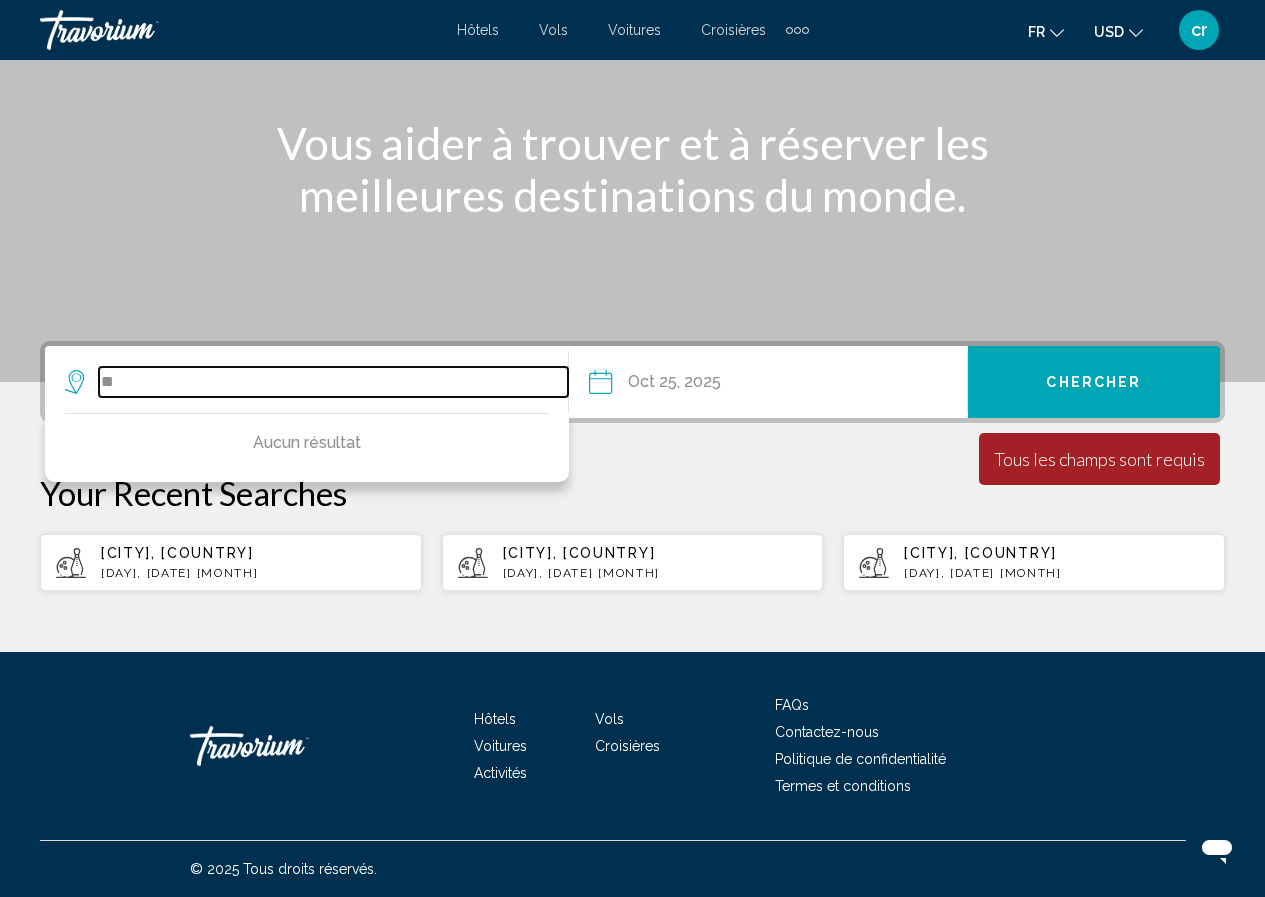 type on "*" 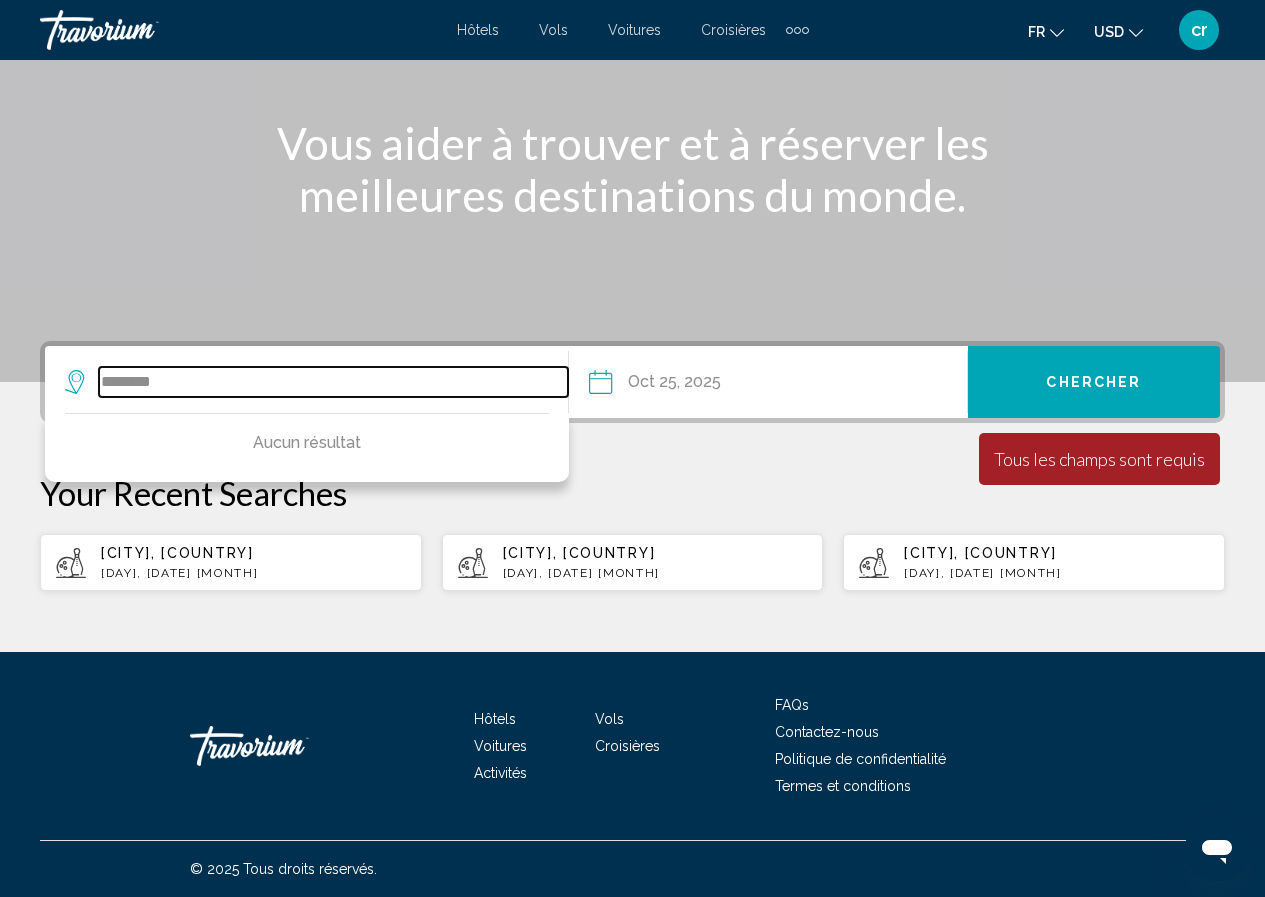 type on "*******" 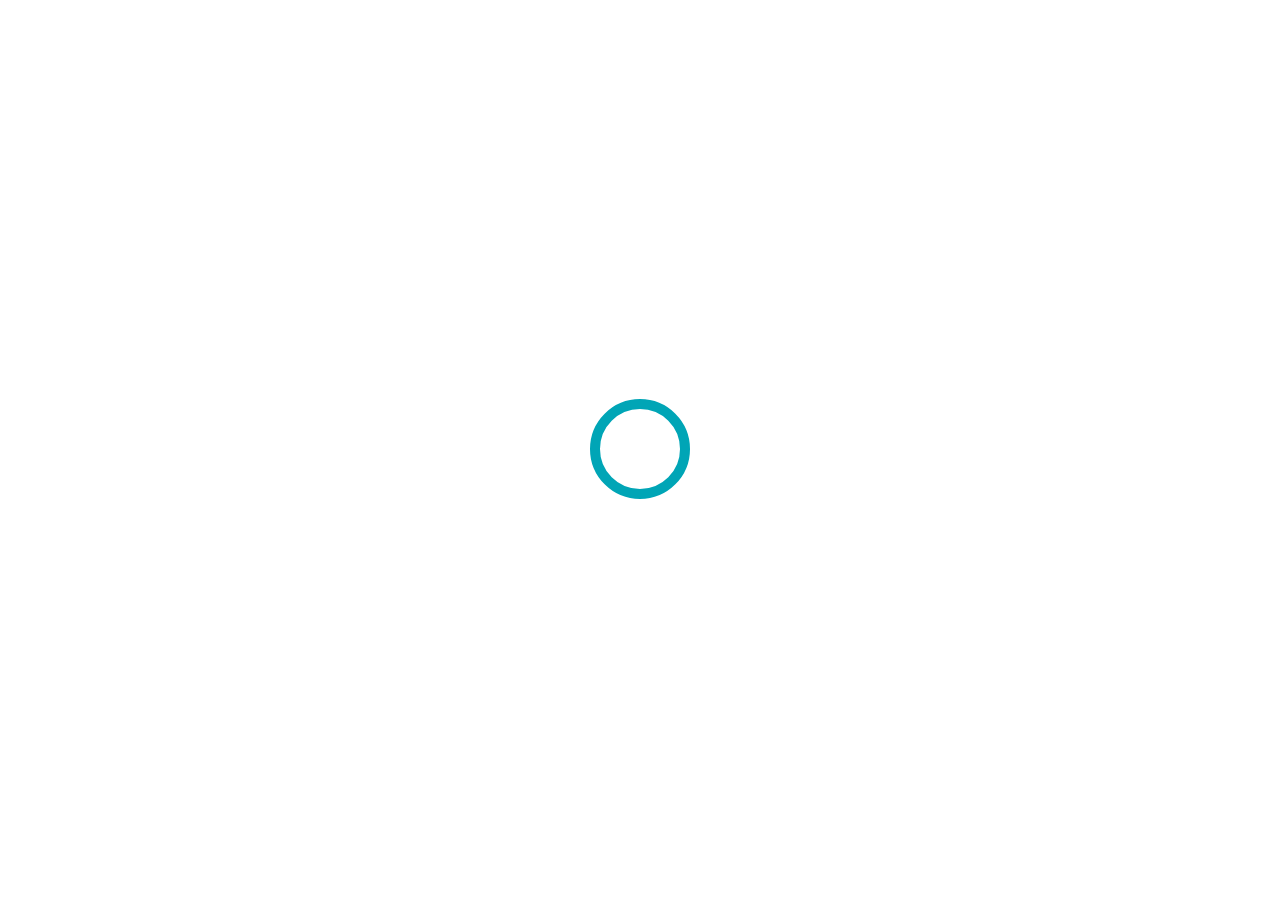 scroll, scrollTop: 0, scrollLeft: 0, axis: both 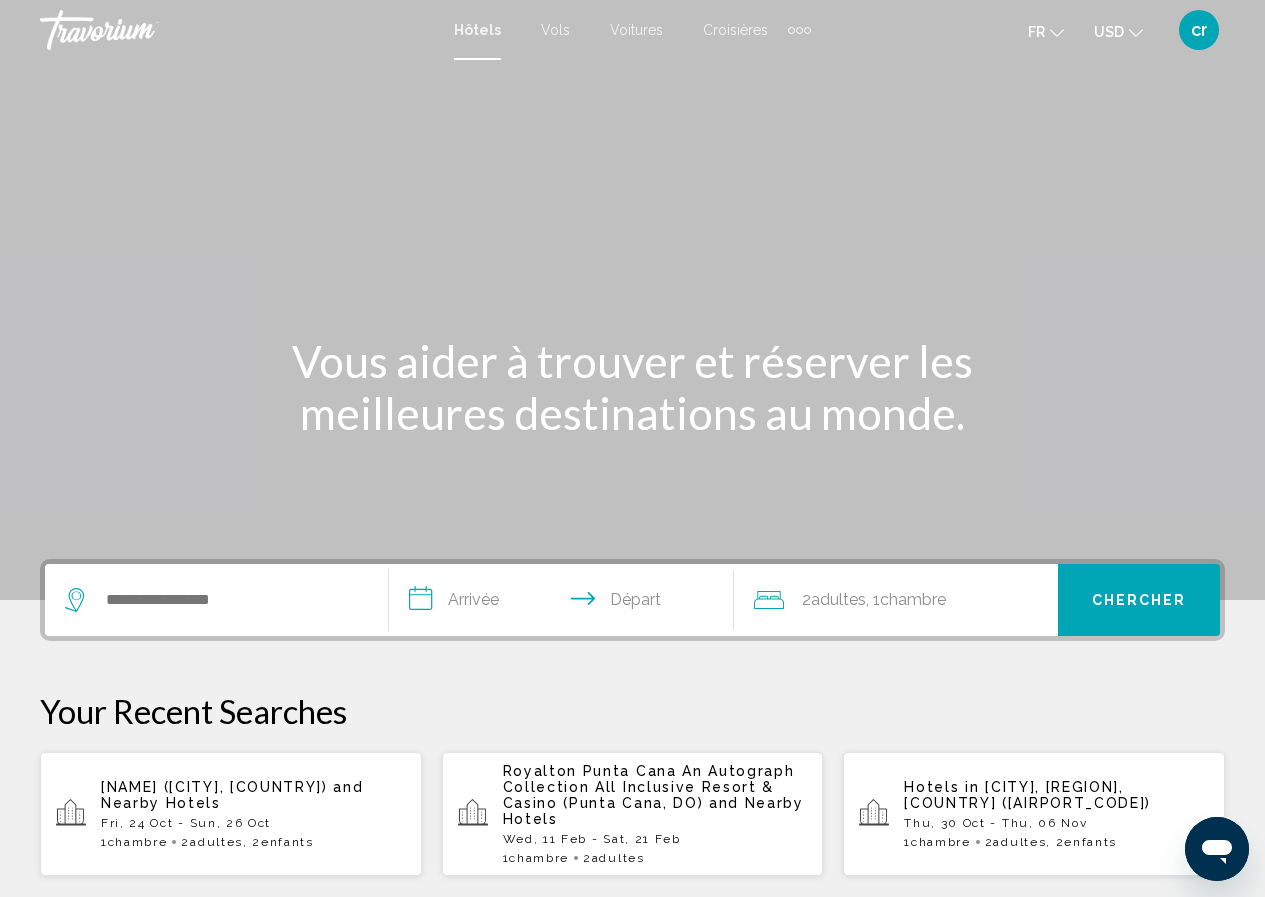 click on "Les Jardins de Beauval (Saint Aignan, FR)    and Nearby Hotels  Fri, 24 Oct - Sun, 26 Oct  1  Chambre pièces 2  Adulte Adultes , 2  Enfant Enfants" at bounding box center [231, 814] 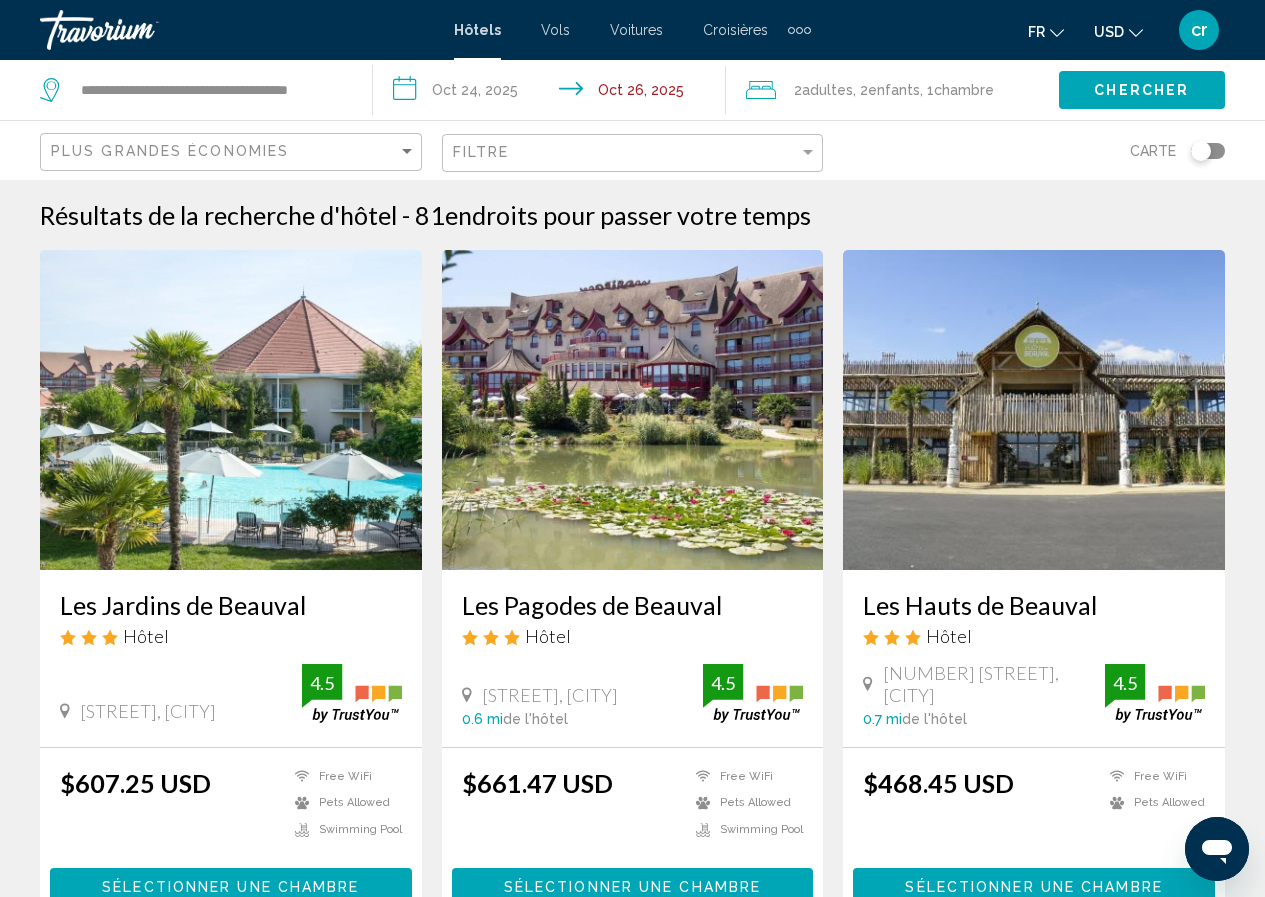 click on "USD" 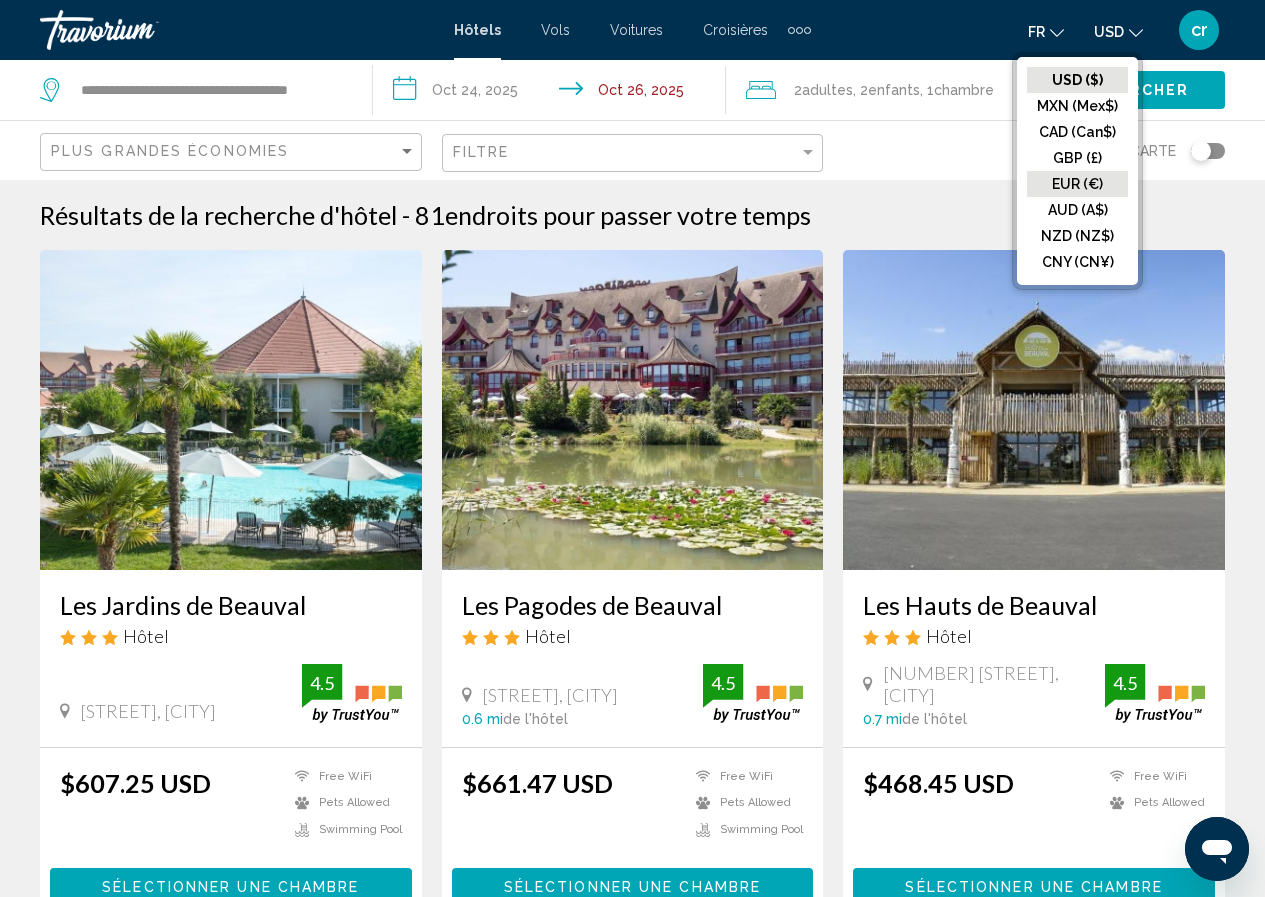 click on "EUR (€)" 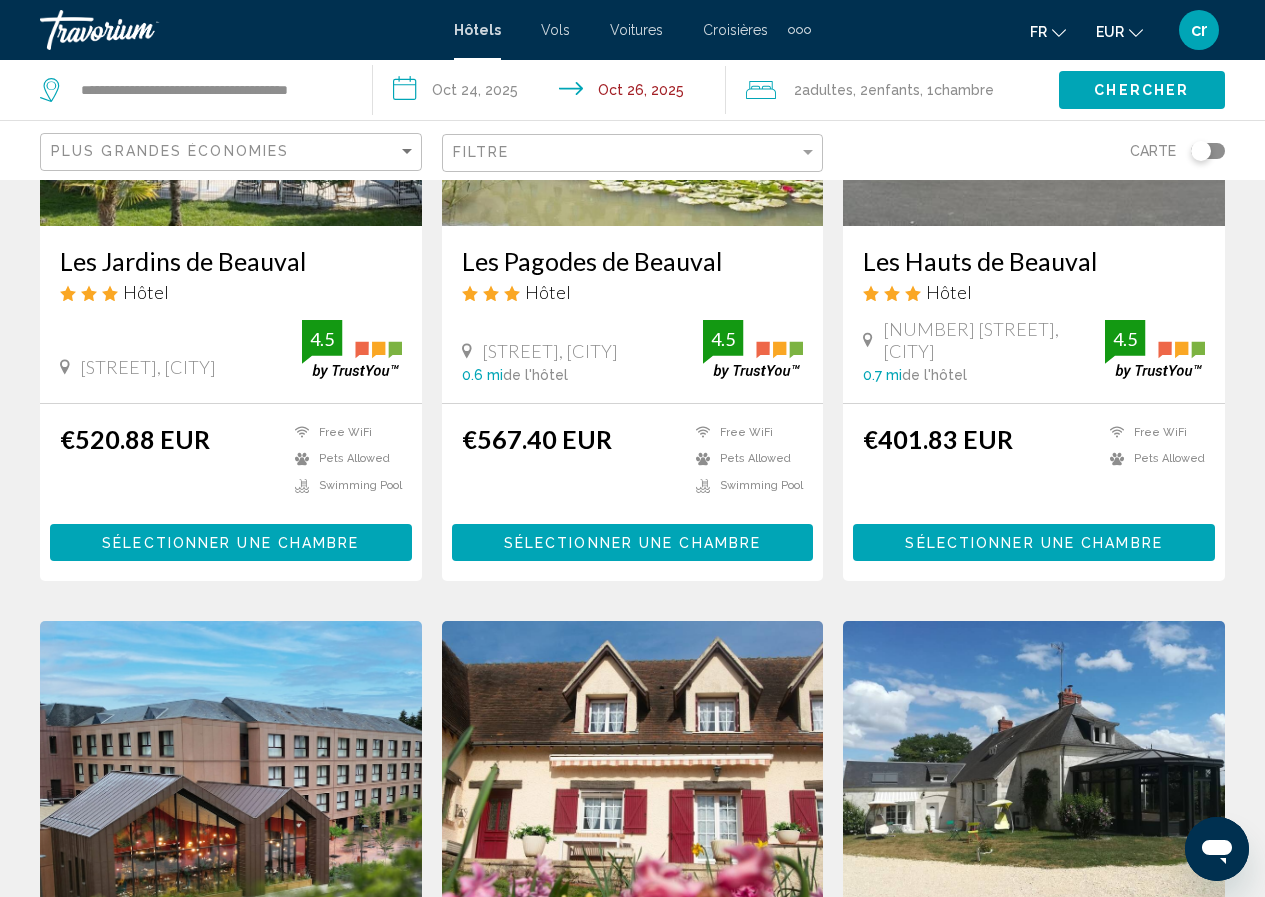scroll, scrollTop: 100, scrollLeft: 0, axis: vertical 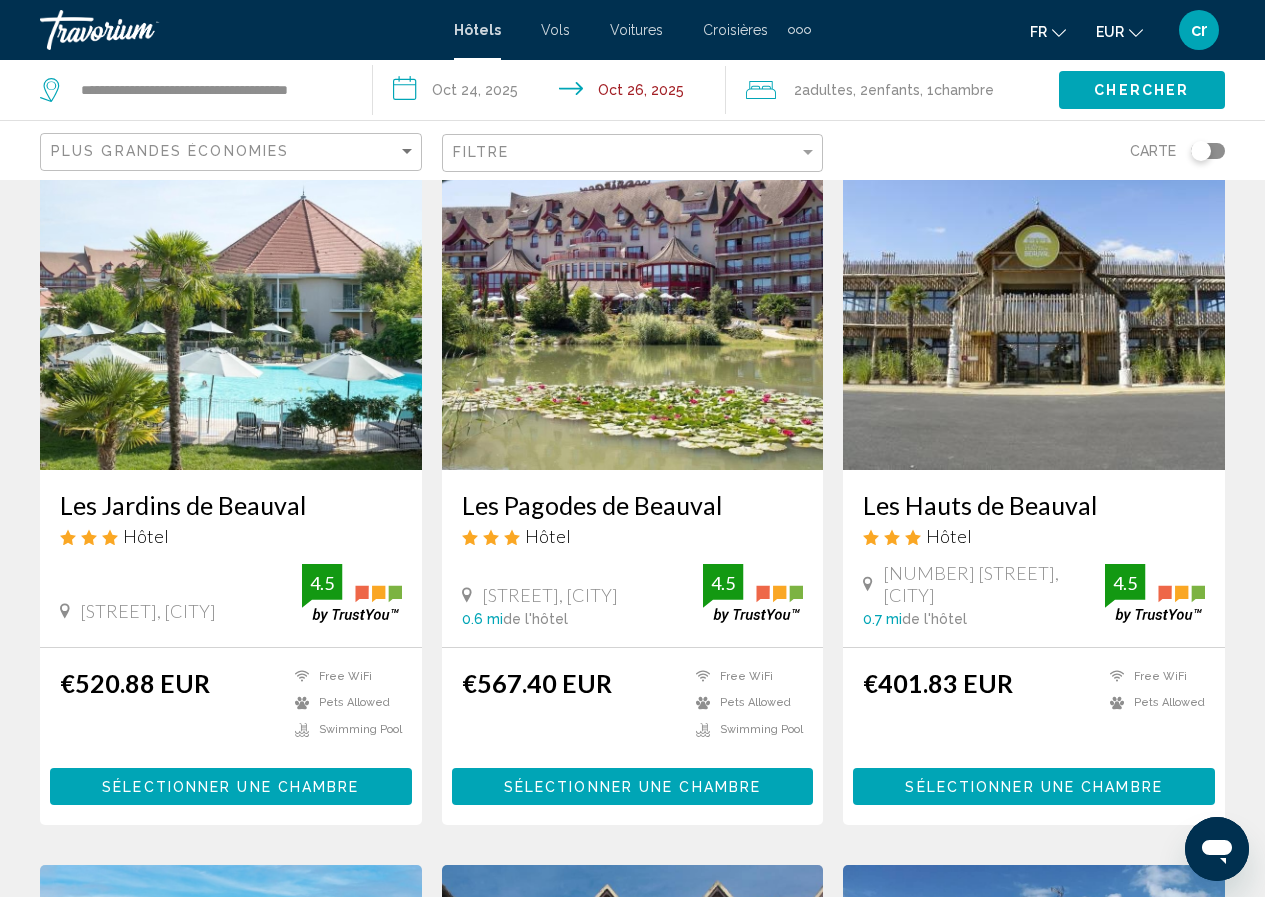 click on "Plus grandes économies" 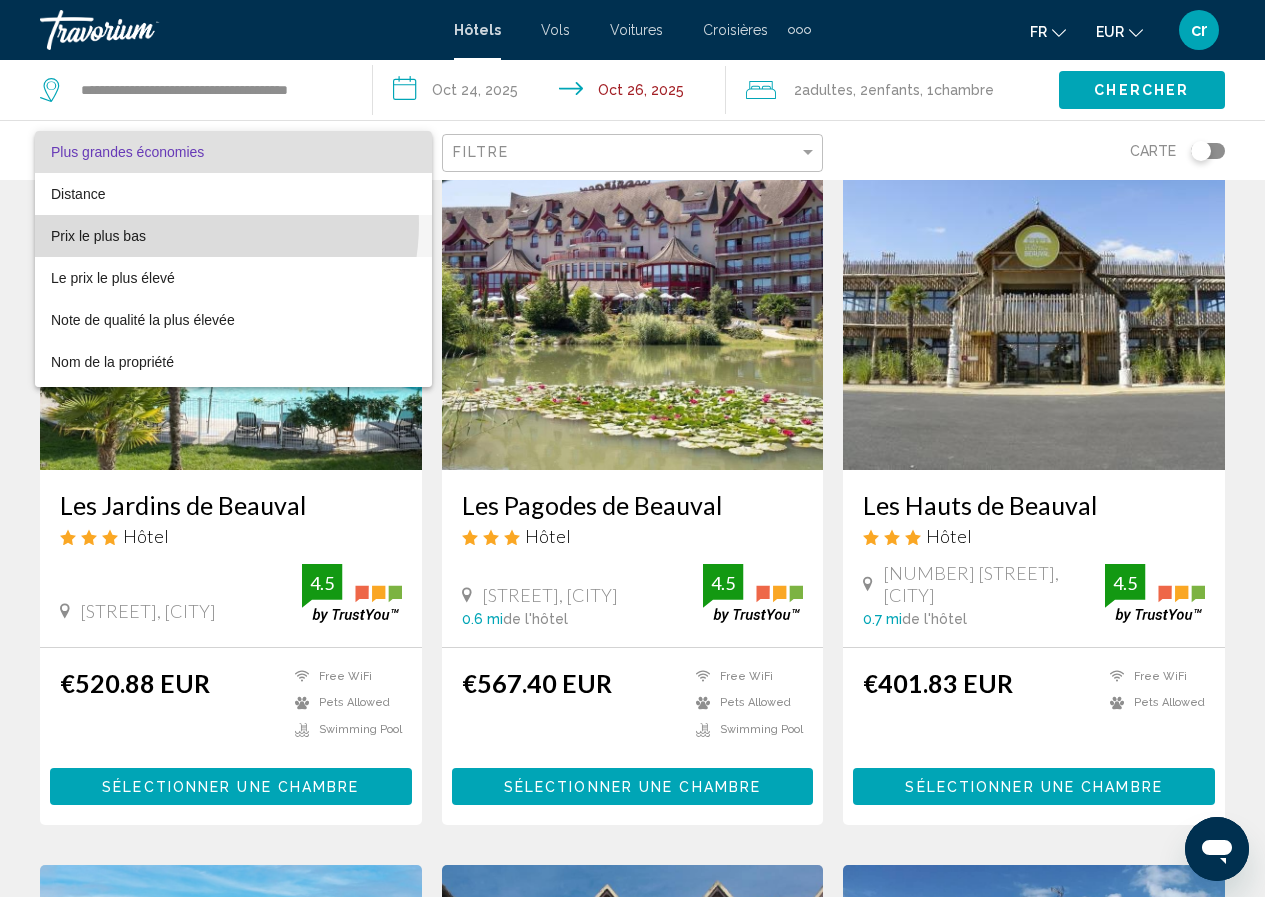 click on "Prix le plus bas" at bounding box center (233, 236) 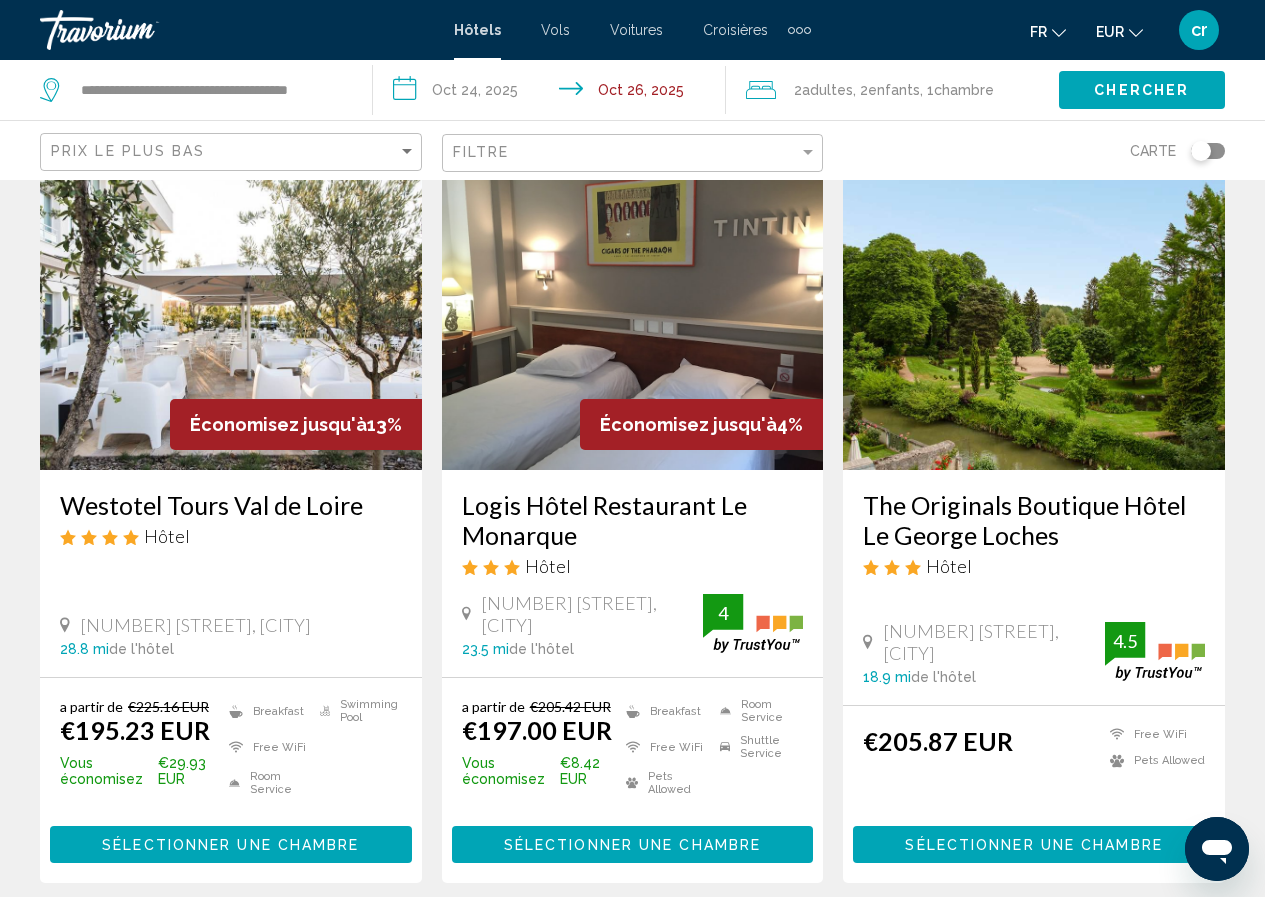 click on "Westotel Tours Val de Loire" at bounding box center (231, 505) 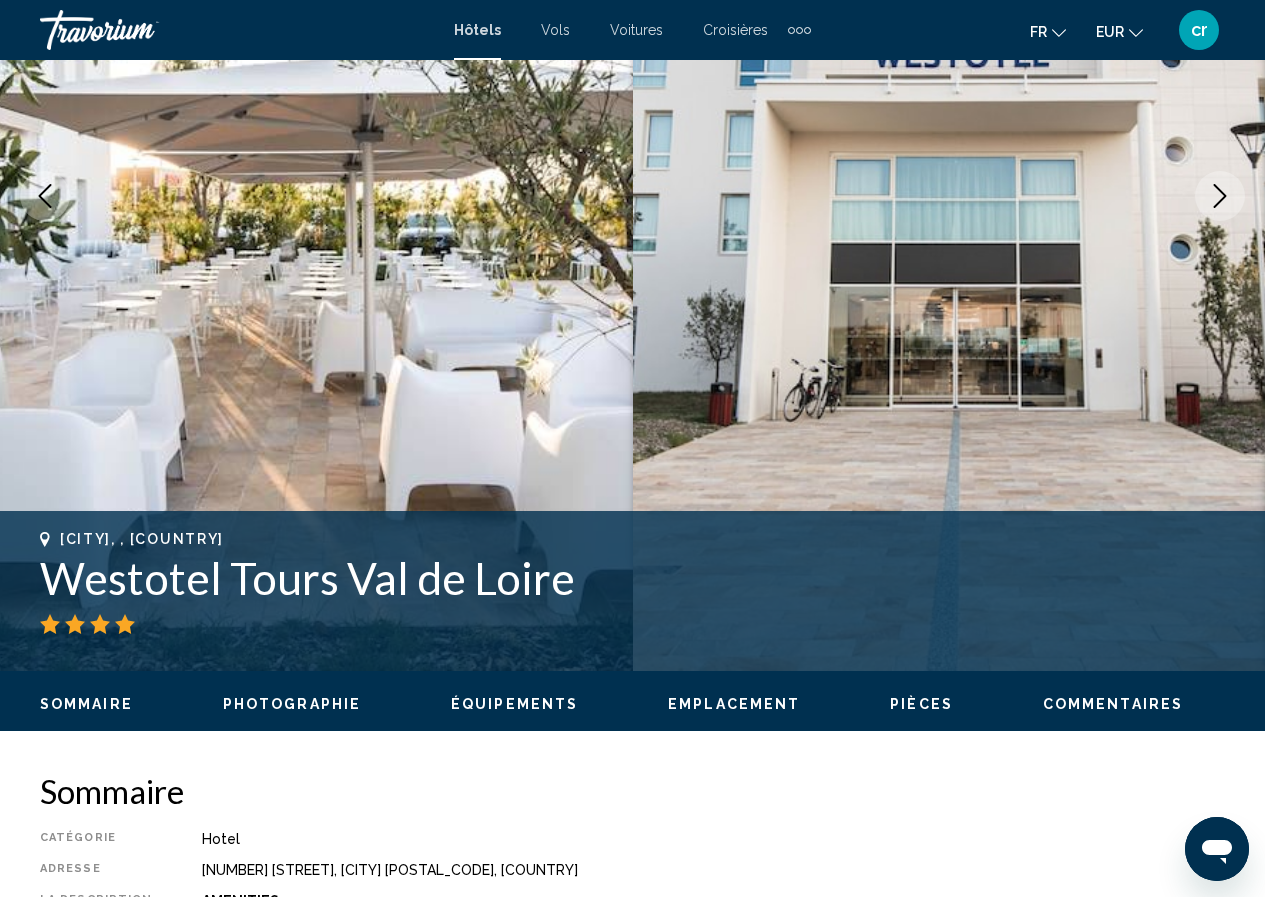 scroll, scrollTop: 386, scrollLeft: 0, axis: vertical 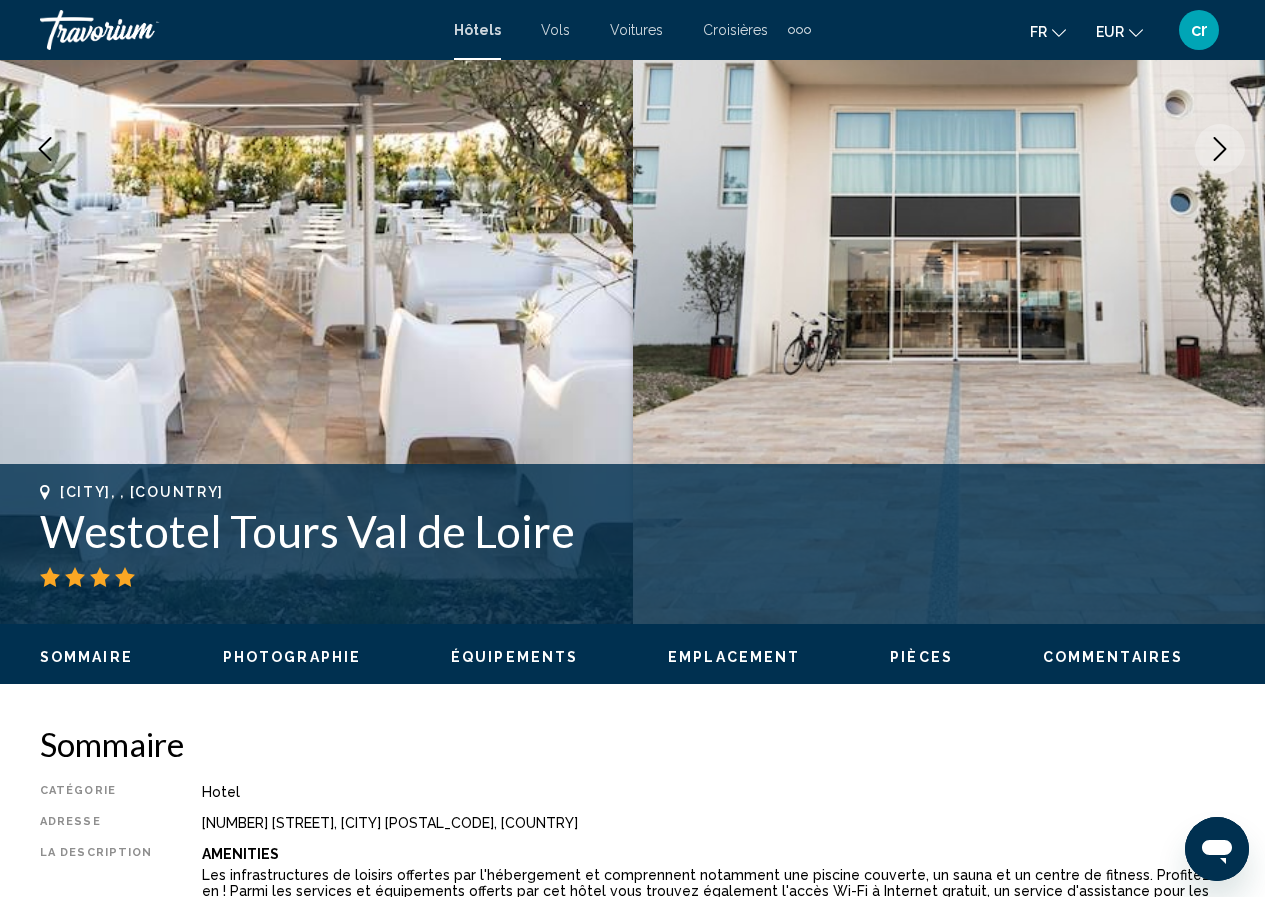 click on "Westotel Tours Val de Loire" at bounding box center (632, 531) 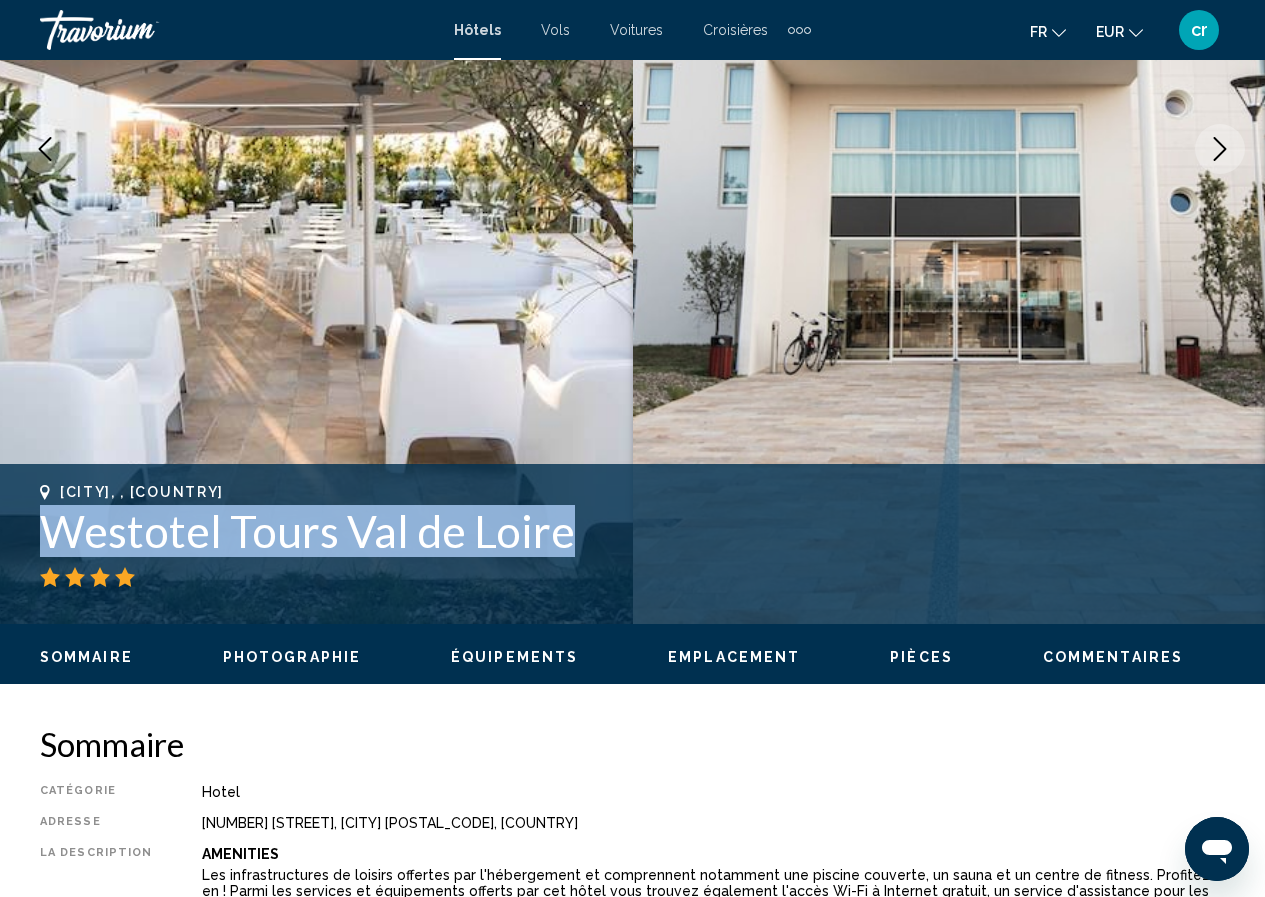 drag, startPoint x: 558, startPoint y: 534, endPoint x: 26, endPoint y: 547, distance: 532.1588 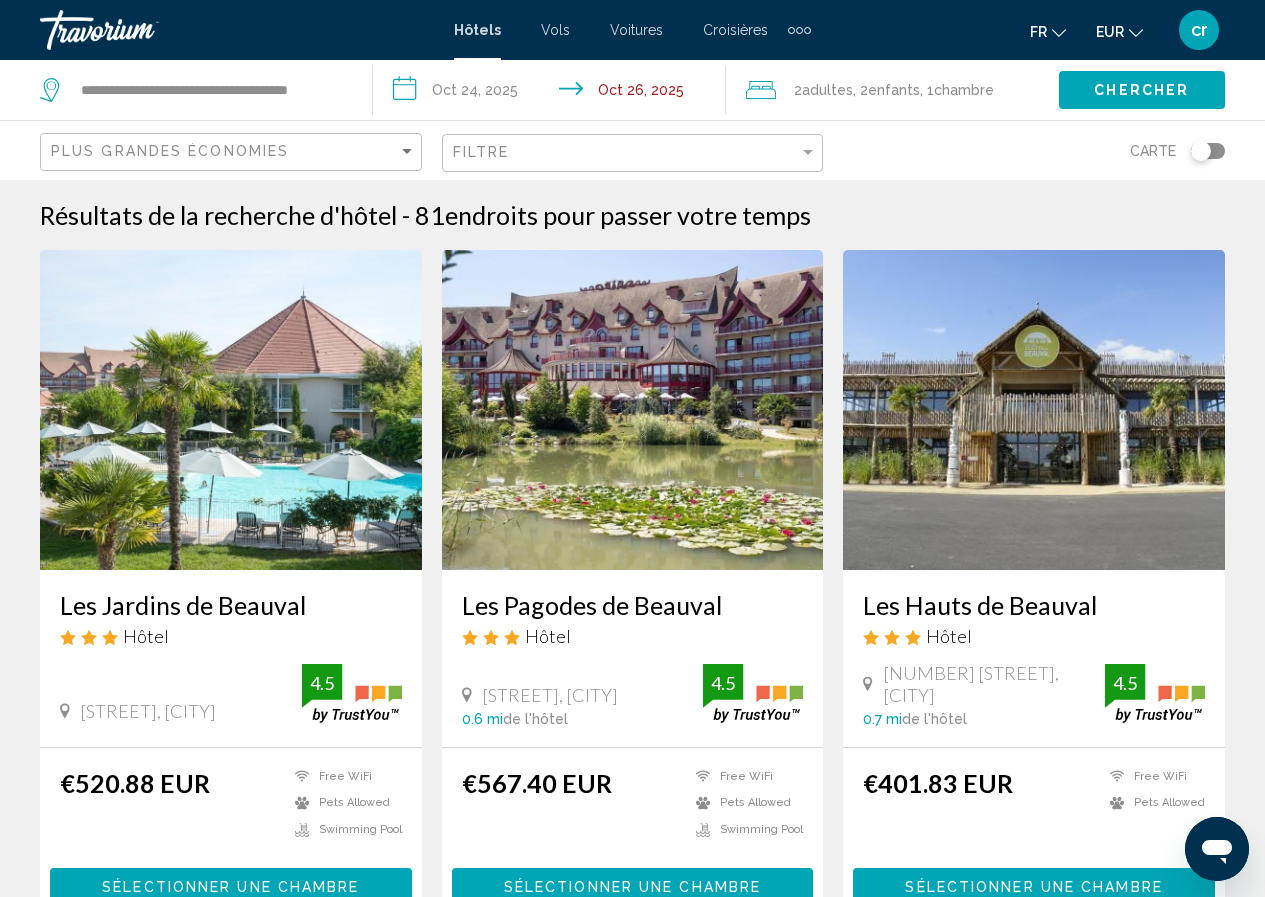 click on "Carte" 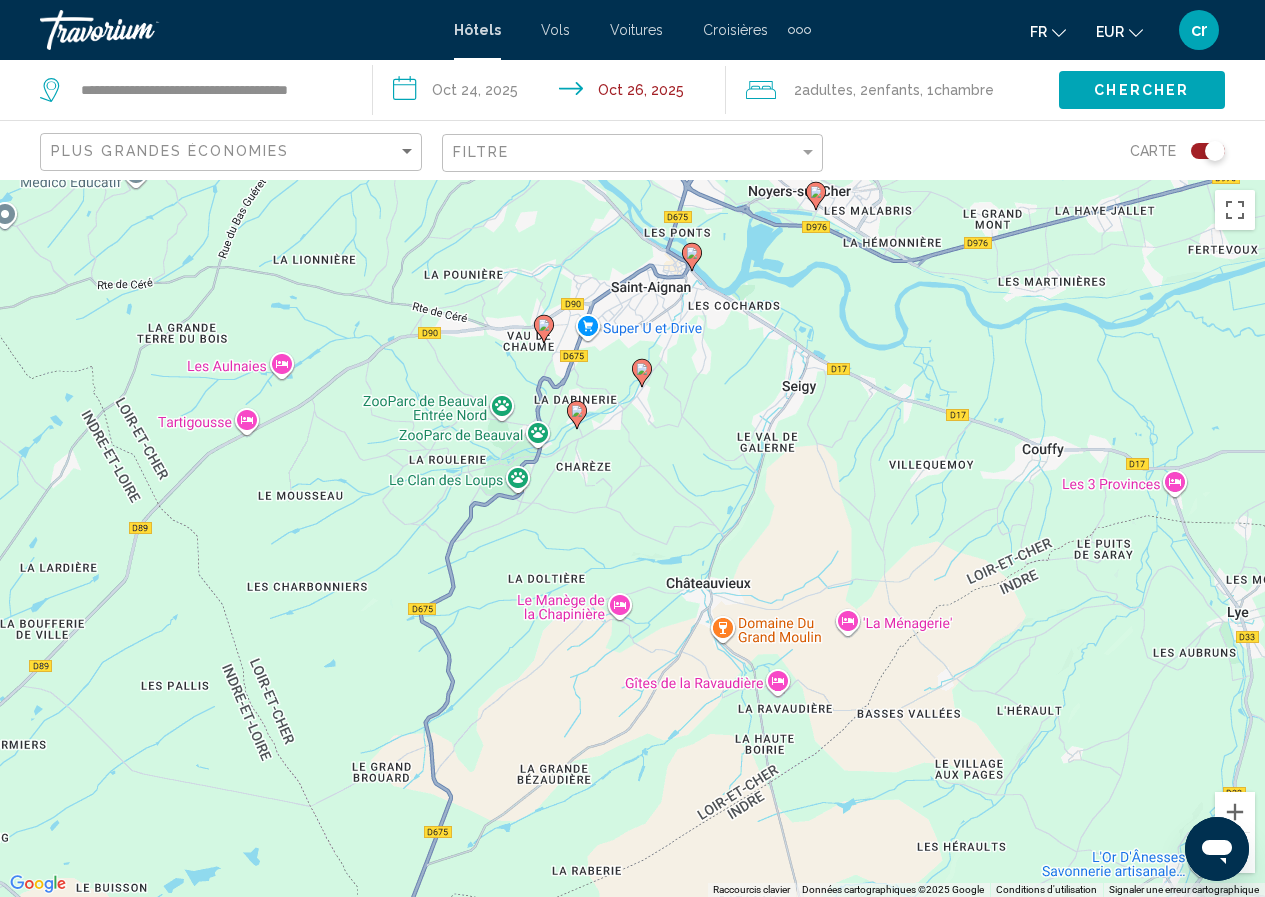 click 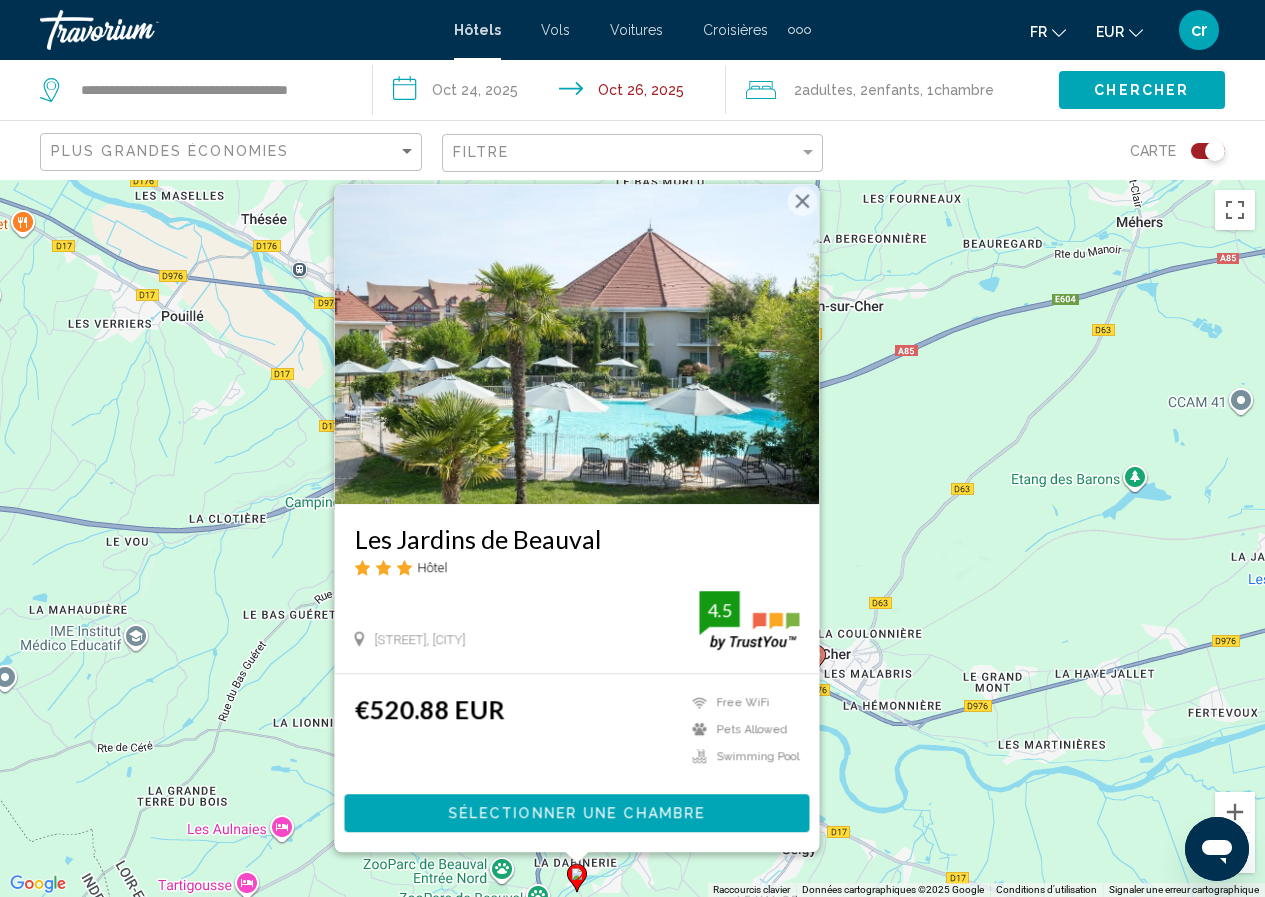 click on "Pour activer le glissement avec le clavier, appuyez sur Alt+Entrée. Une fois ce mode activé, utilisez les touches fléchées pour déplacer le repère. Pour valider le déplacement, appuyez sur Entrée. Pour annuler, appuyez sur Échap.  Les Jardins de Beauval
Hôtel
Route De Beauval, Saint Aignan 0 mi  de l'hôtel 4.5 €520.88 EUR
Free WiFi
Pets Allowed
Swimming Pool  4.5 Sélectionner une chambre" at bounding box center [632, 538] 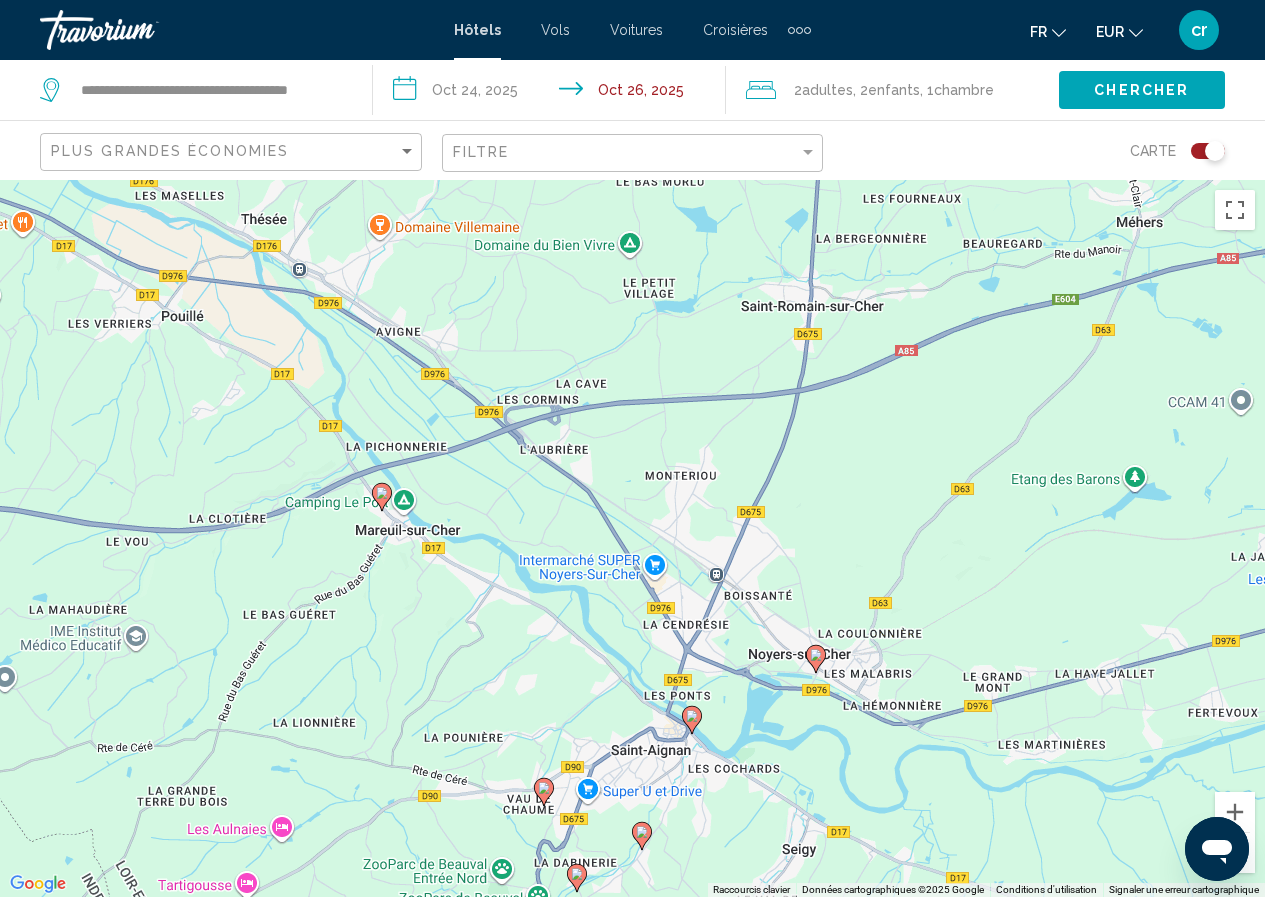 click 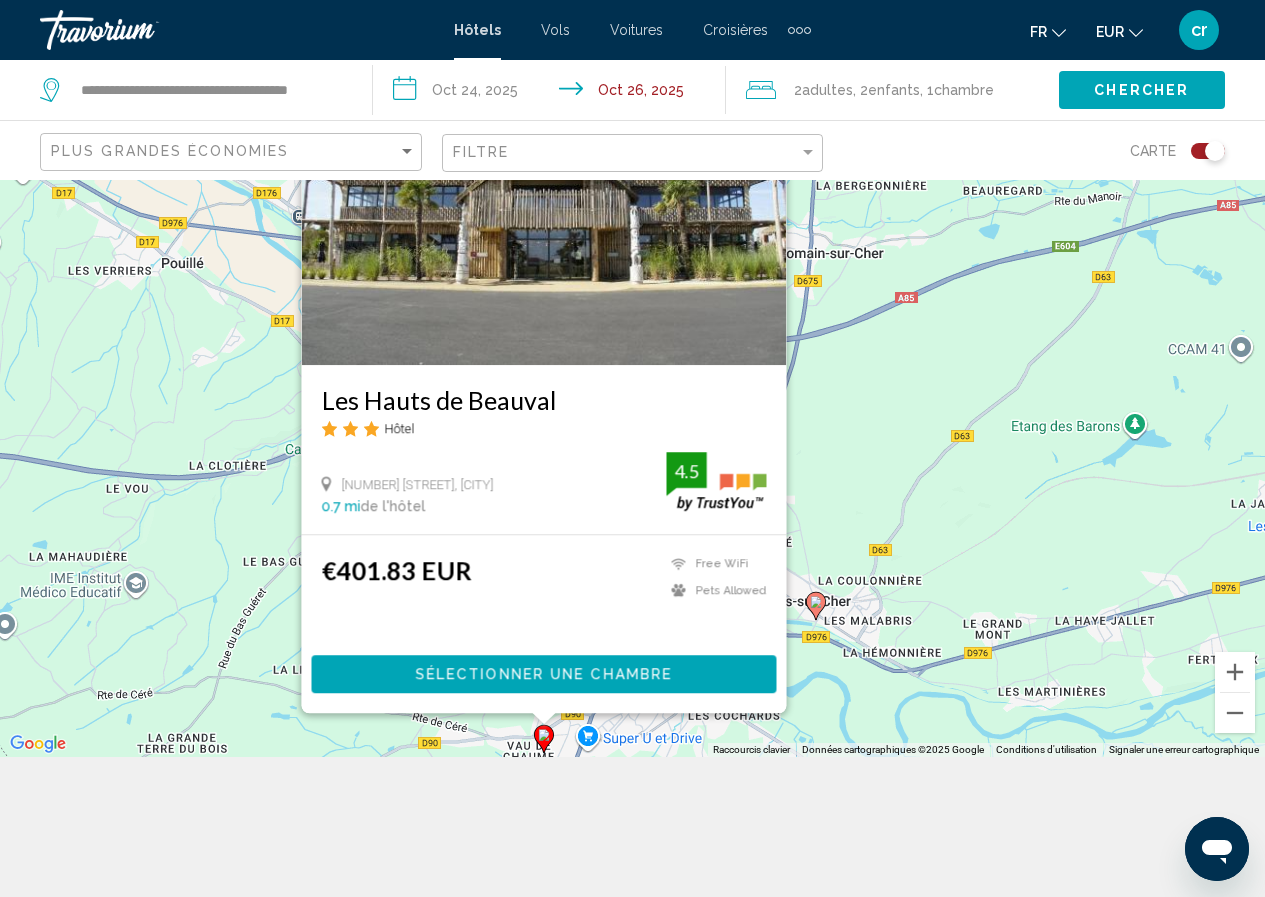 scroll, scrollTop: 180, scrollLeft: 0, axis: vertical 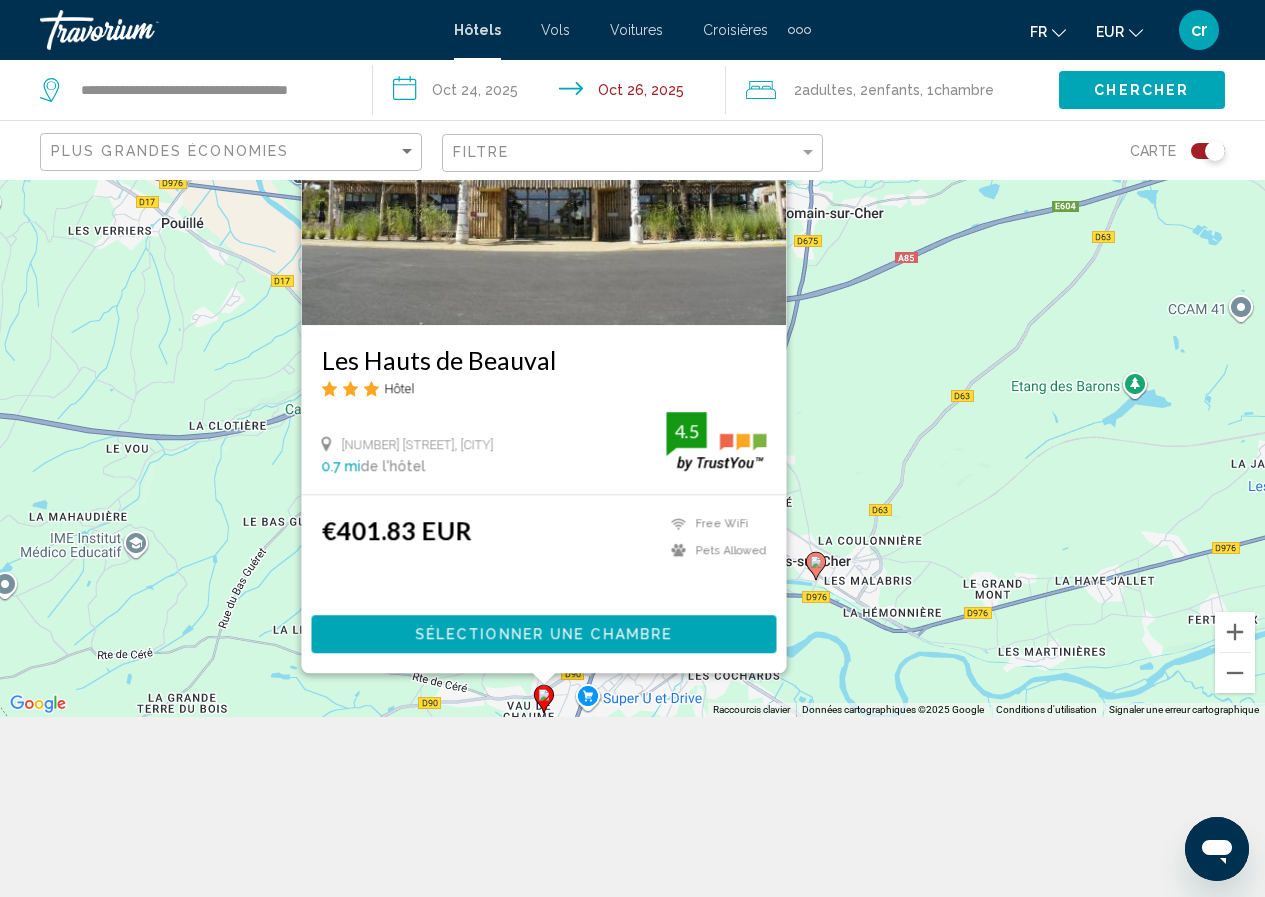 click on "Pour activer le glissement avec le clavier, appuyez sur Alt+Entrée. Une fois ce mode activé, utilisez les touches fléchées pour déplacer le repère. Pour valider le déplacement, appuyez sur Entrée. Pour annuler, appuyez sur Échap.  Les Hauts de Beauval
Hôtel
356 Rue Du Paradis, Saint-Aignan 0.7 mi  de l'hôtel 4.5 €401.83 EUR
Free WiFi
Pets Allowed  4.5 Sélectionner une chambre" at bounding box center (632, 358) 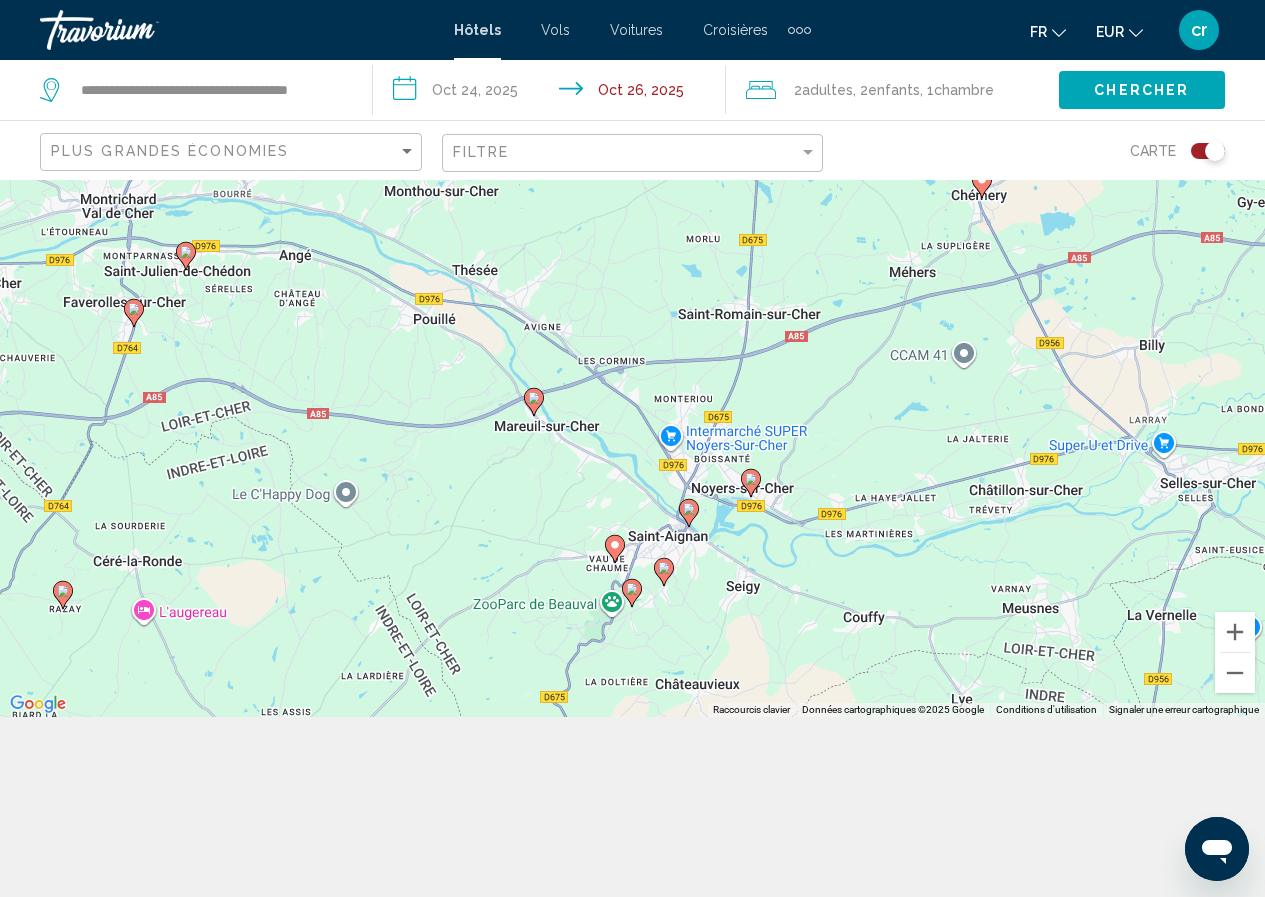 drag, startPoint x: 734, startPoint y: 652, endPoint x: 703, endPoint y: 534, distance: 122.0041 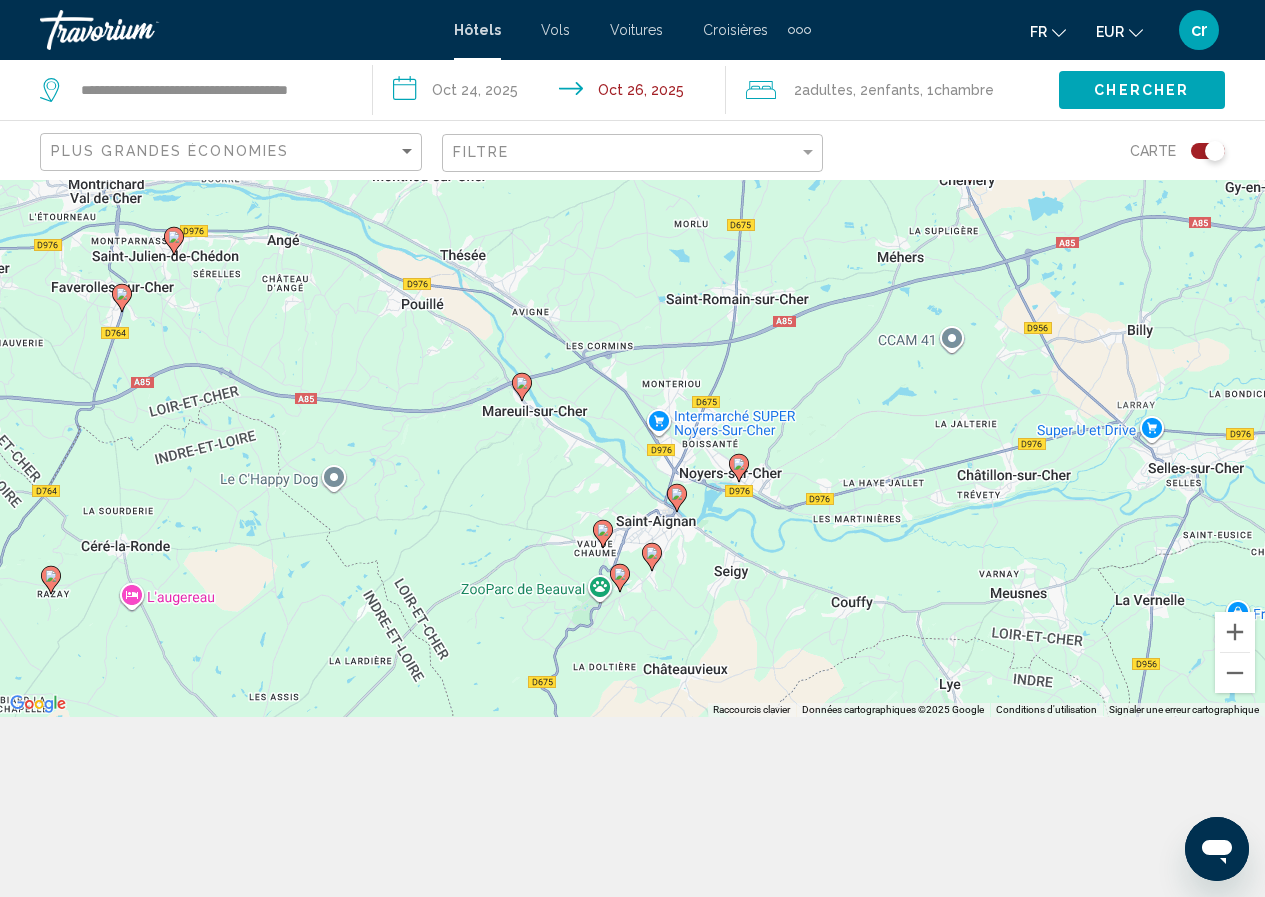 click 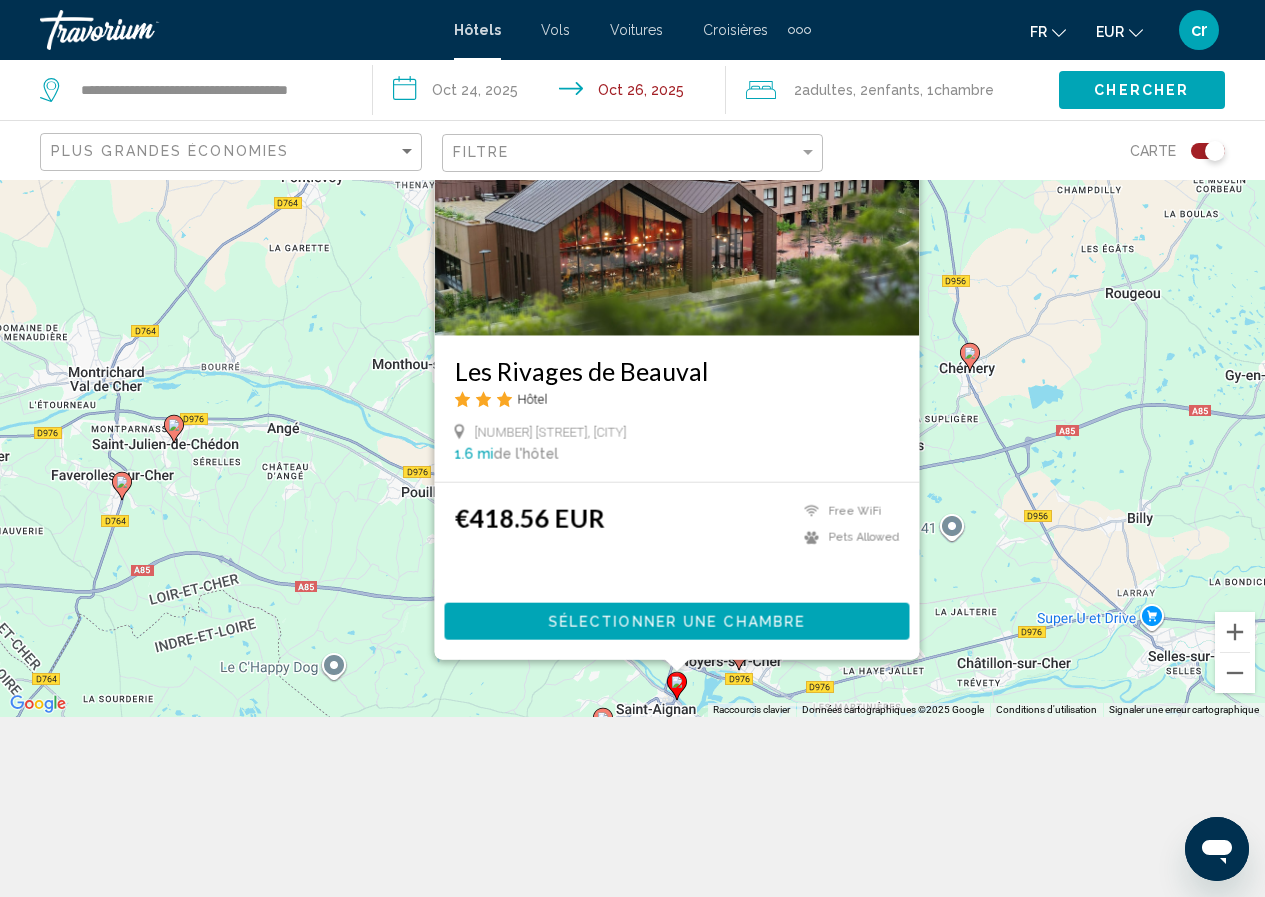 click on "Pour activer le glissement avec le clavier, appuyez sur Alt+Entrée. Une fois ce mode activé, utilisez les touches fléchées pour déplacer le repère. Pour valider le déplacement, appuyez sur Entrée. Pour annuler, appuyez sur Échap.  Les Rivages de Beauval
Hôtel
67 Rue Rouget De Lisle, Saint-Aignan 1.6 mi  de l'hôtel €418.56 EUR
Free WiFi
Pets Allowed  Sélectionner une chambre" at bounding box center [632, 358] 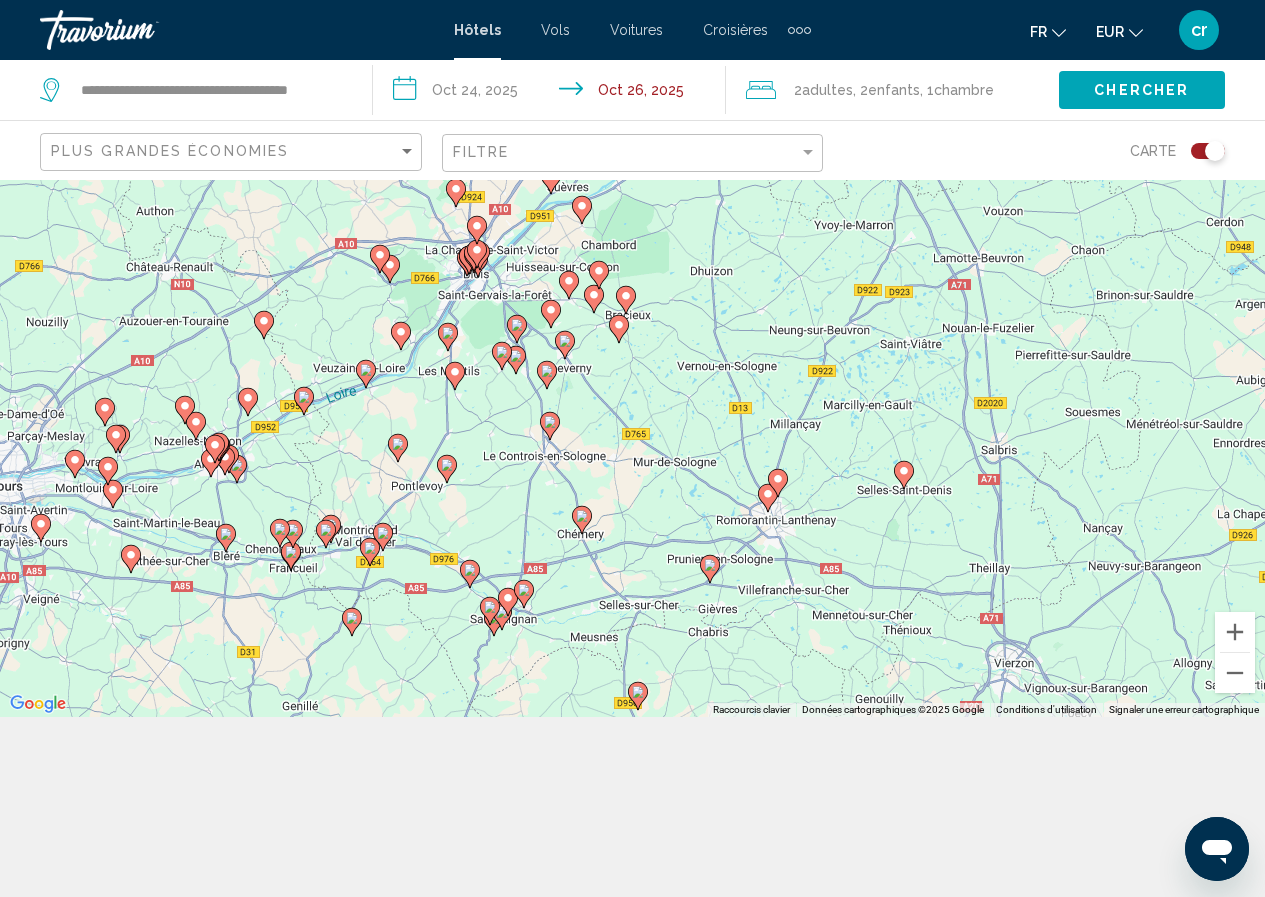 click 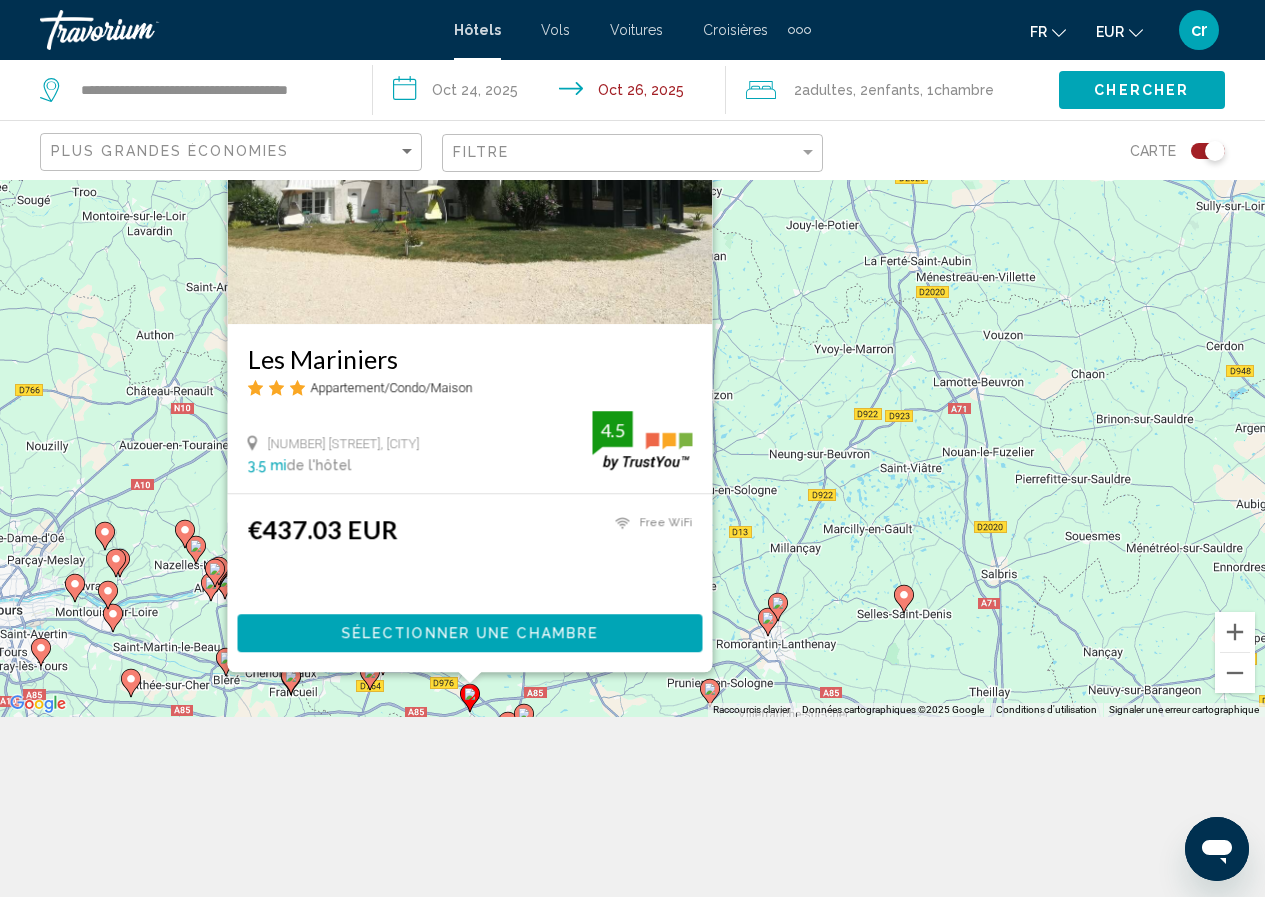 click on "Pour activer le glissement avec le clavier, appuyez sur Alt+Entrée. Une fois ce mode activé, utilisez les touches fléchées pour déplacer le repère. Pour valider le déplacement, appuyez sur Entrée. Pour annuler, appuyez sur Échap.  Les Mariniers
Appartement/Condo/Maison
119 Rue De La République, Mareuil-Sur-Cher 3.5 mi  de l'hôtel 4.5 €437.03 EUR
Free WiFi  4.5 Sélectionner une chambre" at bounding box center (632, 358) 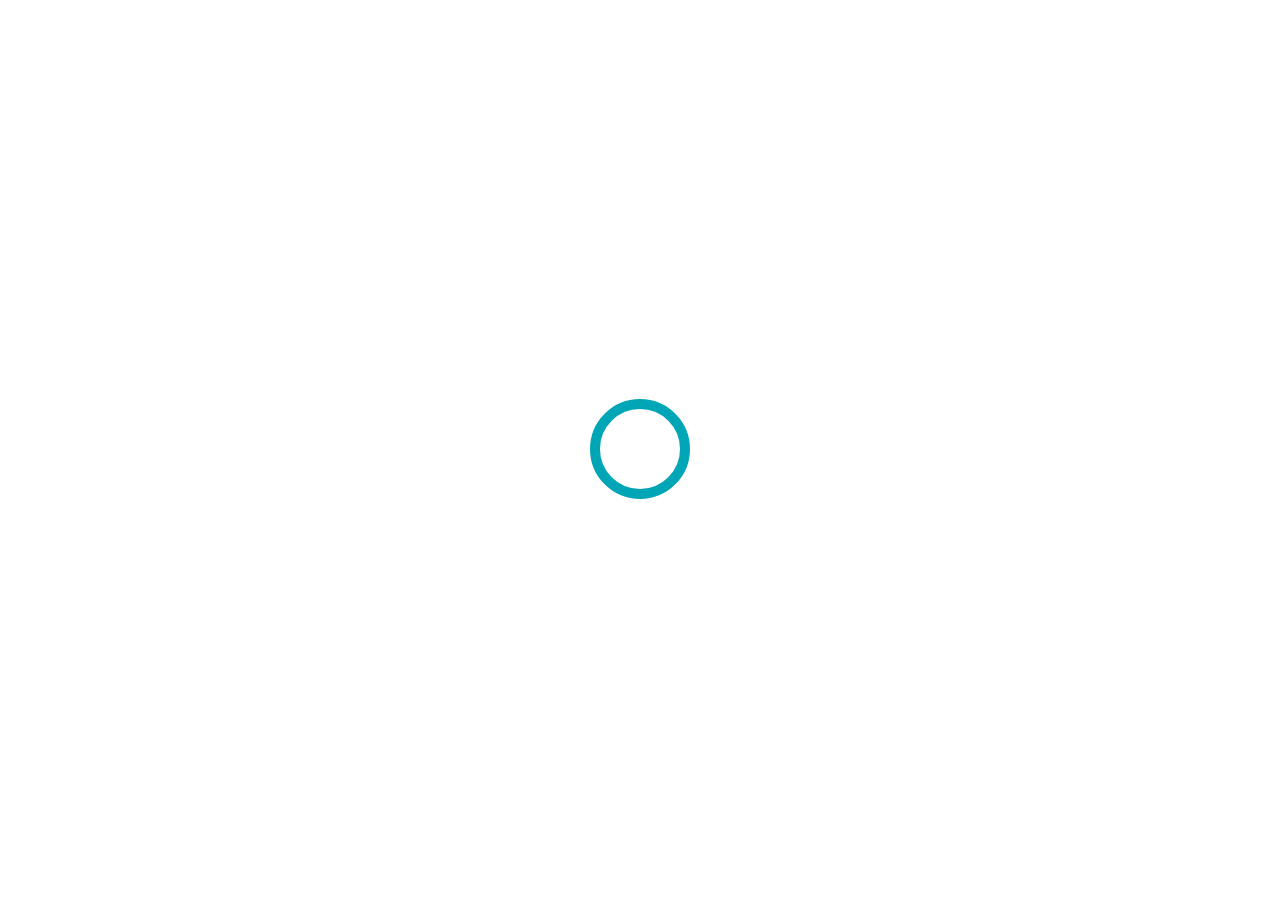 scroll, scrollTop: 0, scrollLeft: 0, axis: both 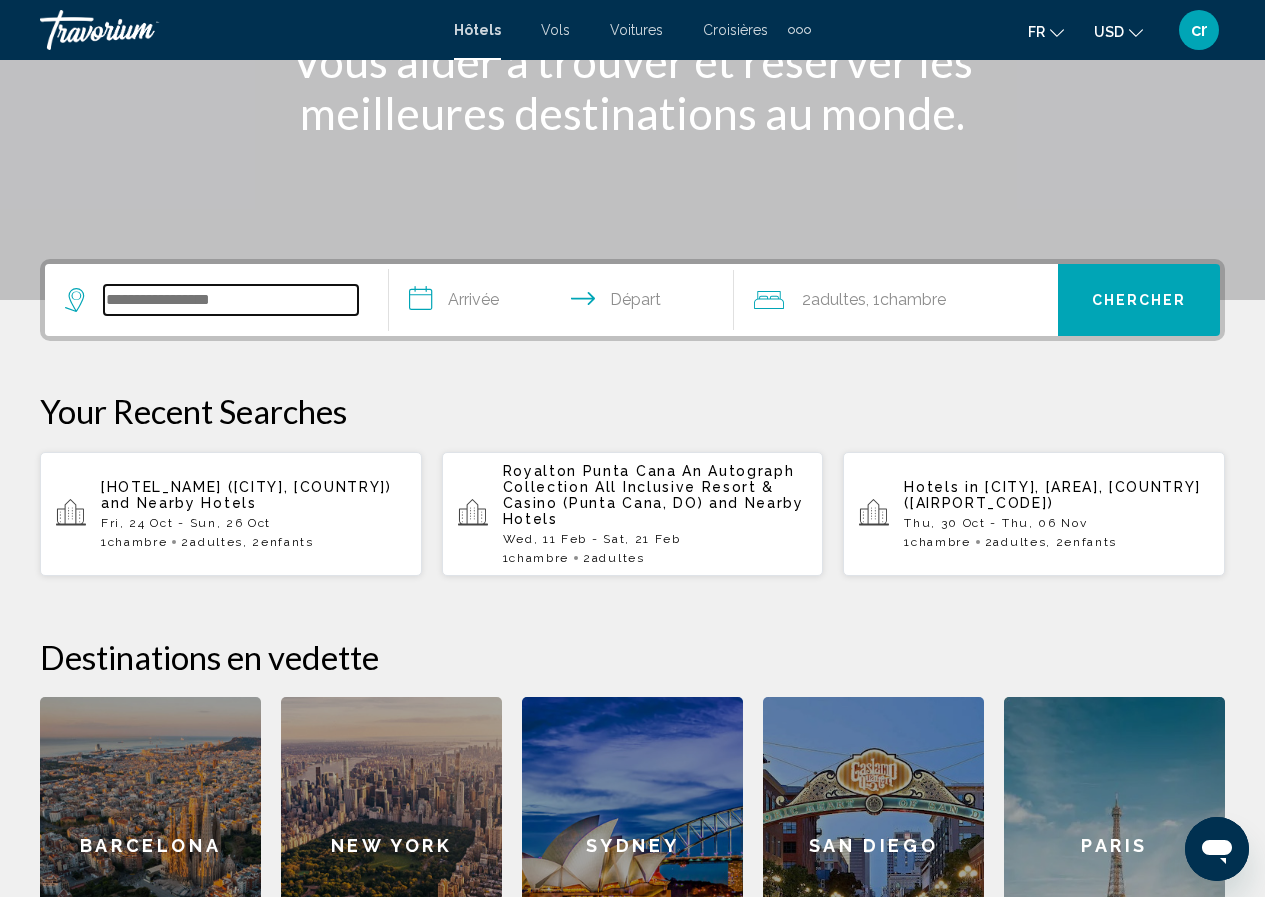 click at bounding box center (231, 300) 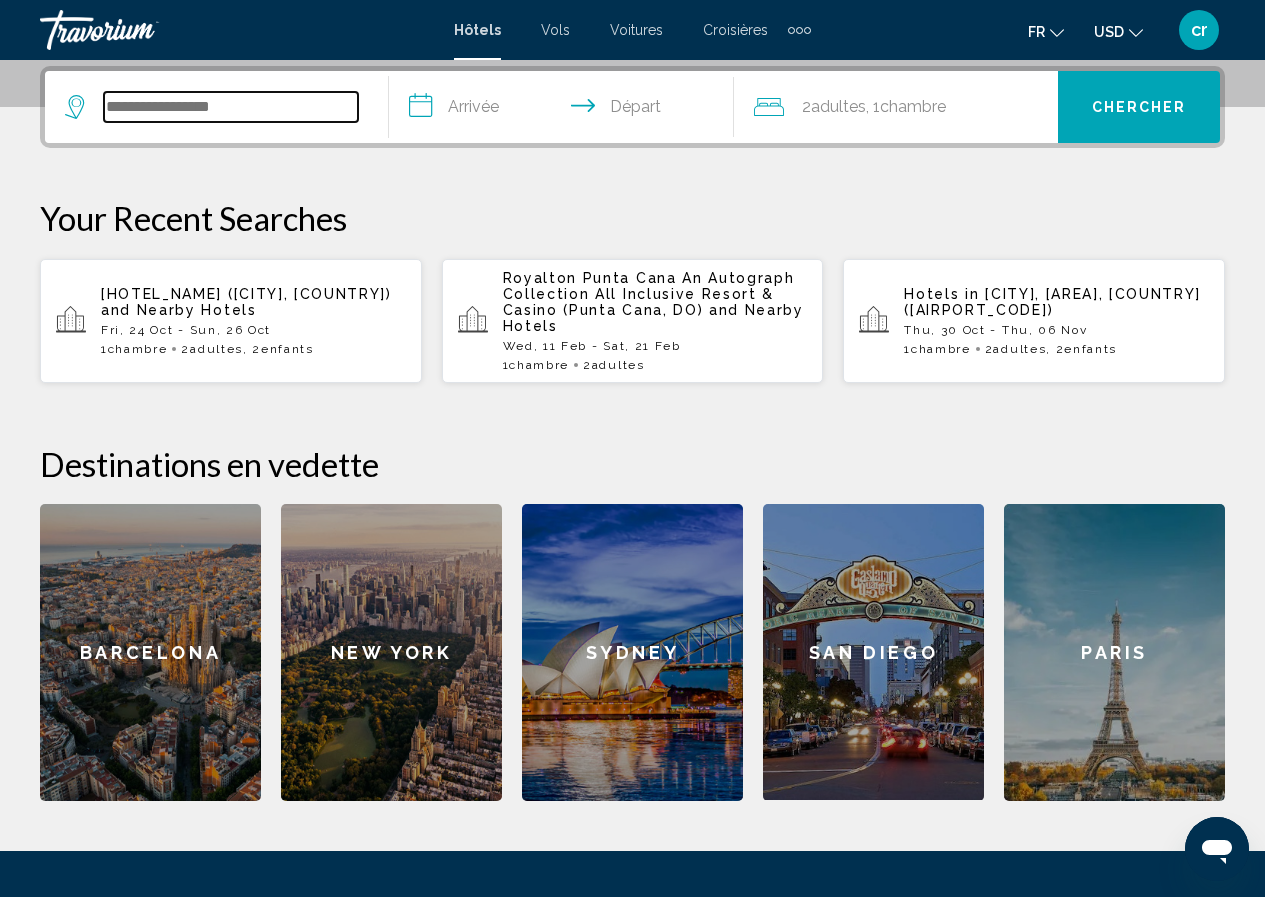 scroll, scrollTop: 494, scrollLeft: 0, axis: vertical 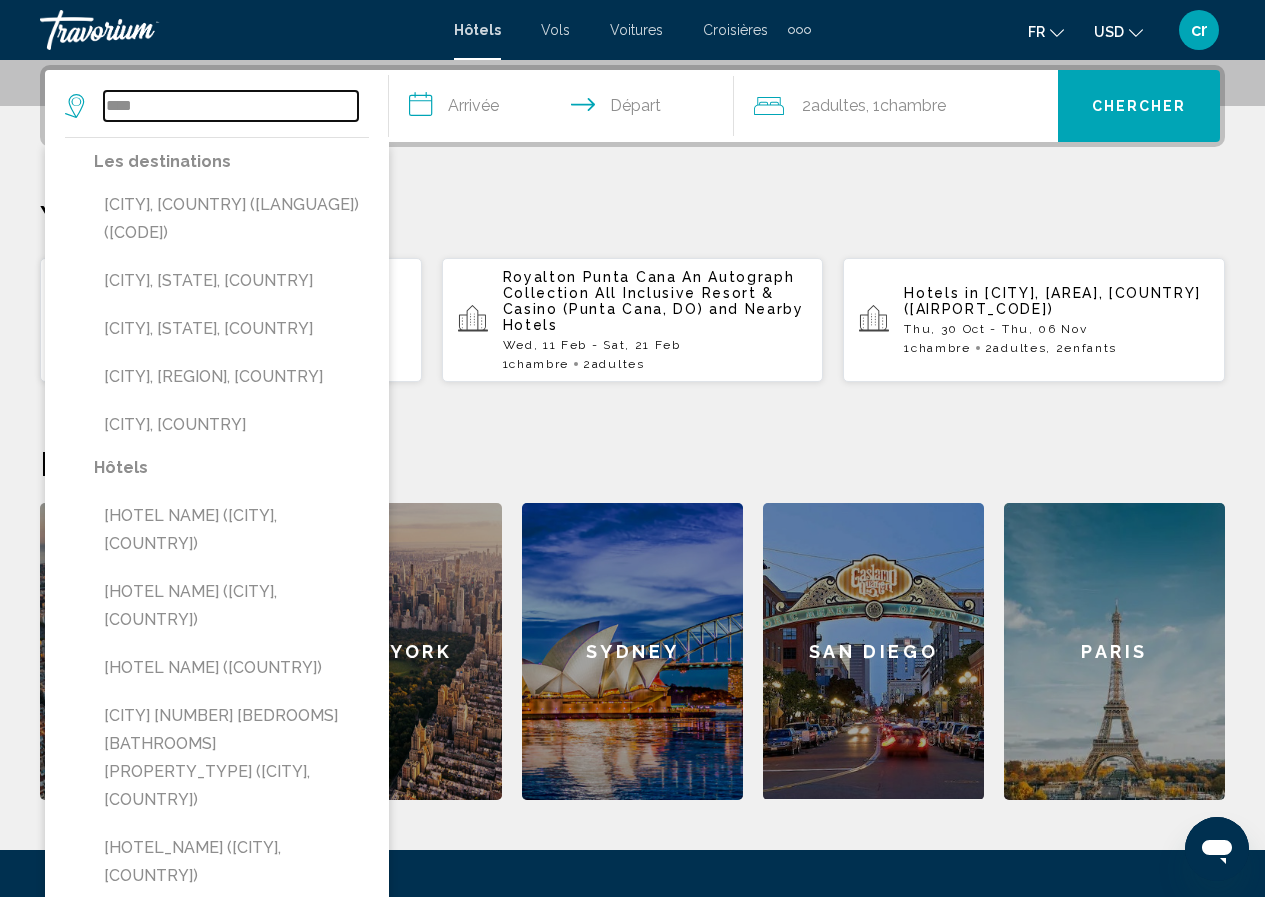 type on "*****" 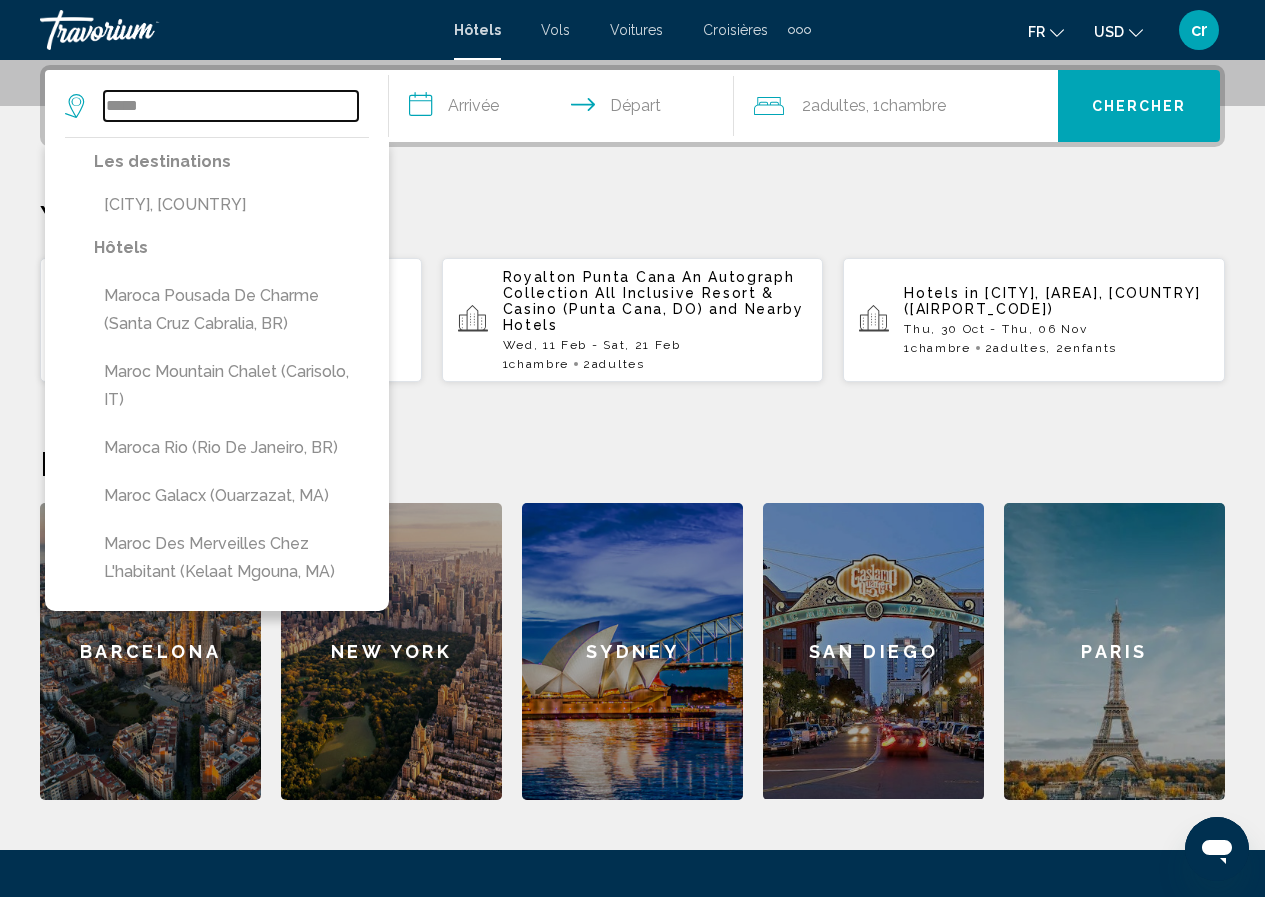 click on "*****" at bounding box center [231, 106] 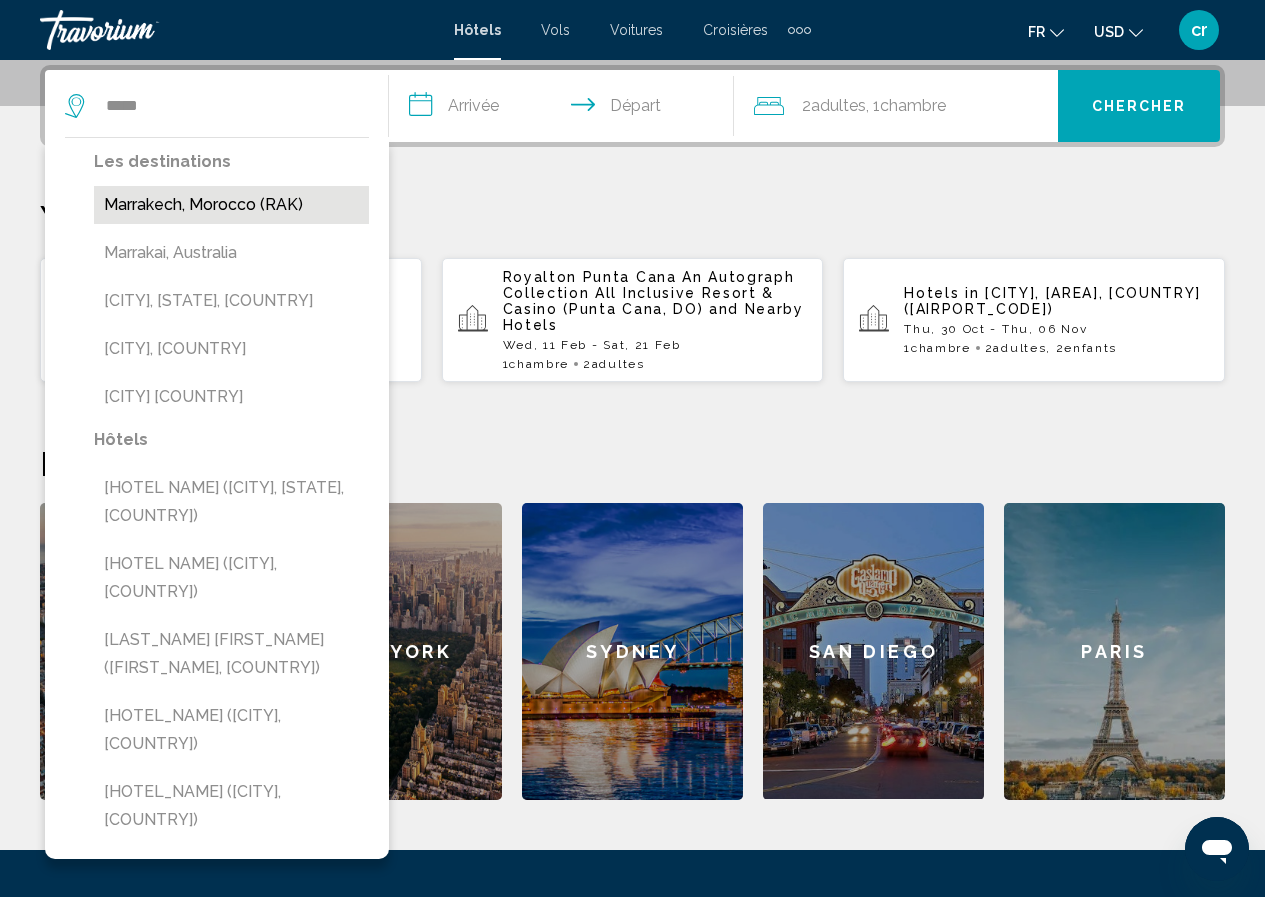 click on "Marrakech, Morocco (RAK)" at bounding box center [231, 205] 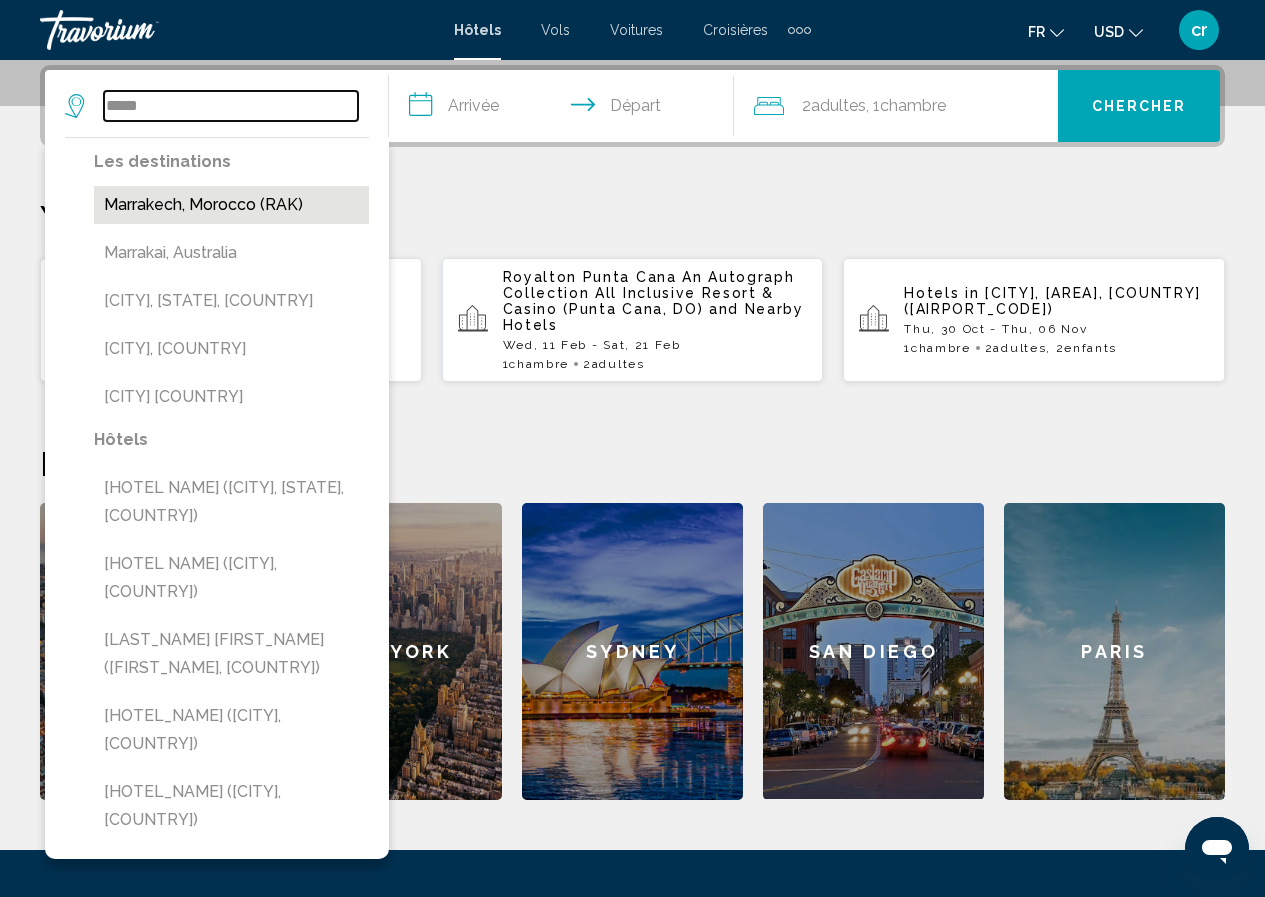 type on "**********" 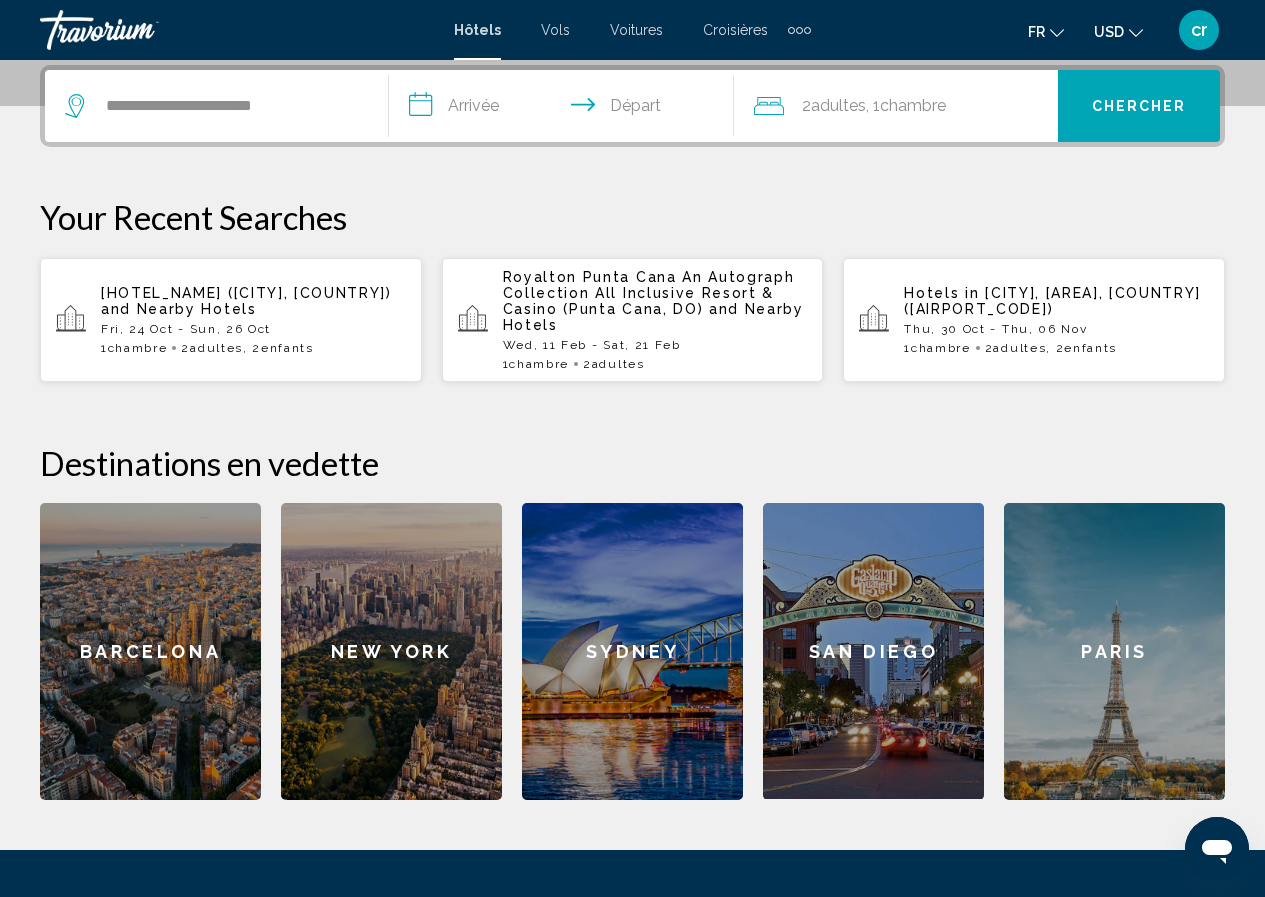 click on "**********" at bounding box center [565, 109] 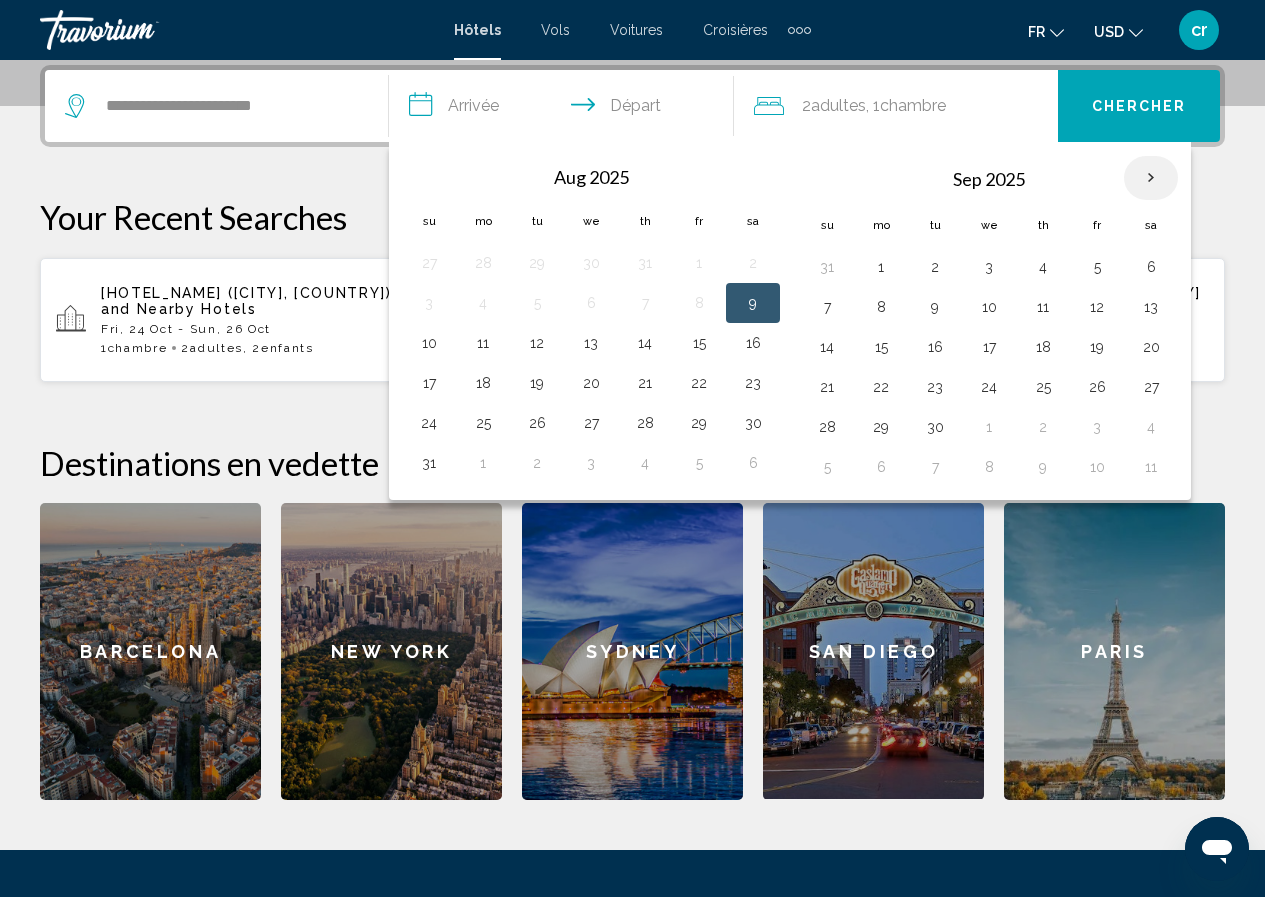 click at bounding box center (1151, 178) 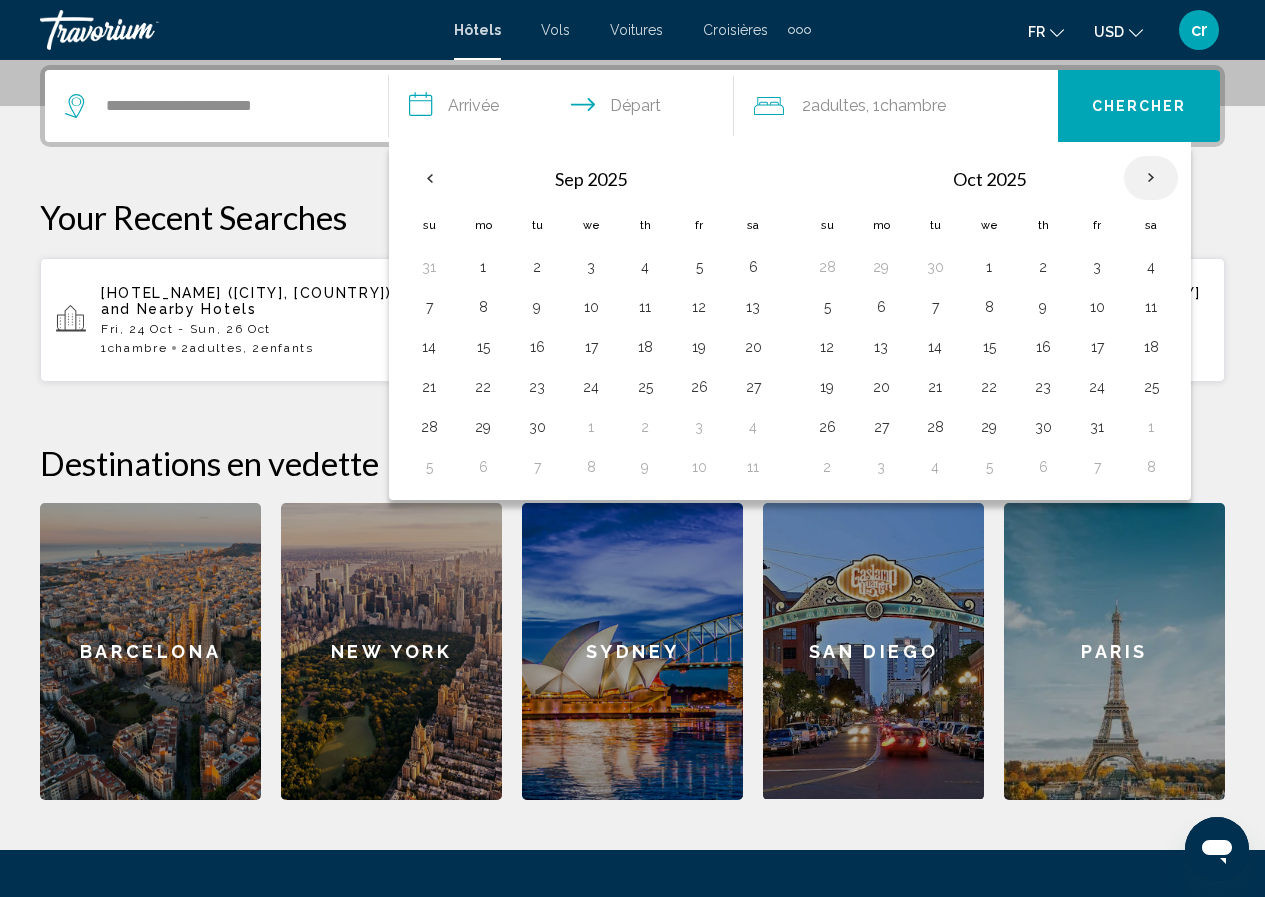 click at bounding box center (1151, 178) 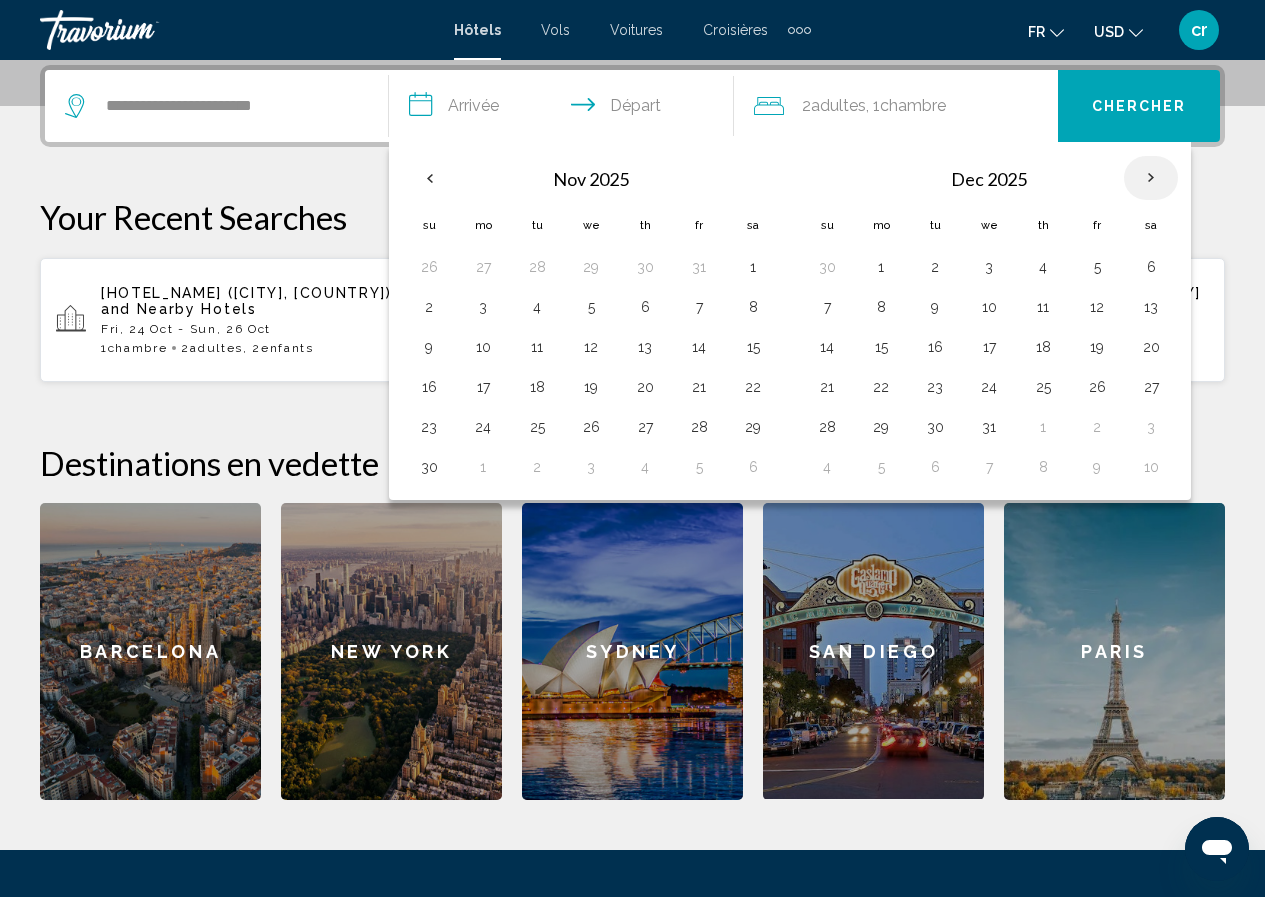 click at bounding box center (1151, 178) 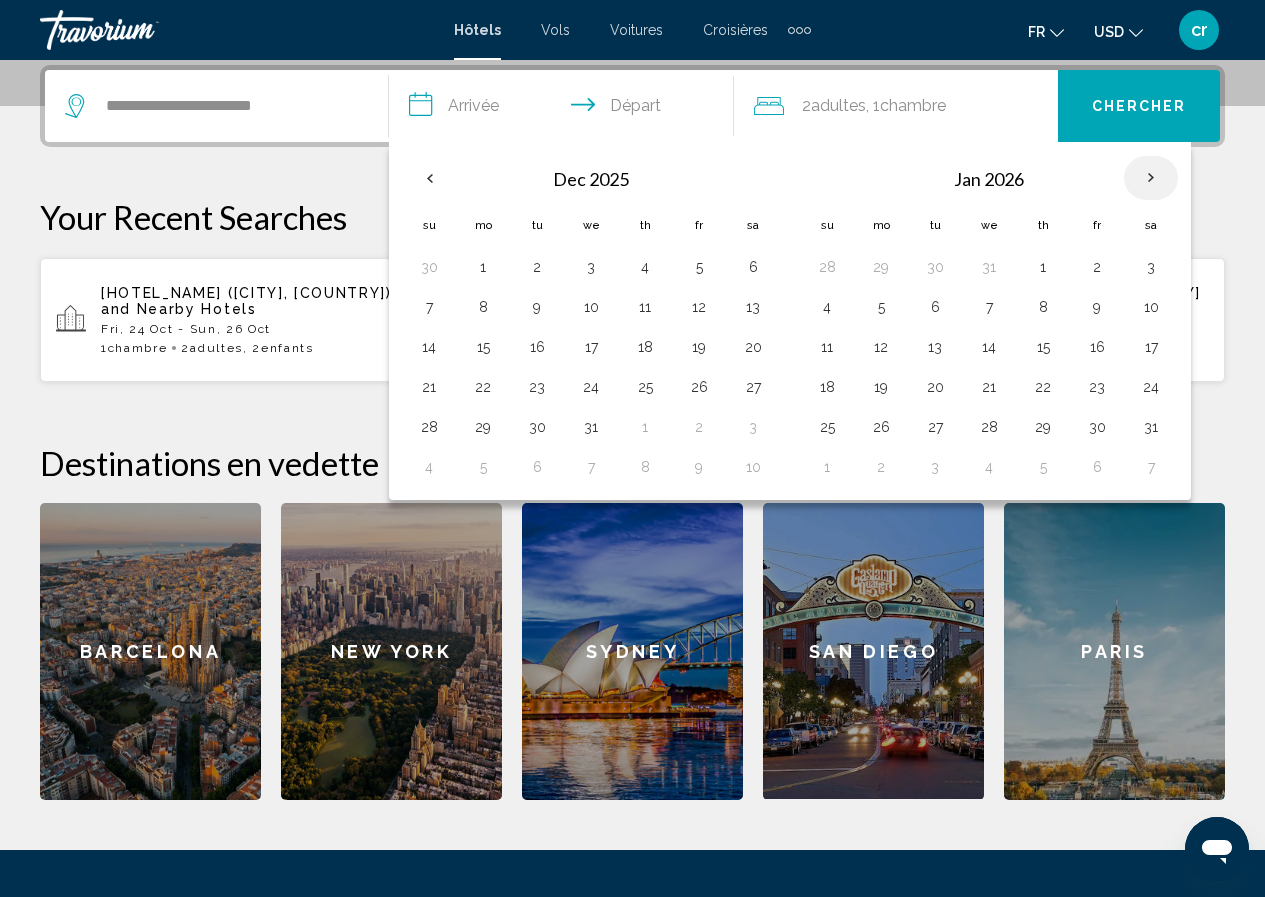 click at bounding box center (1151, 178) 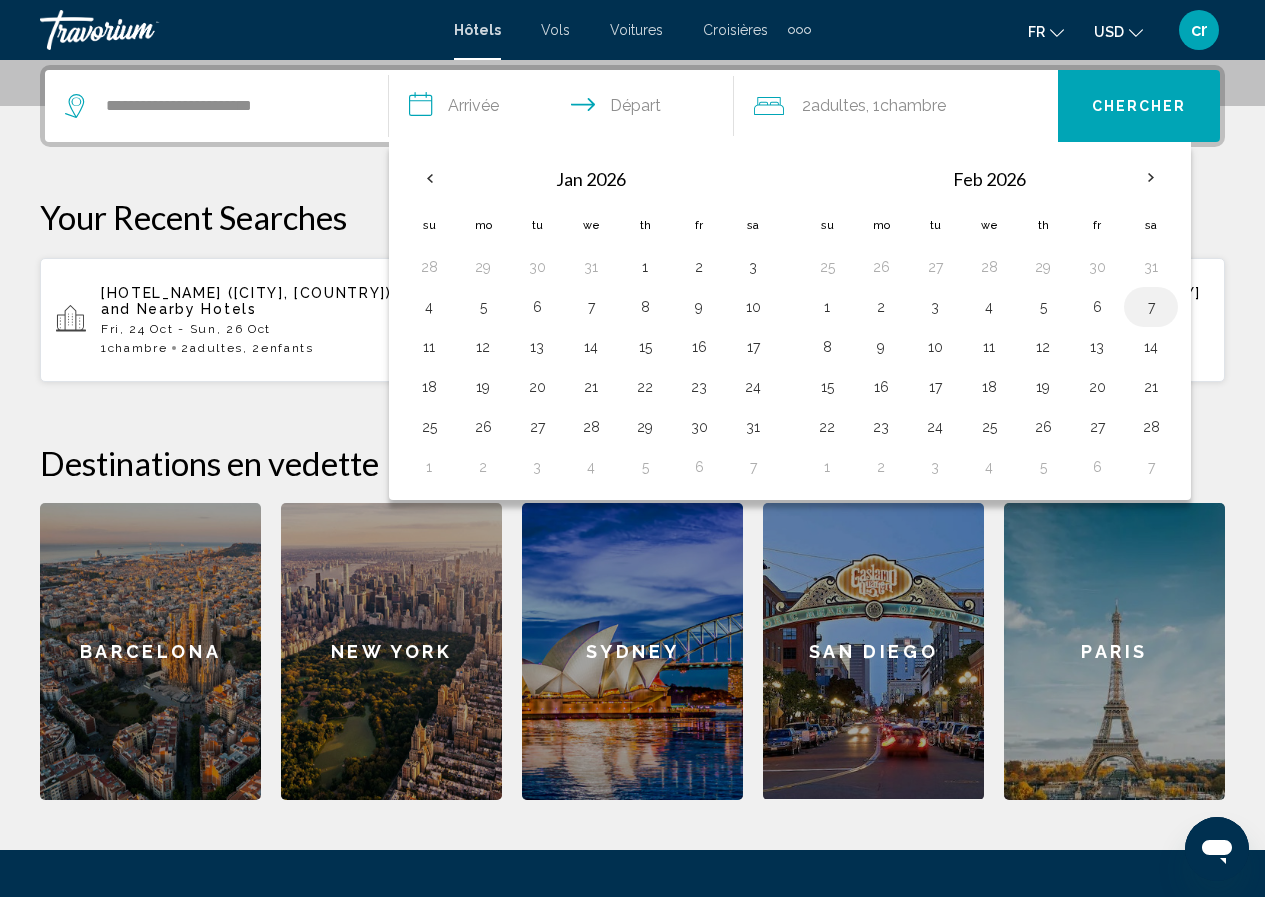 click on "7" at bounding box center [1151, 307] 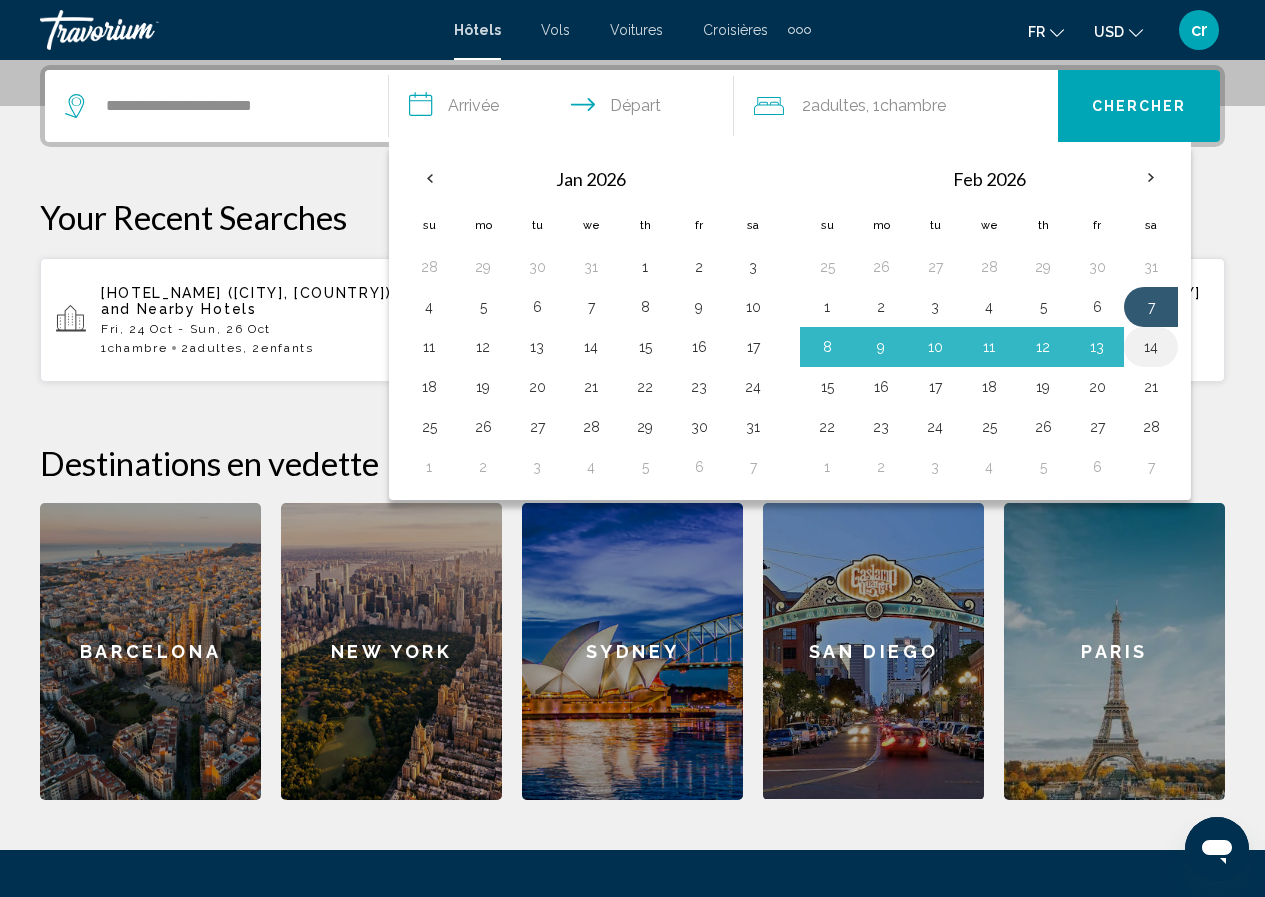 click on "14" at bounding box center (1151, 347) 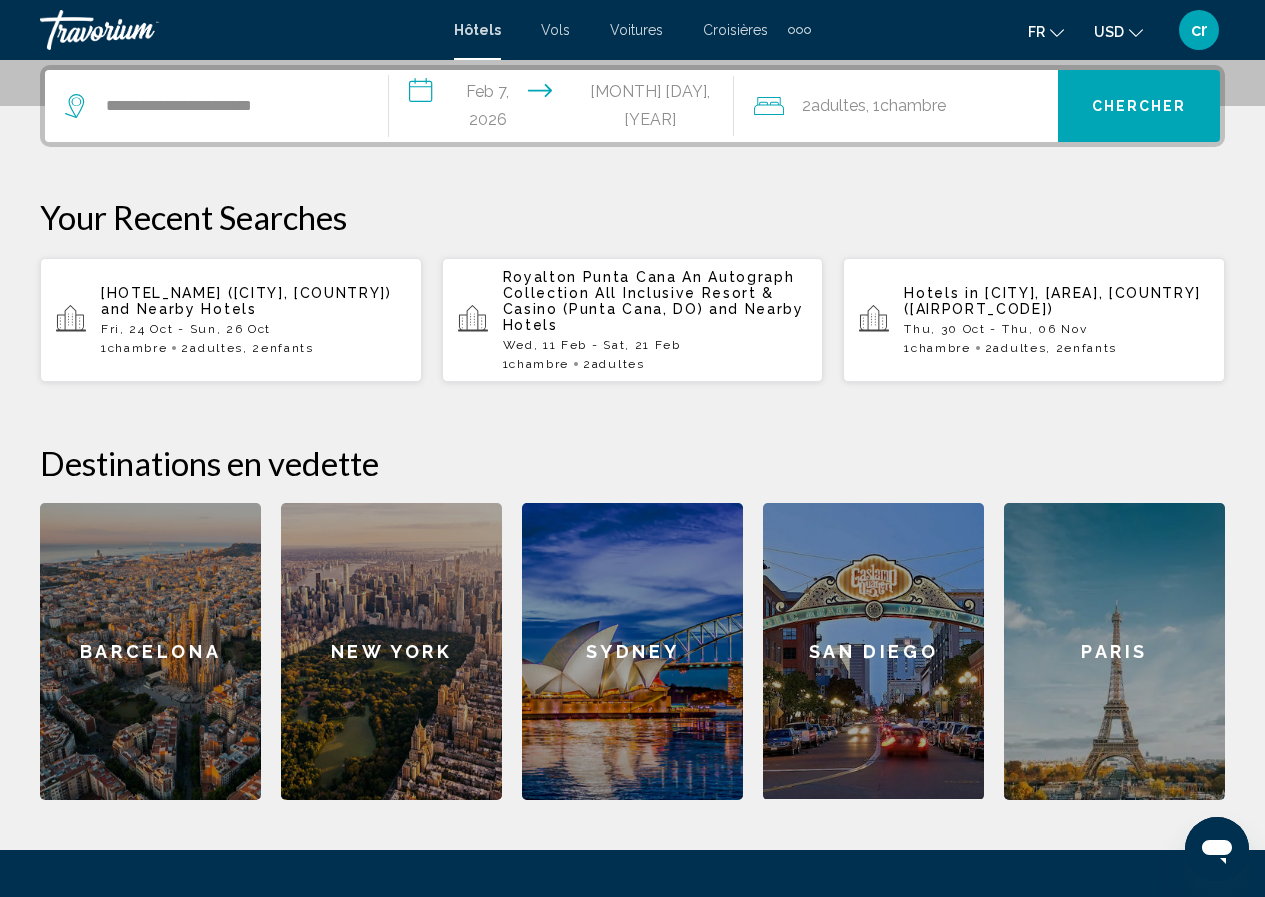click on "Chambre" 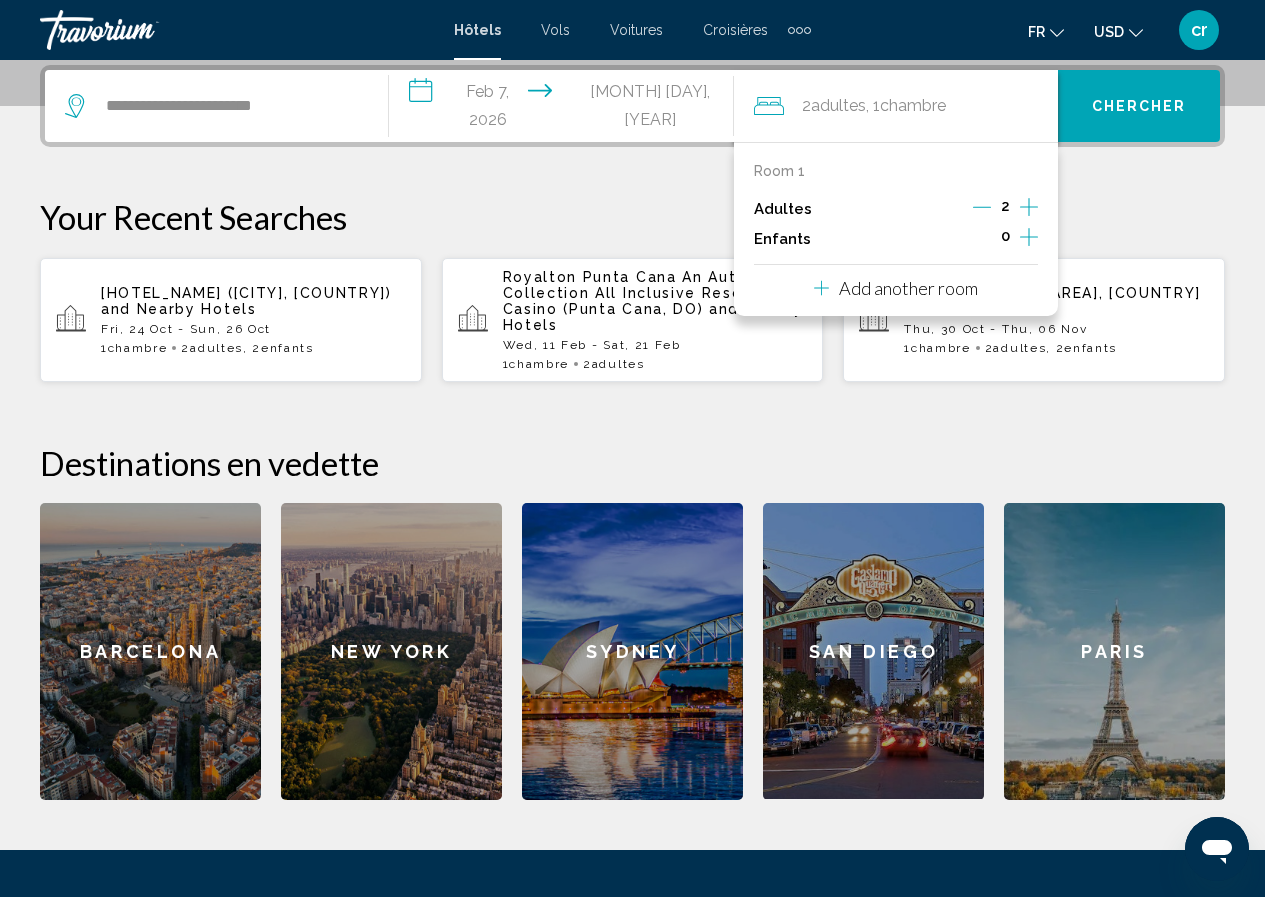 click 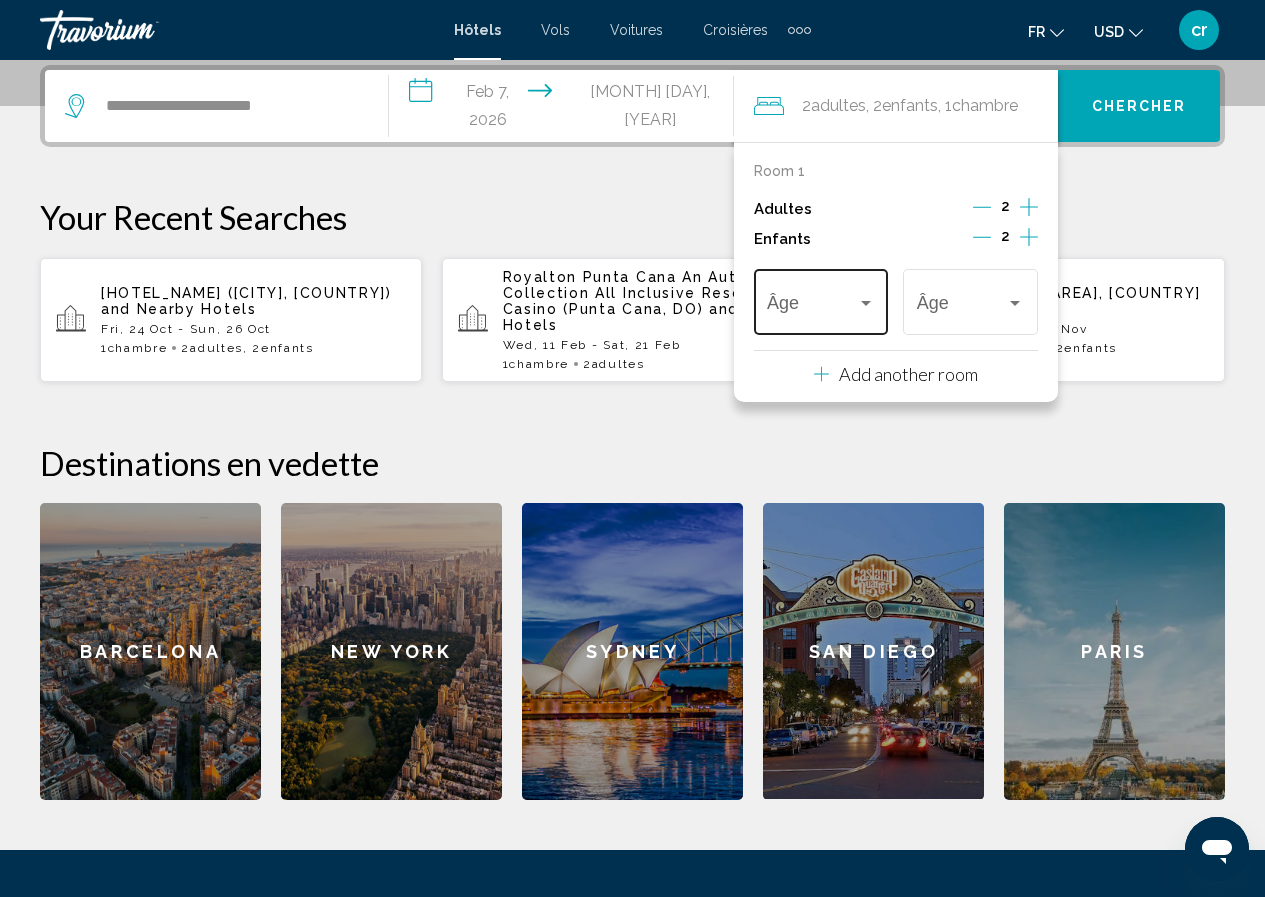 drag, startPoint x: 881, startPoint y: 295, endPoint x: 869, endPoint y: 297, distance: 12.165525 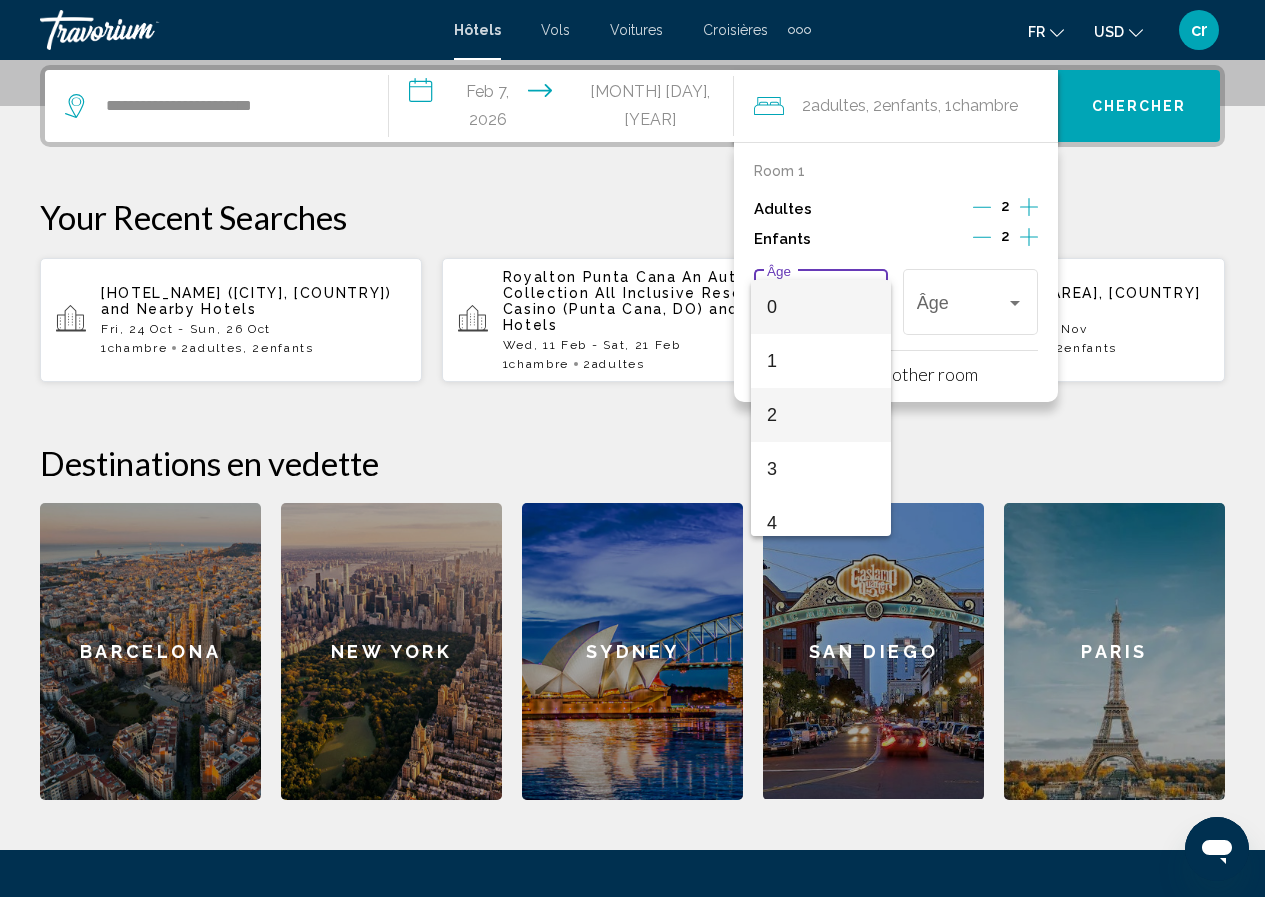 scroll, scrollTop: 300, scrollLeft: 0, axis: vertical 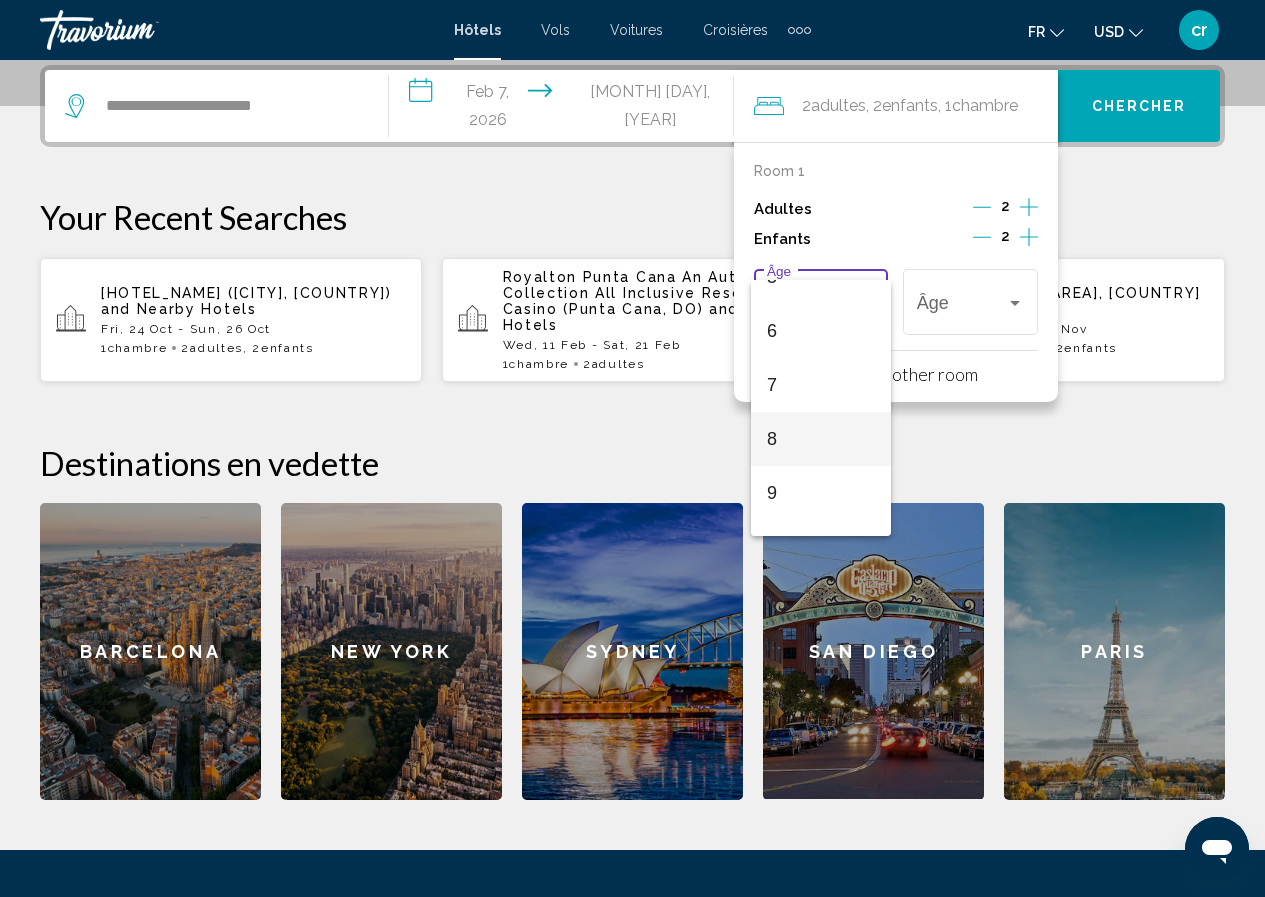 click on "8" at bounding box center [821, 439] 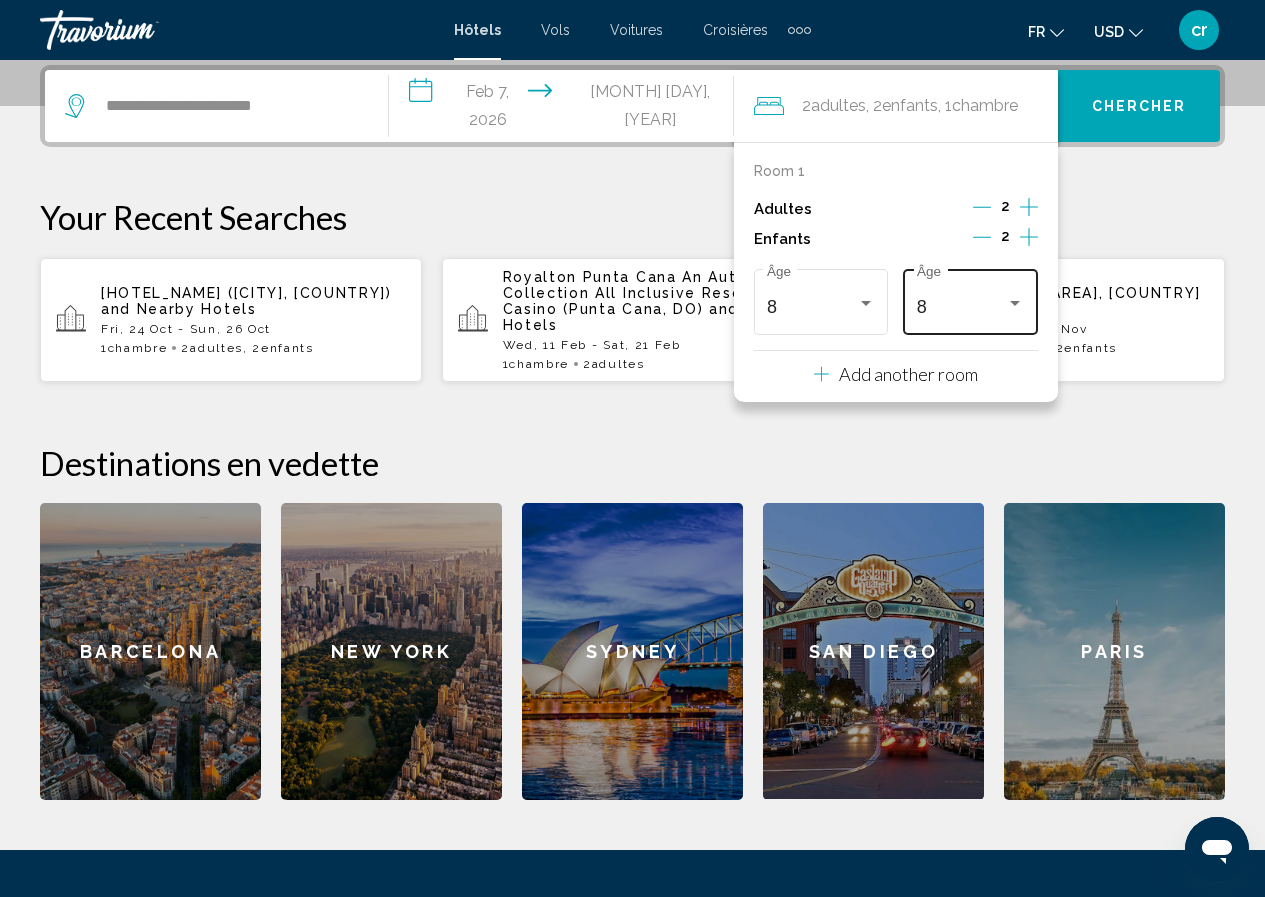 click on "8 Âge" at bounding box center (971, 299) 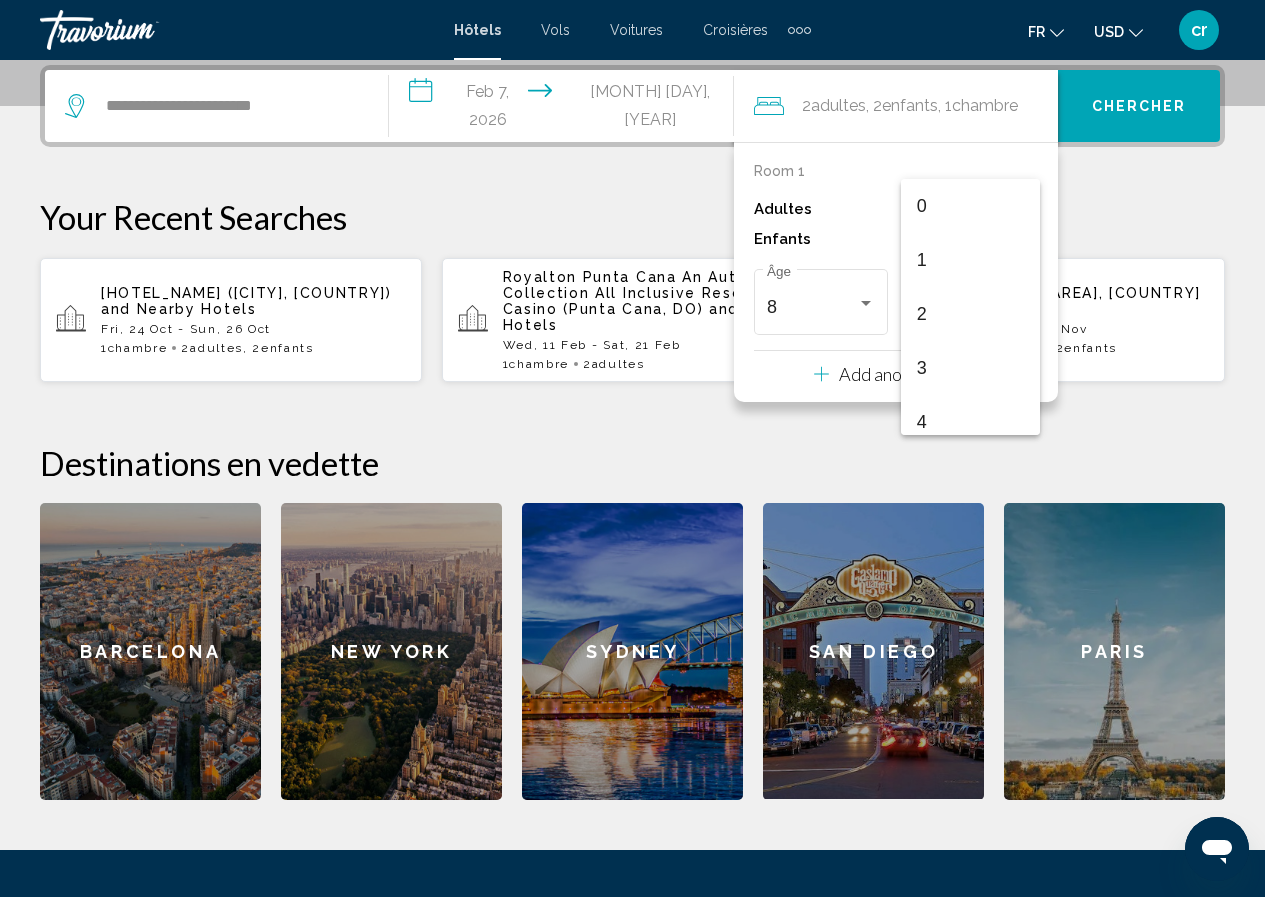 scroll, scrollTop: 331, scrollLeft: 0, axis: vertical 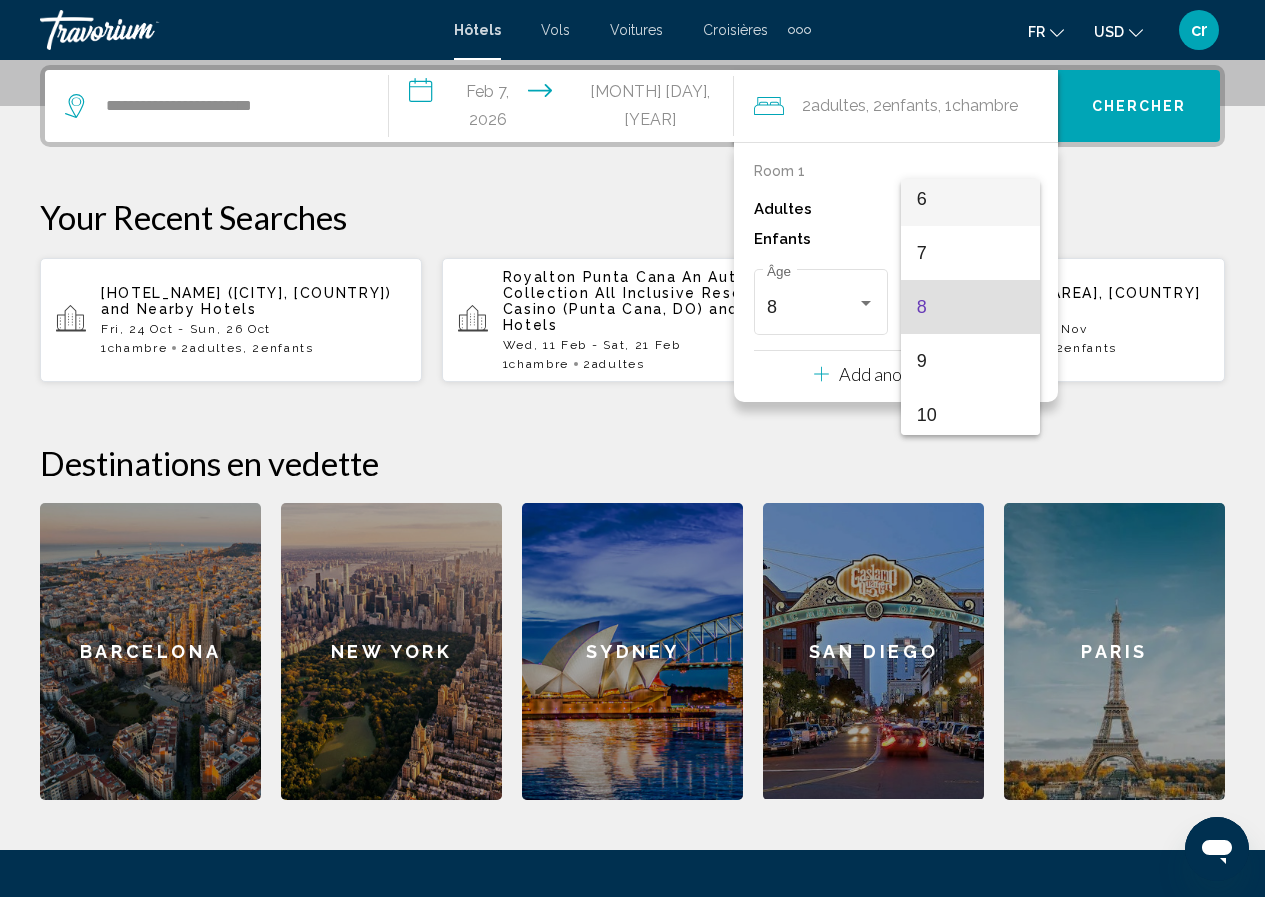 click on "6" at bounding box center [971, 199] 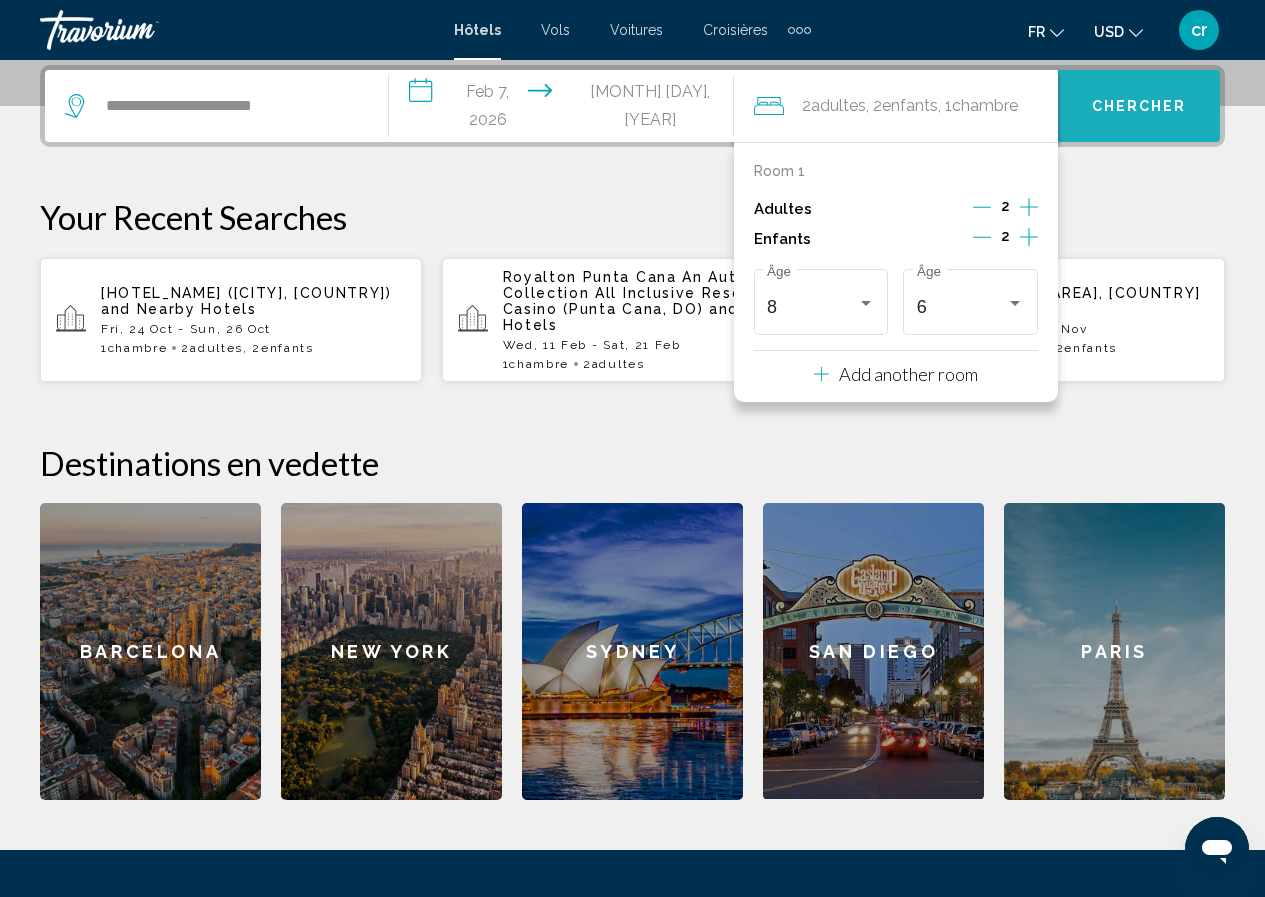 click on "Chercher" at bounding box center (1139, 107) 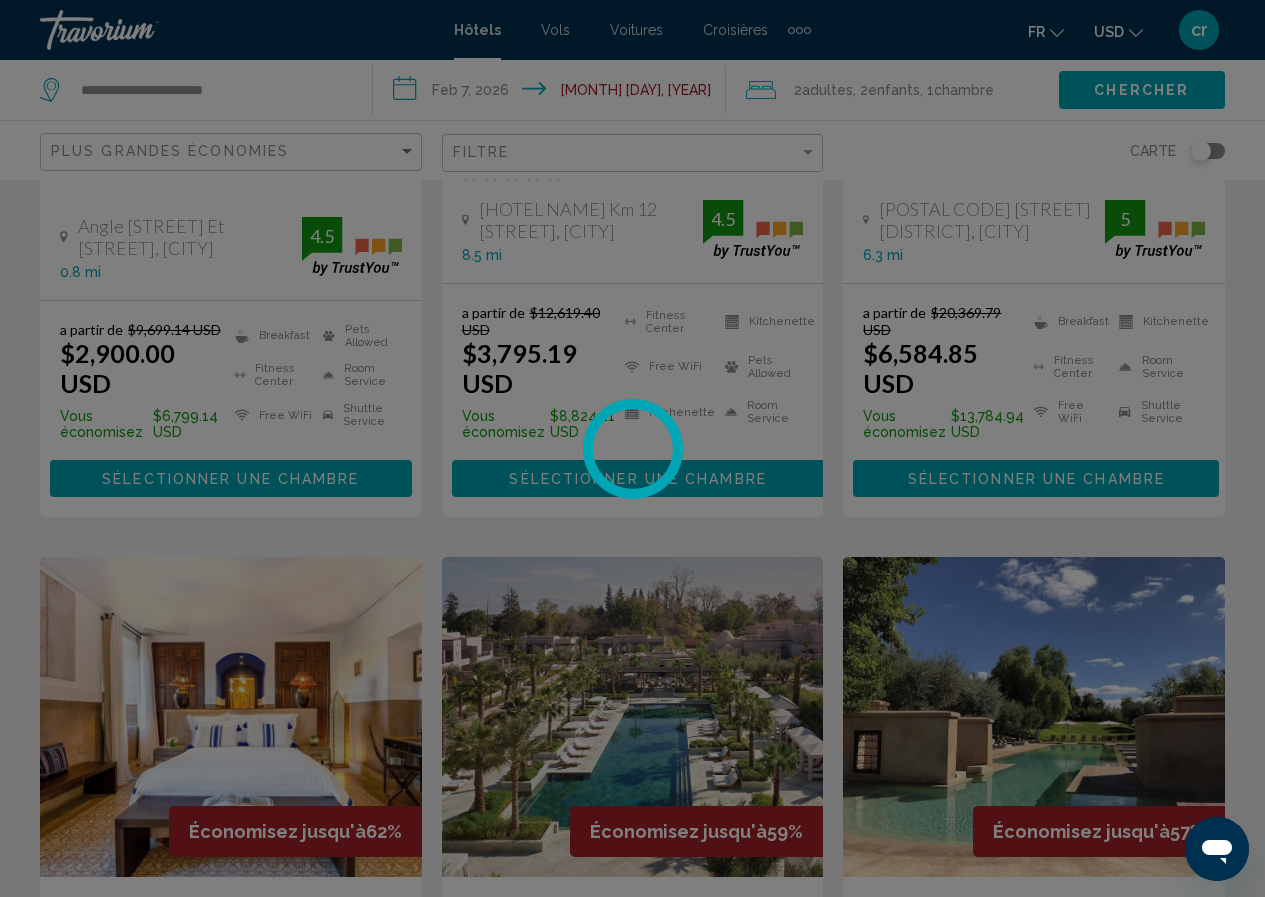 scroll, scrollTop: 0, scrollLeft: 0, axis: both 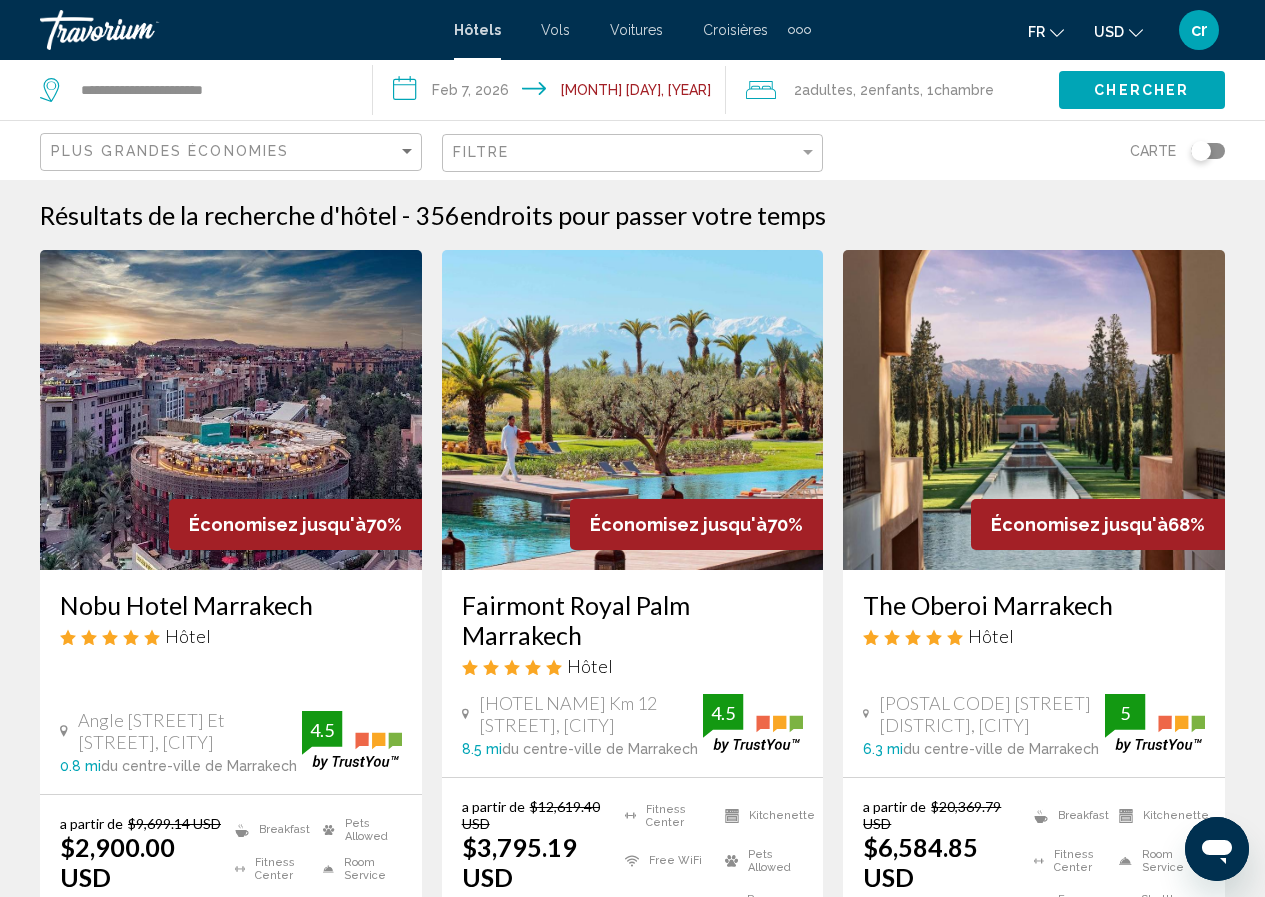 click on "USD" 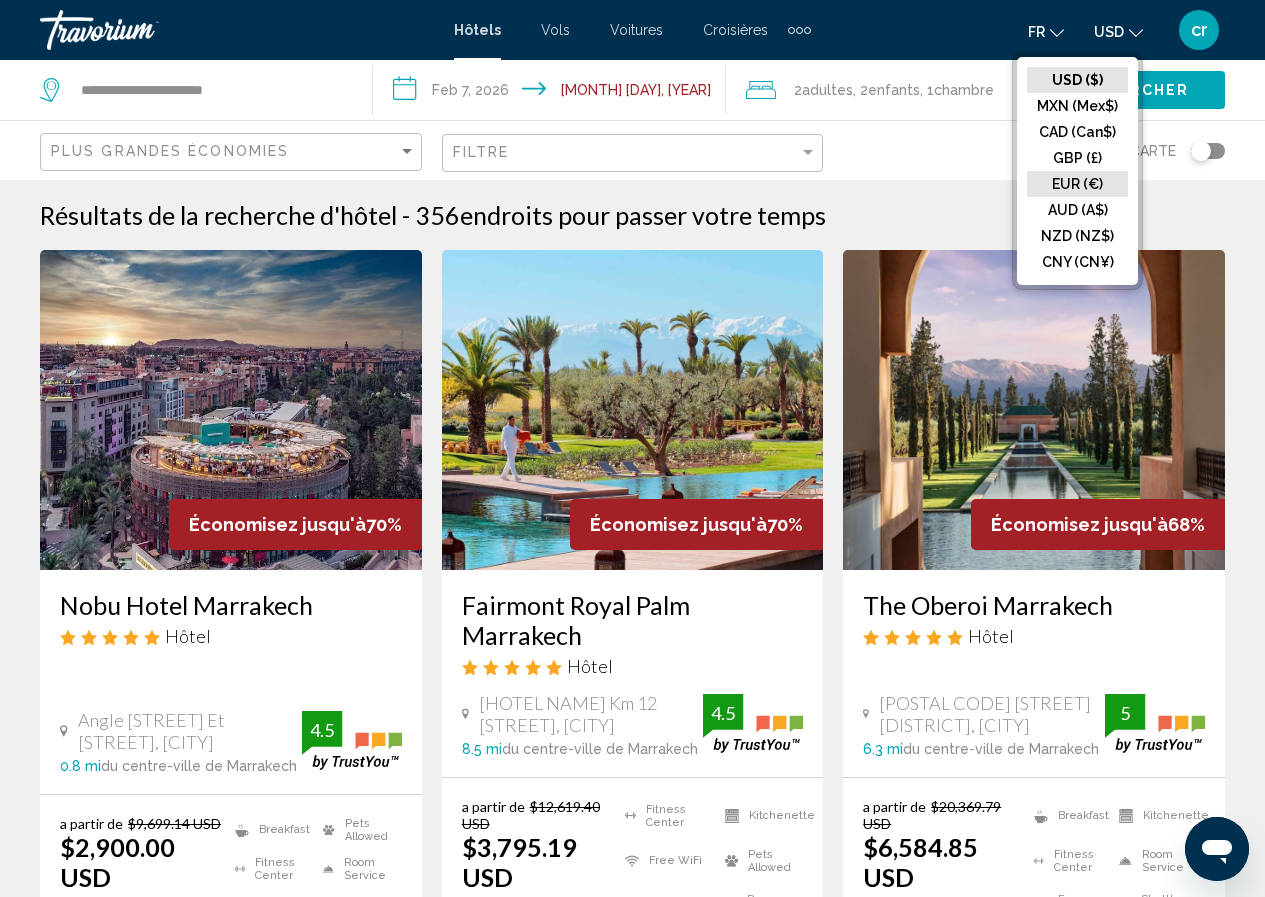 click on "EUR (€)" 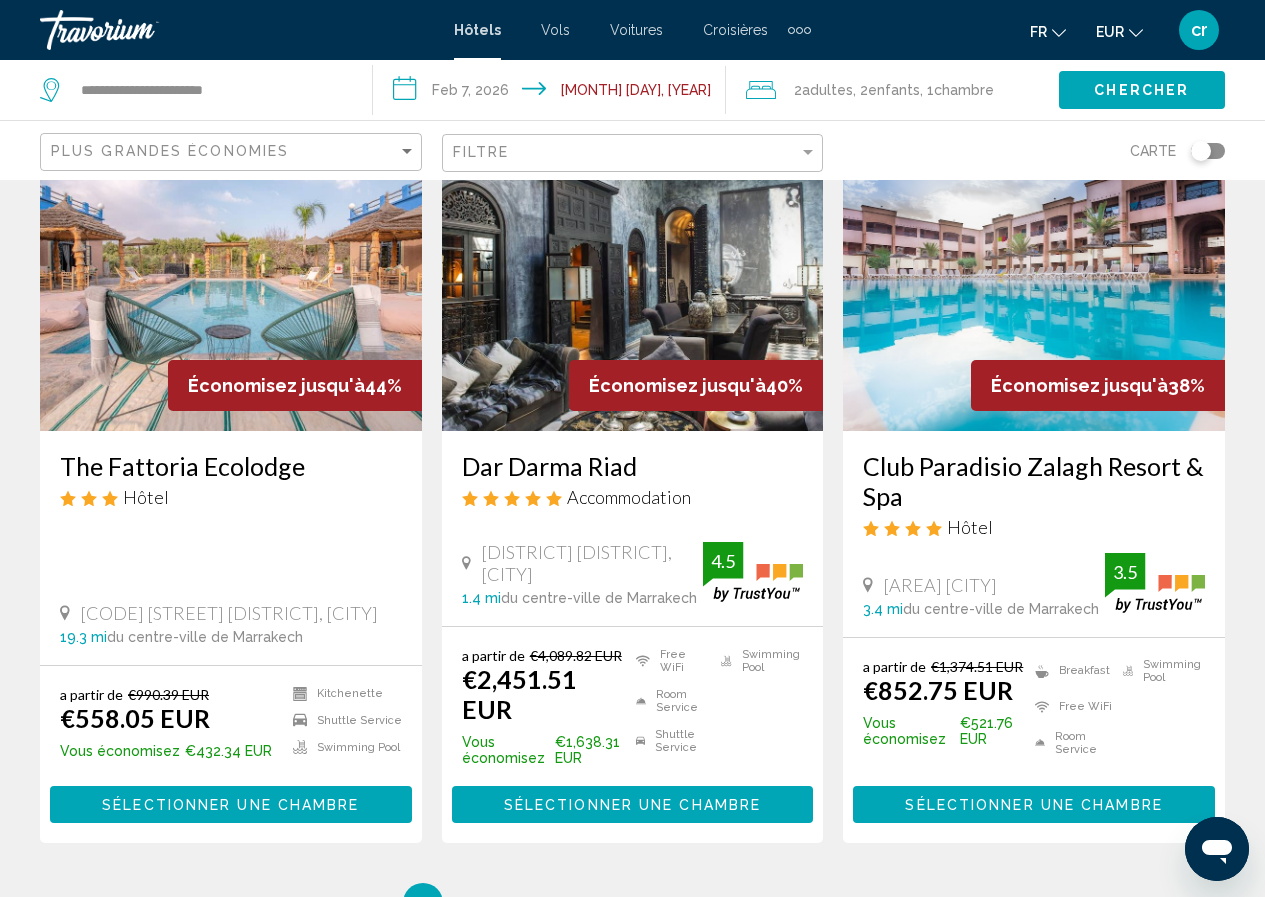 scroll, scrollTop: 2499, scrollLeft: 0, axis: vertical 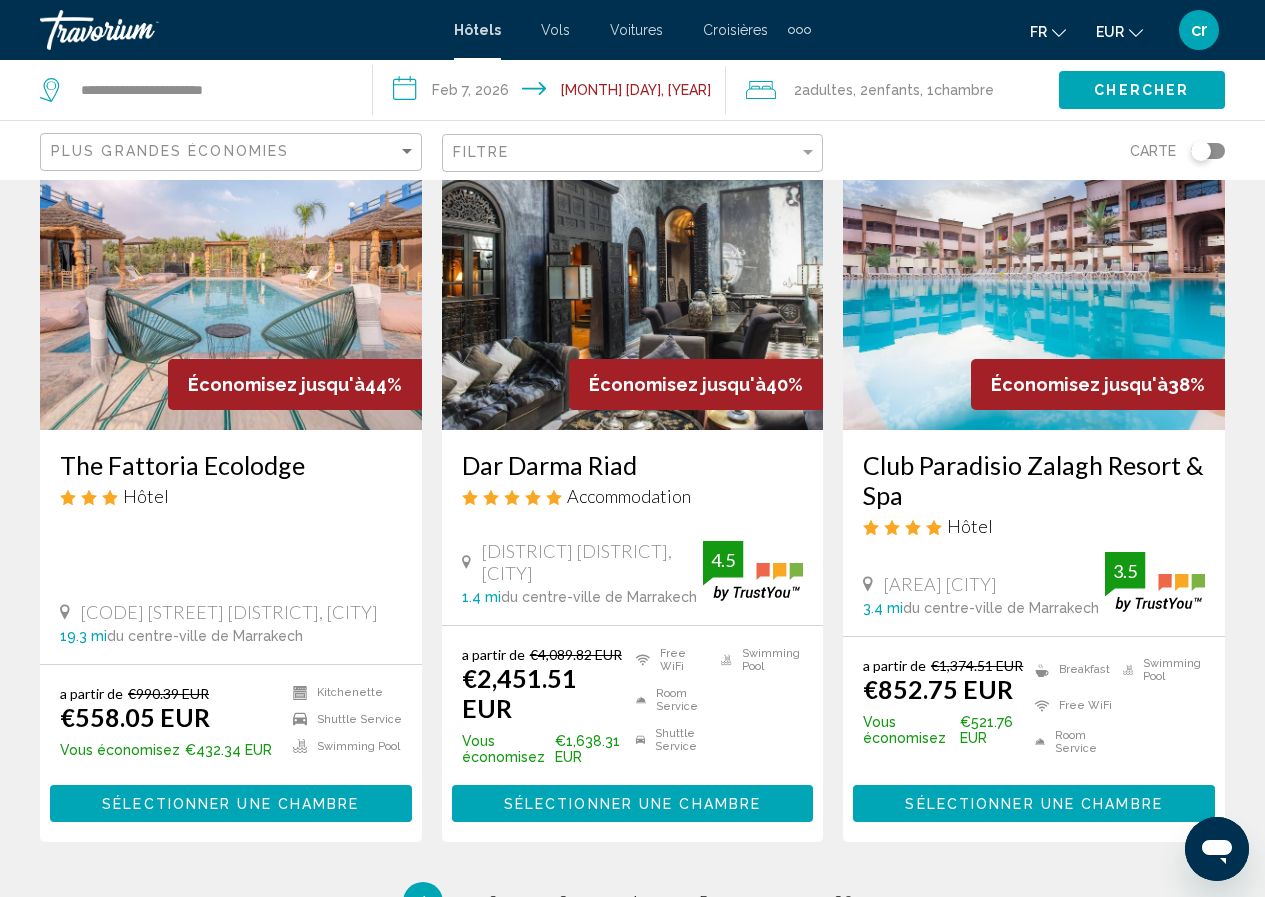 click on "Club Paradisio Zalagh Resort & Spa" at bounding box center [1034, 480] 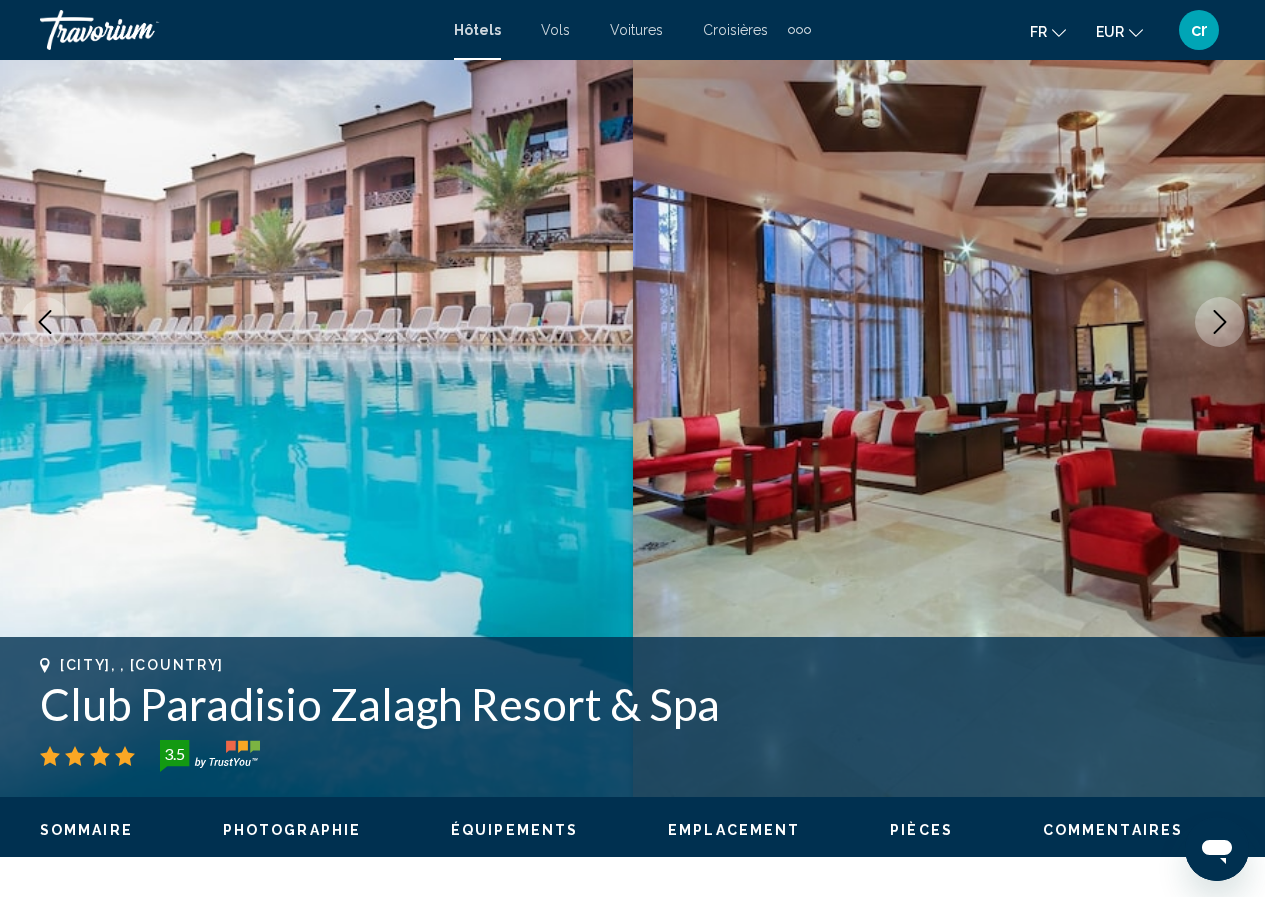 scroll, scrollTop: 387, scrollLeft: 0, axis: vertical 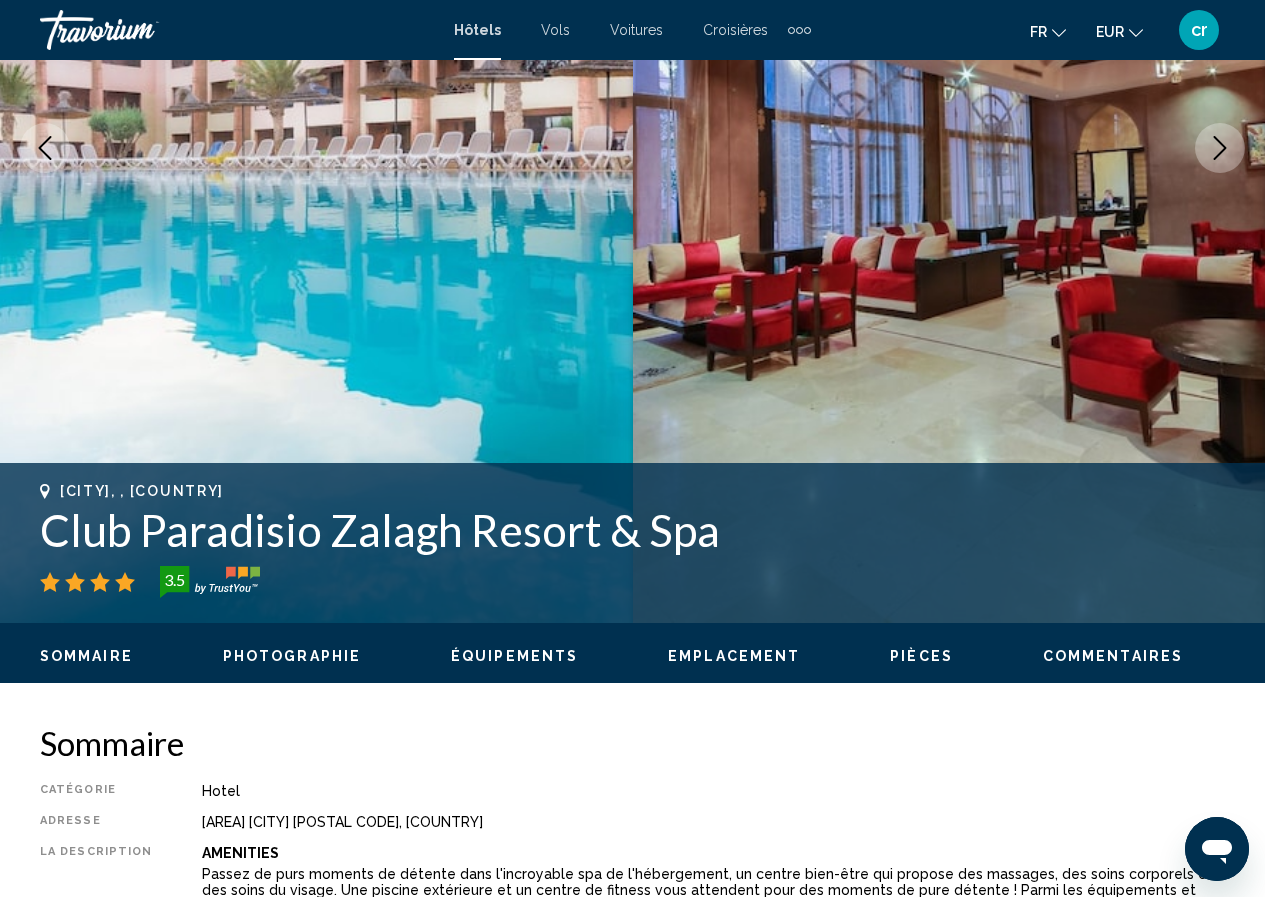 click on "Club Paradisio Zalagh Resort & Spa" at bounding box center [632, 530] 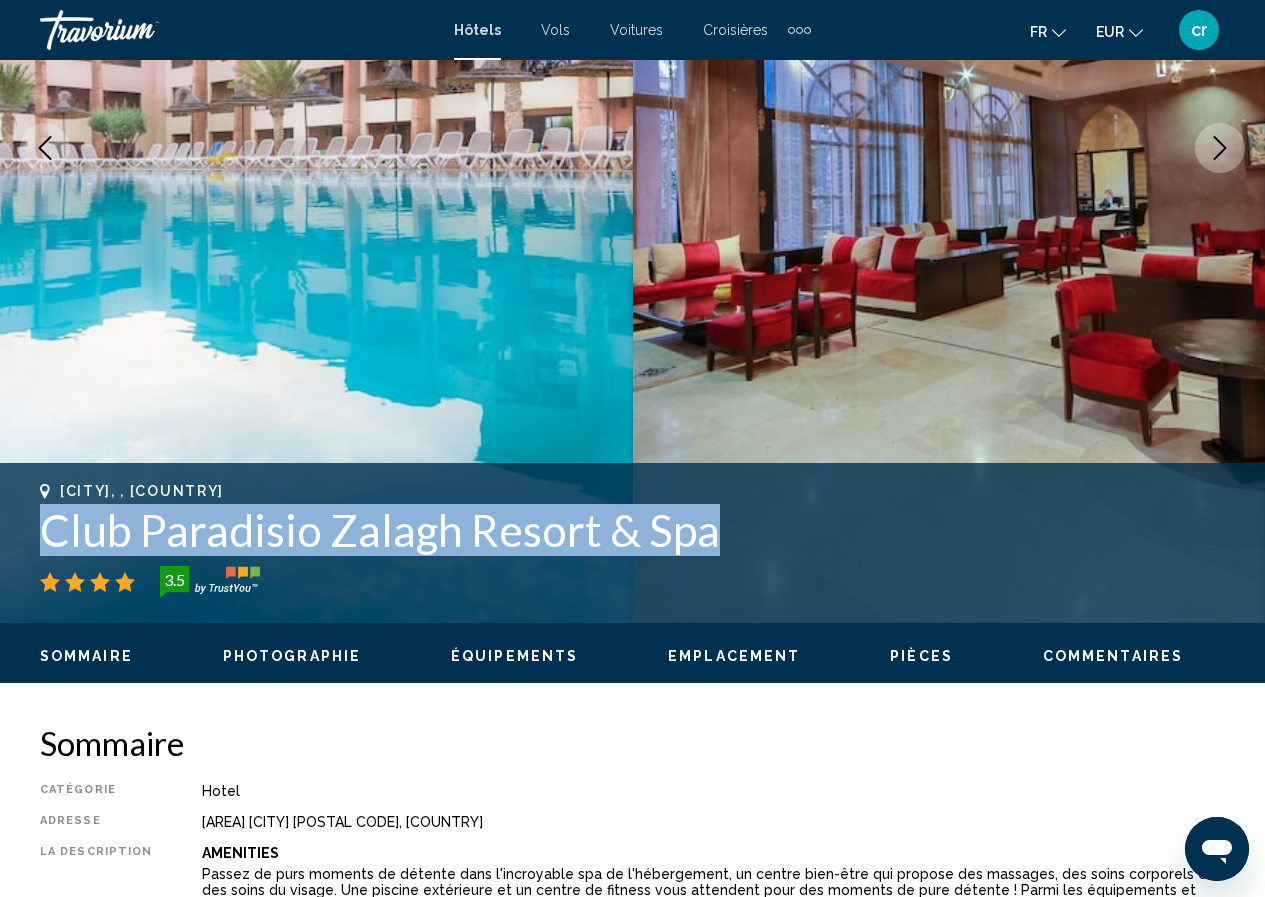 drag, startPoint x: 720, startPoint y: 535, endPoint x: 43, endPoint y: 519, distance: 677.189 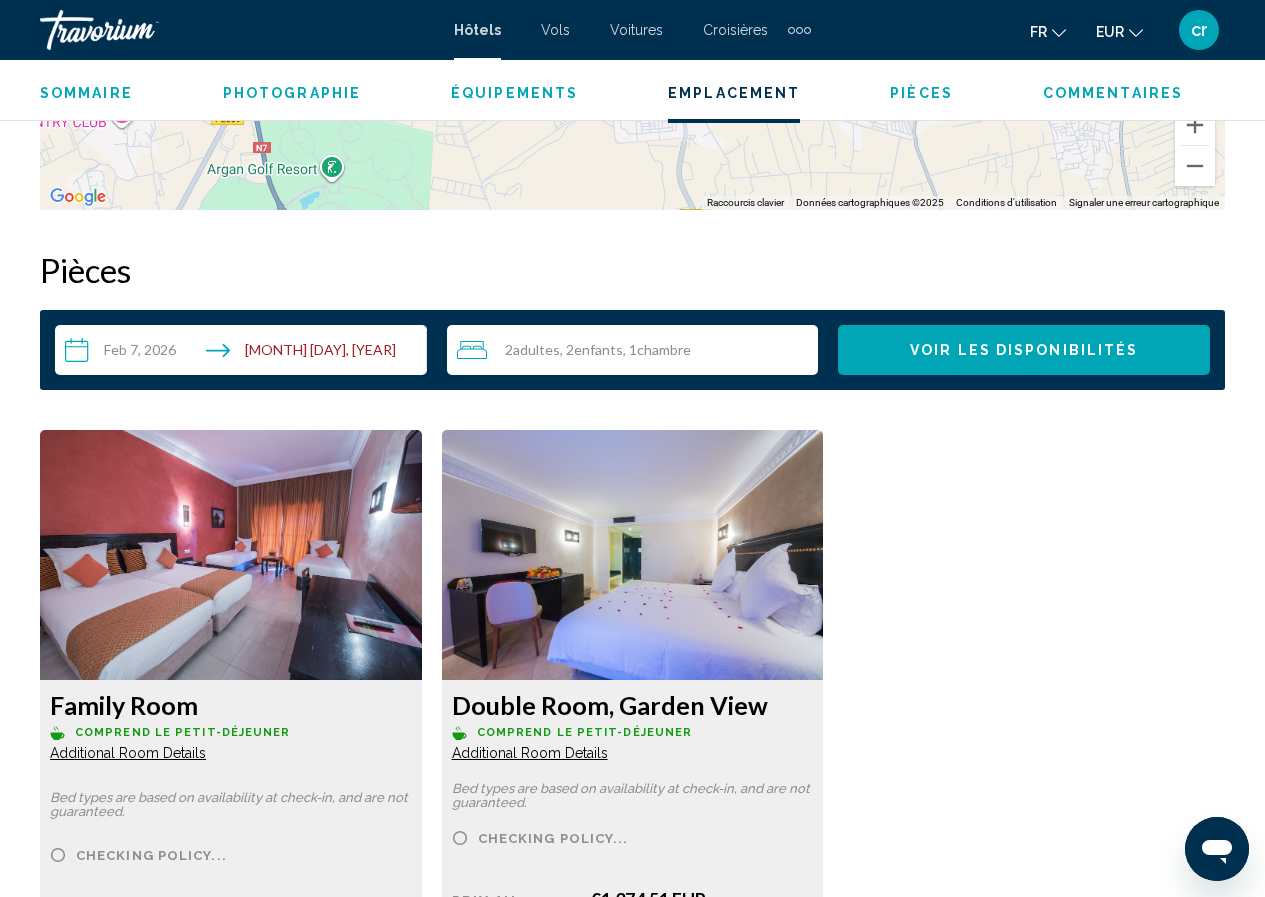 scroll, scrollTop: 2787, scrollLeft: 0, axis: vertical 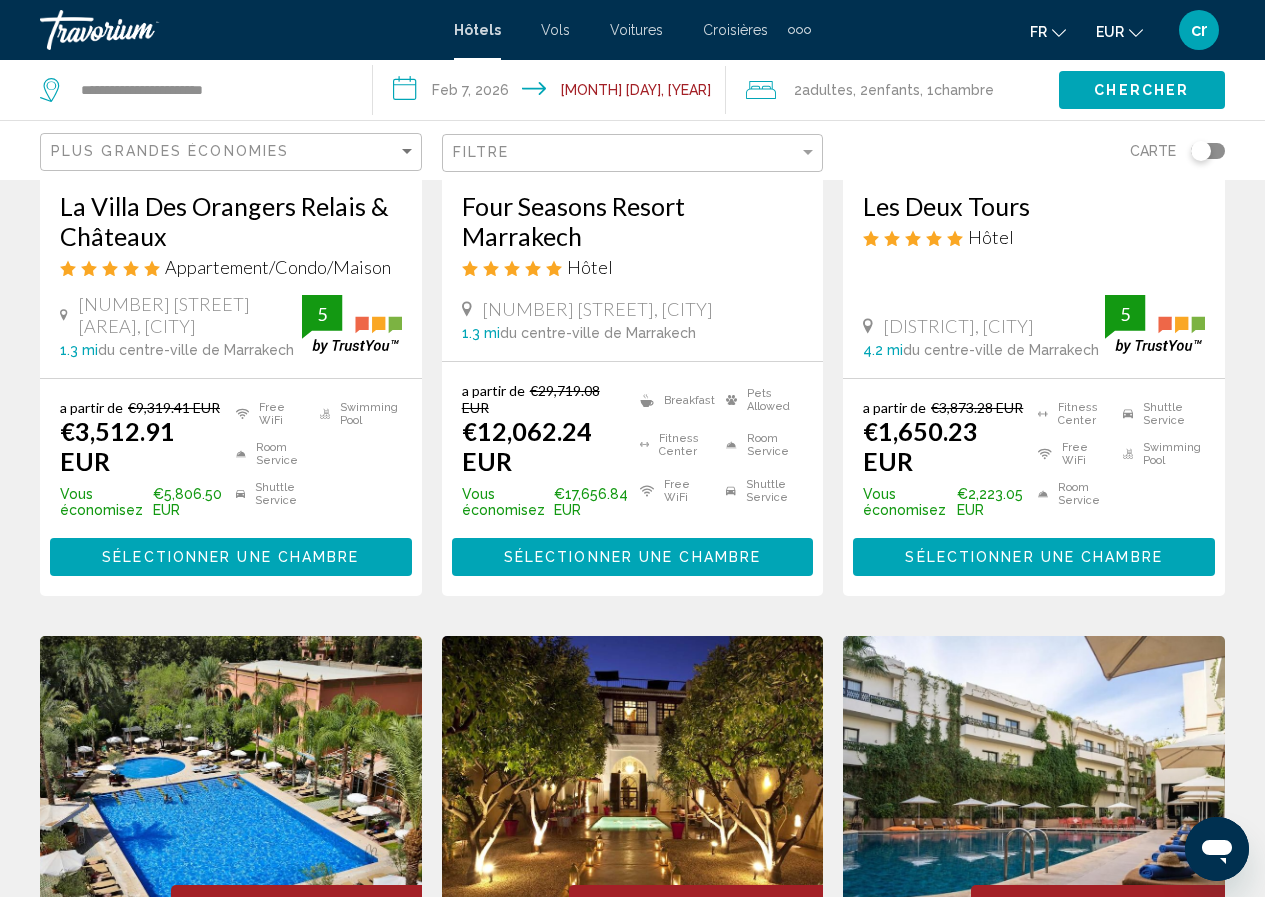 click on "Four Seasons Resort Marrakech" at bounding box center [633, 221] 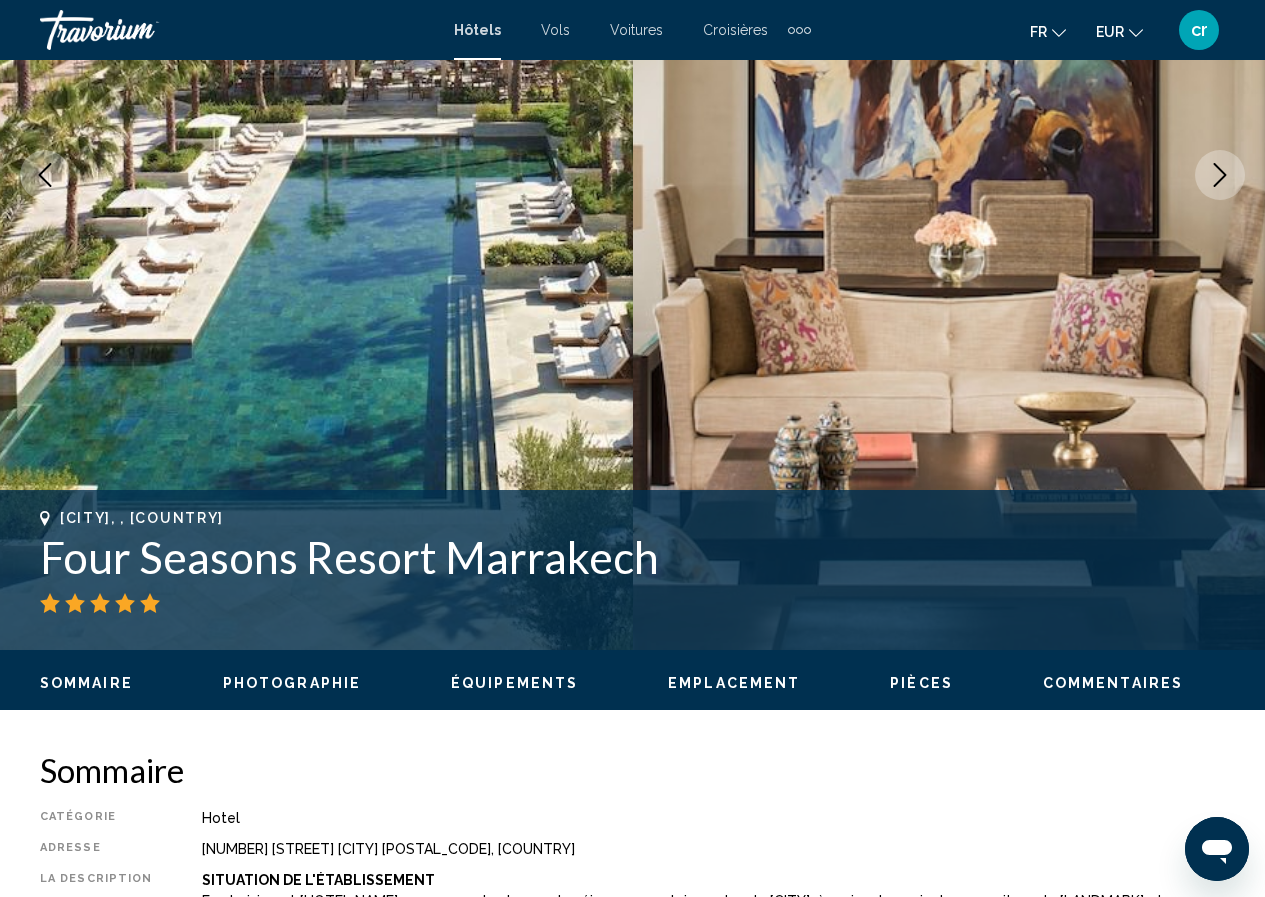 scroll, scrollTop: 387, scrollLeft: 0, axis: vertical 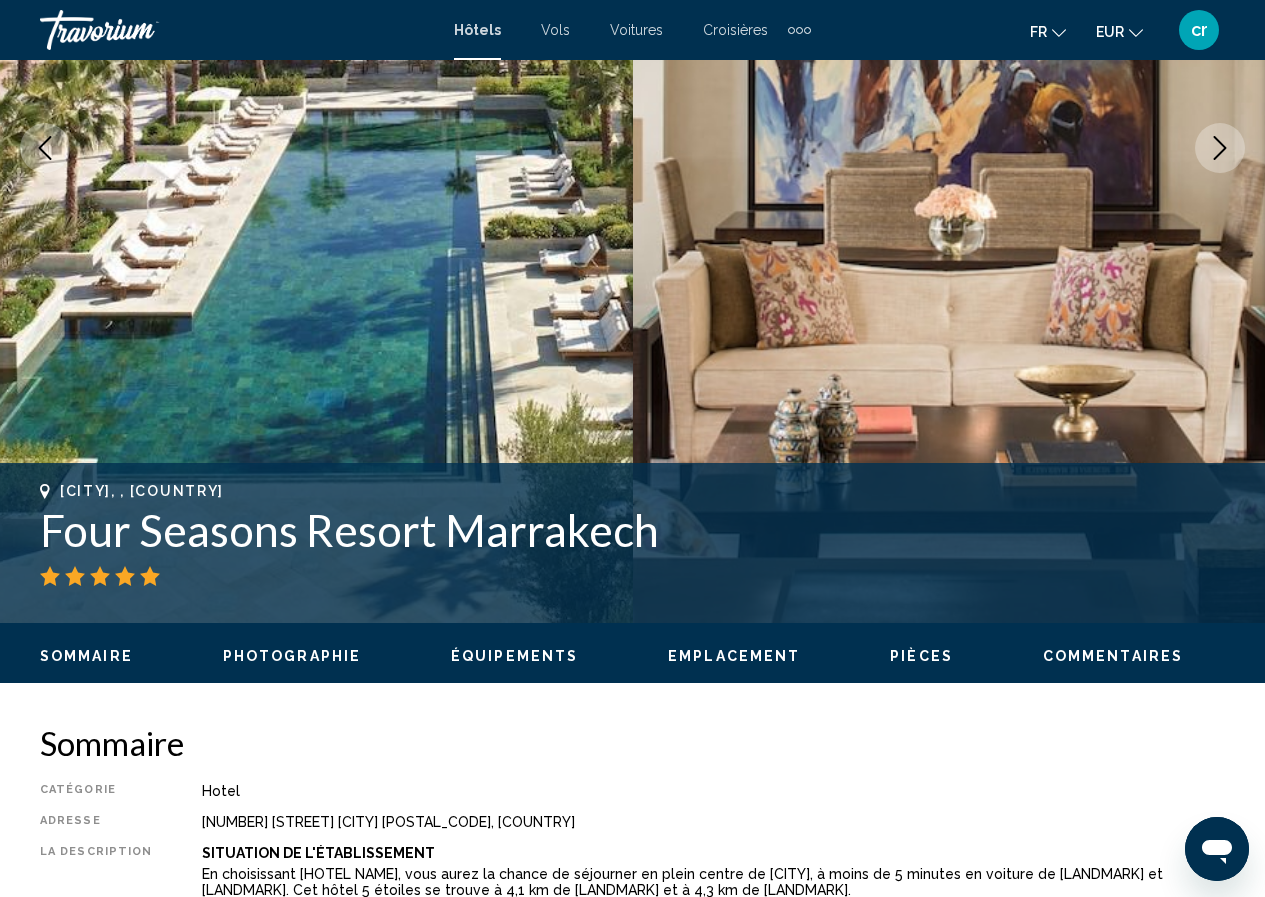 click on "Four Seasons Resort Marrakech" at bounding box center (632, 530) 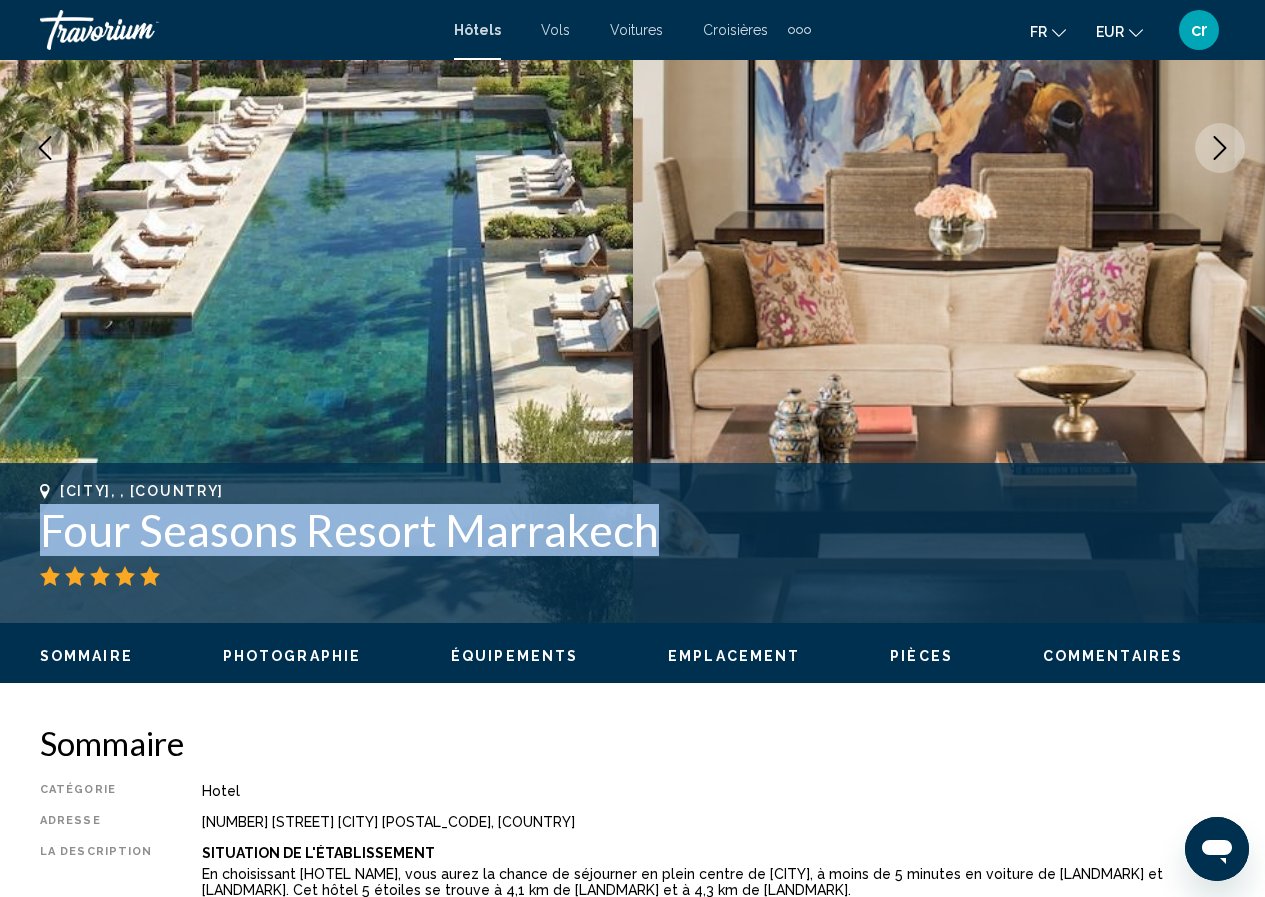 drag, startPoint x: 670, startPoint y: 543, endPoint x: 0, endPoint y: 542, distance: 670.00073 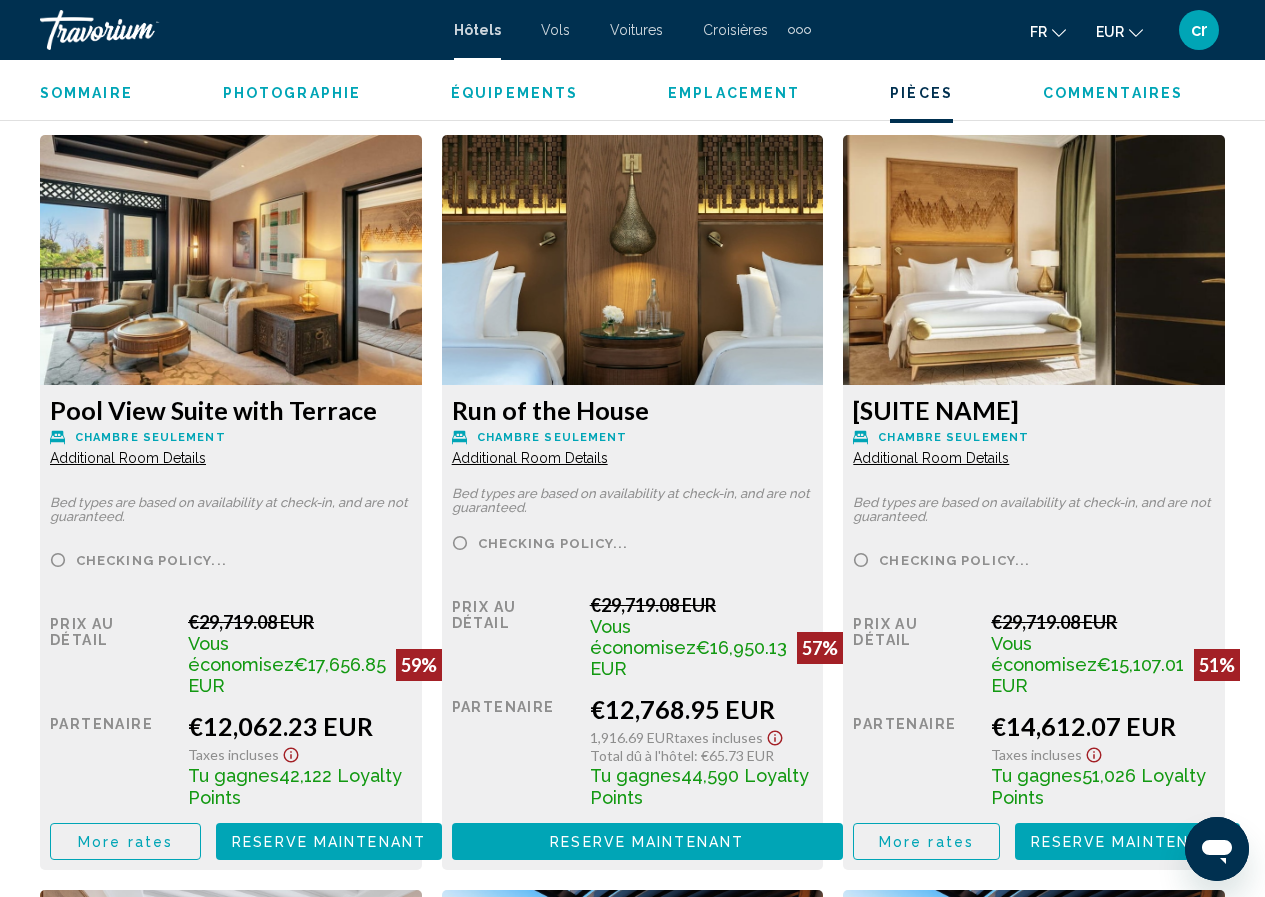 scroll, scrollTop: 3087, scrollLeft: 0, axis: vertical 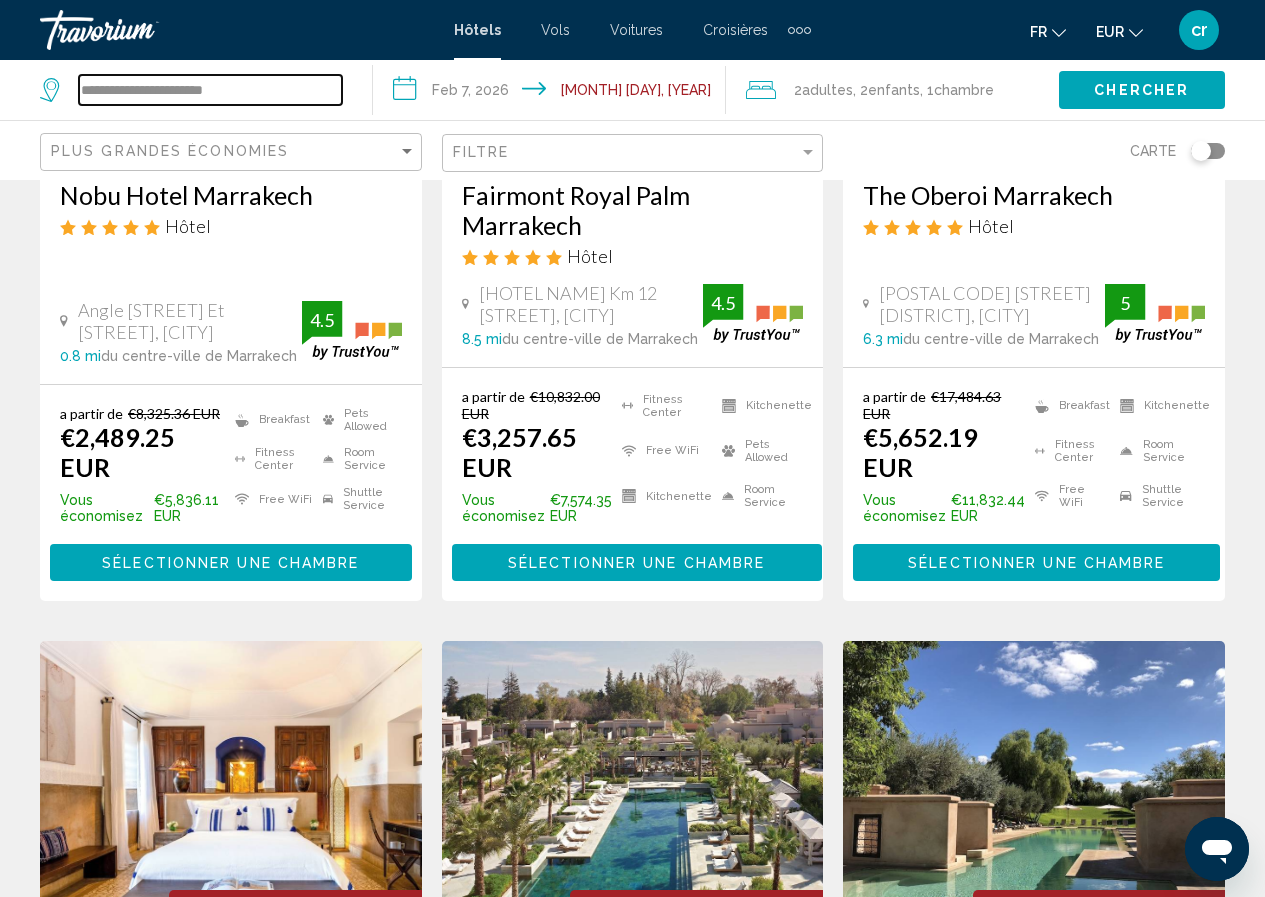 click on "**********" at bounding box center [210, 90] 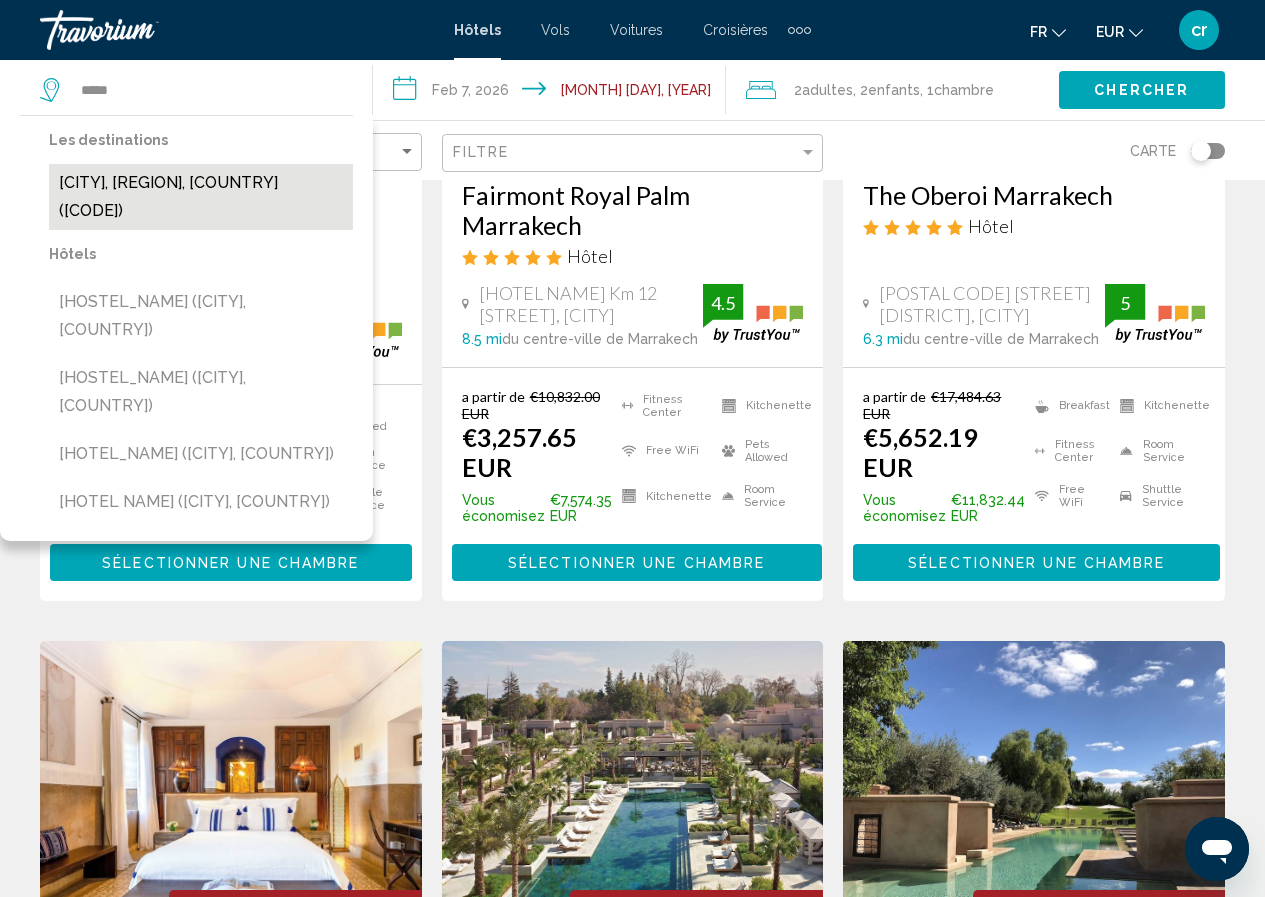 click on "[CITY], [REGION], [COUNTRY] ([CODE])" at bounding box center [201, 197] 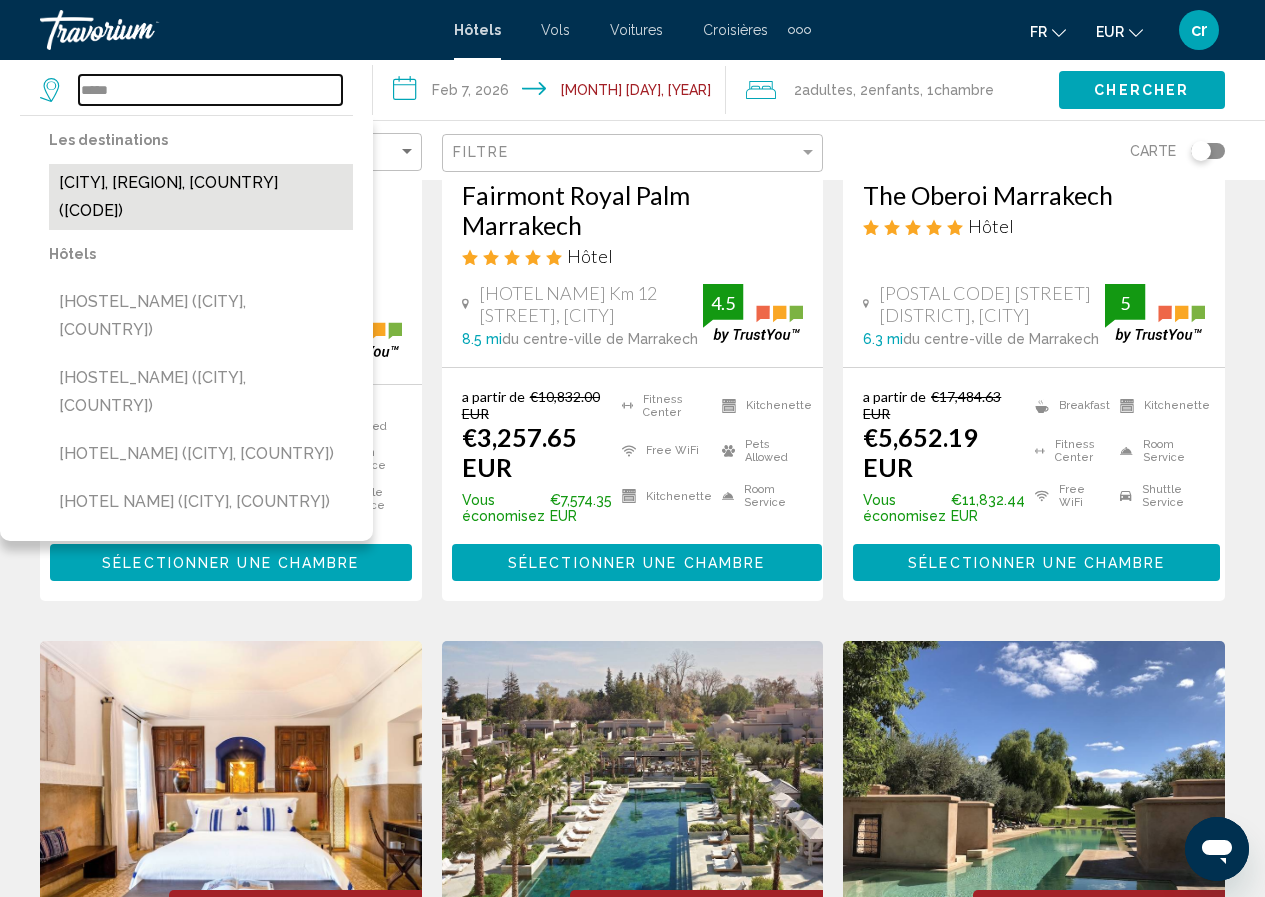 type on "**********" 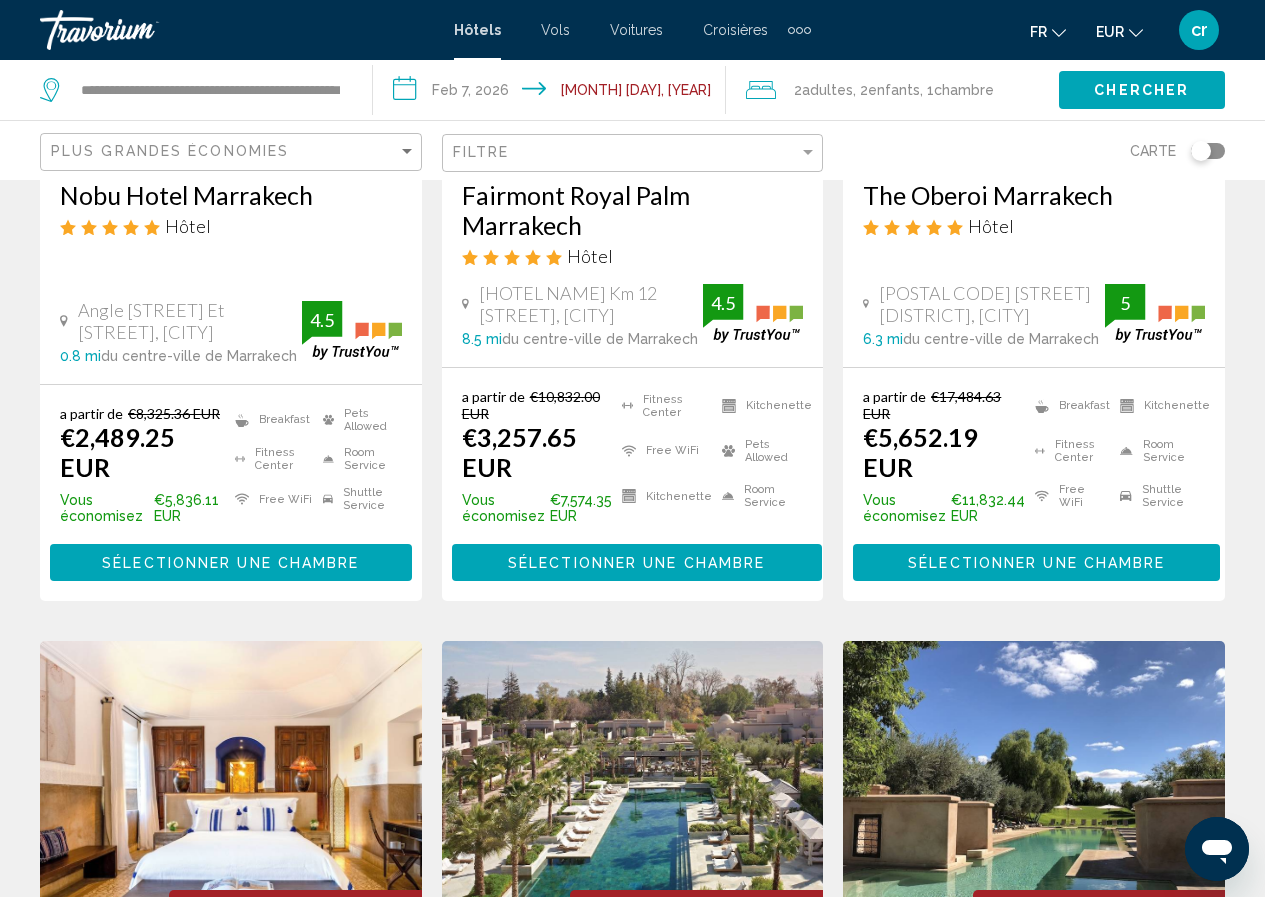 click on "Chercher" 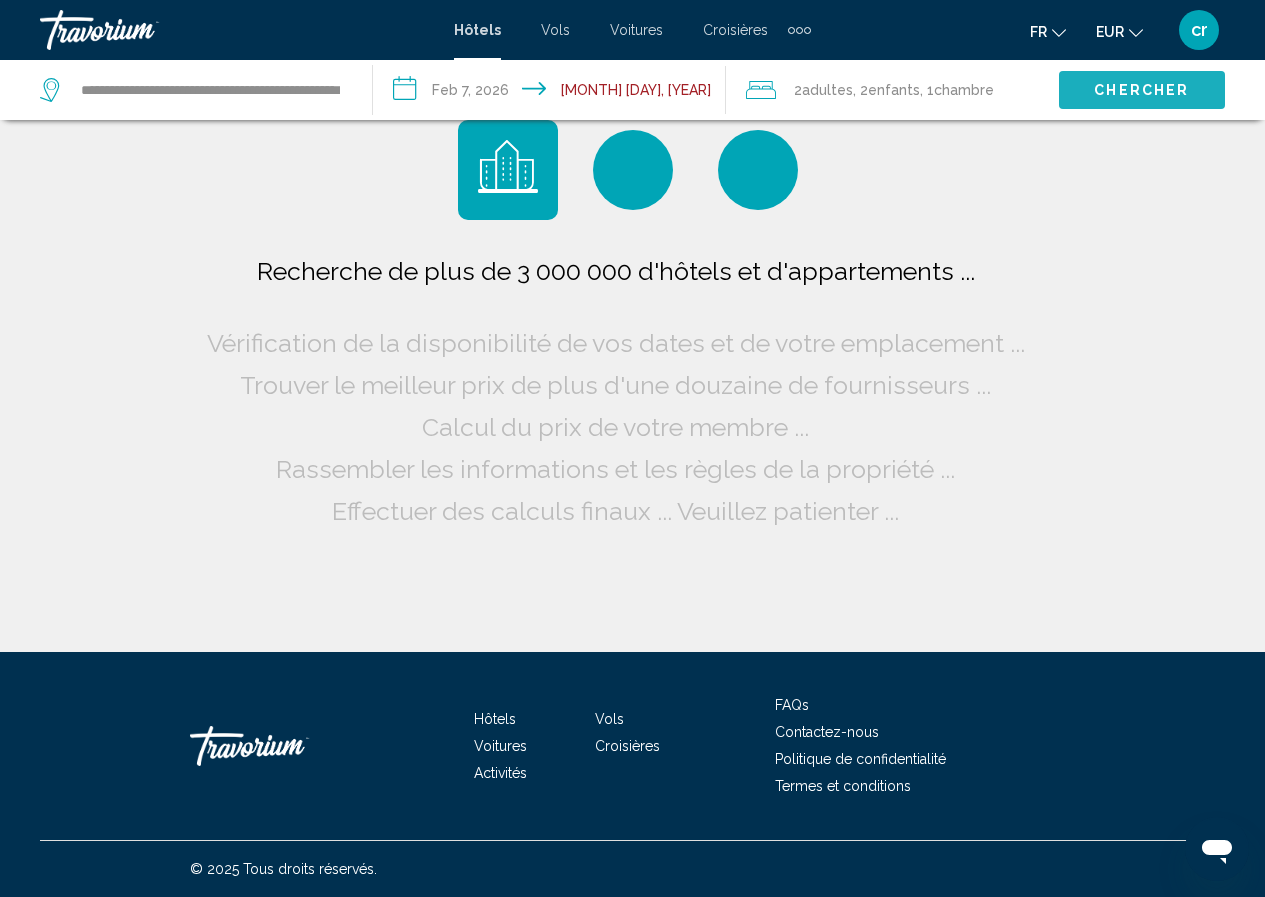 scroll, scrollTop: 0, scrollLeft: 0, axis: both 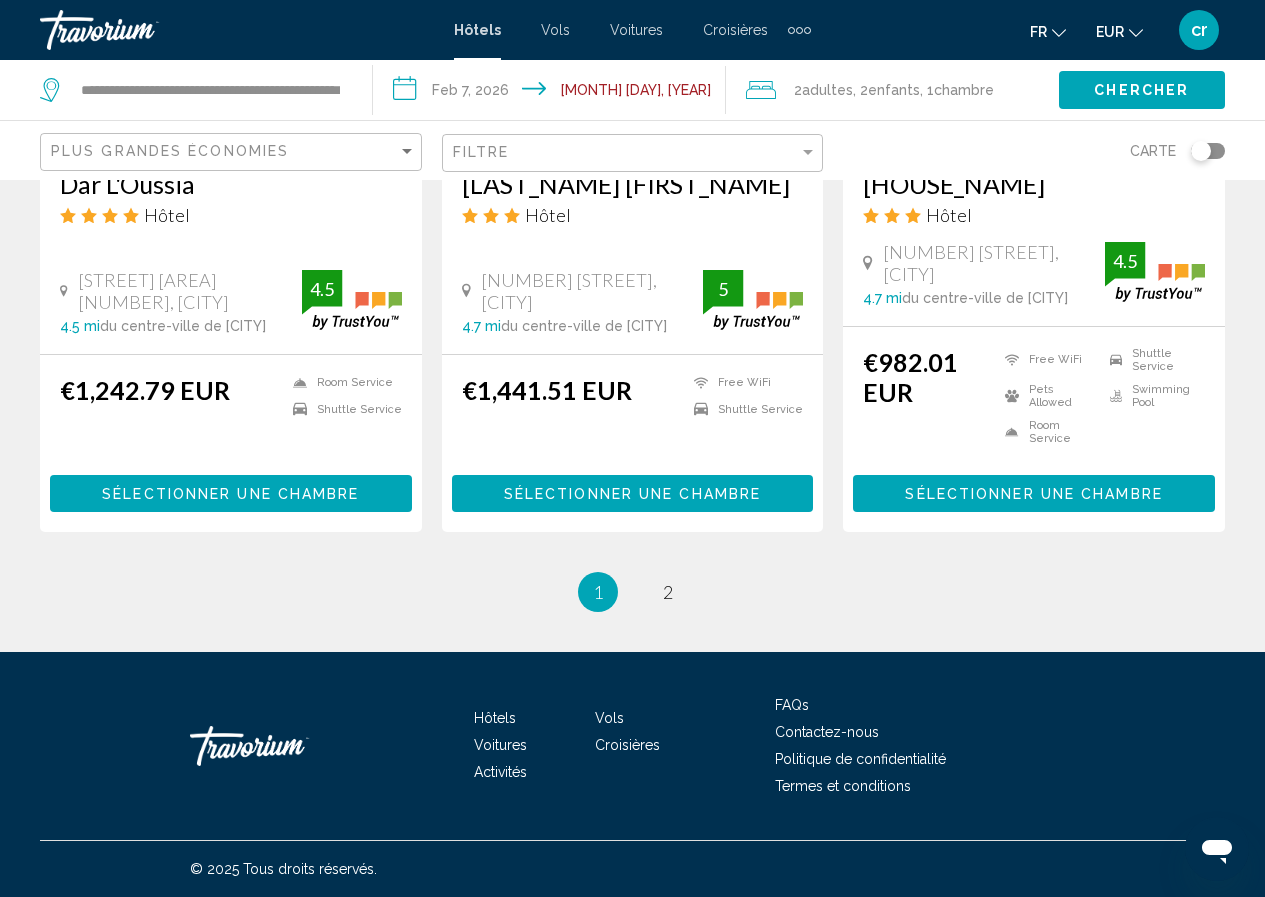 click on "1 / 2  You're on page  1 page  2" at bounding box center [632, 592] 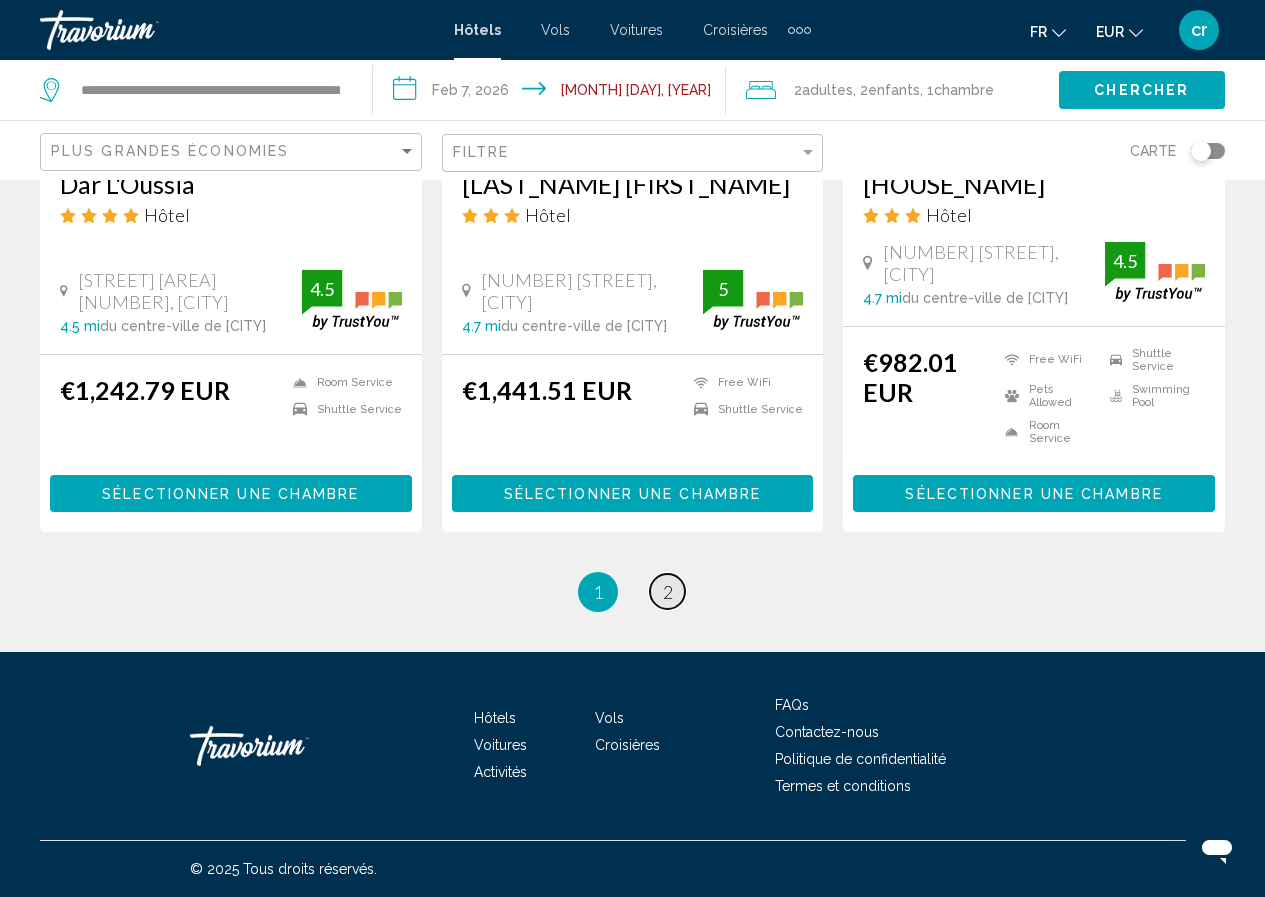 click on "page  2" at bounding box center [667, 591] 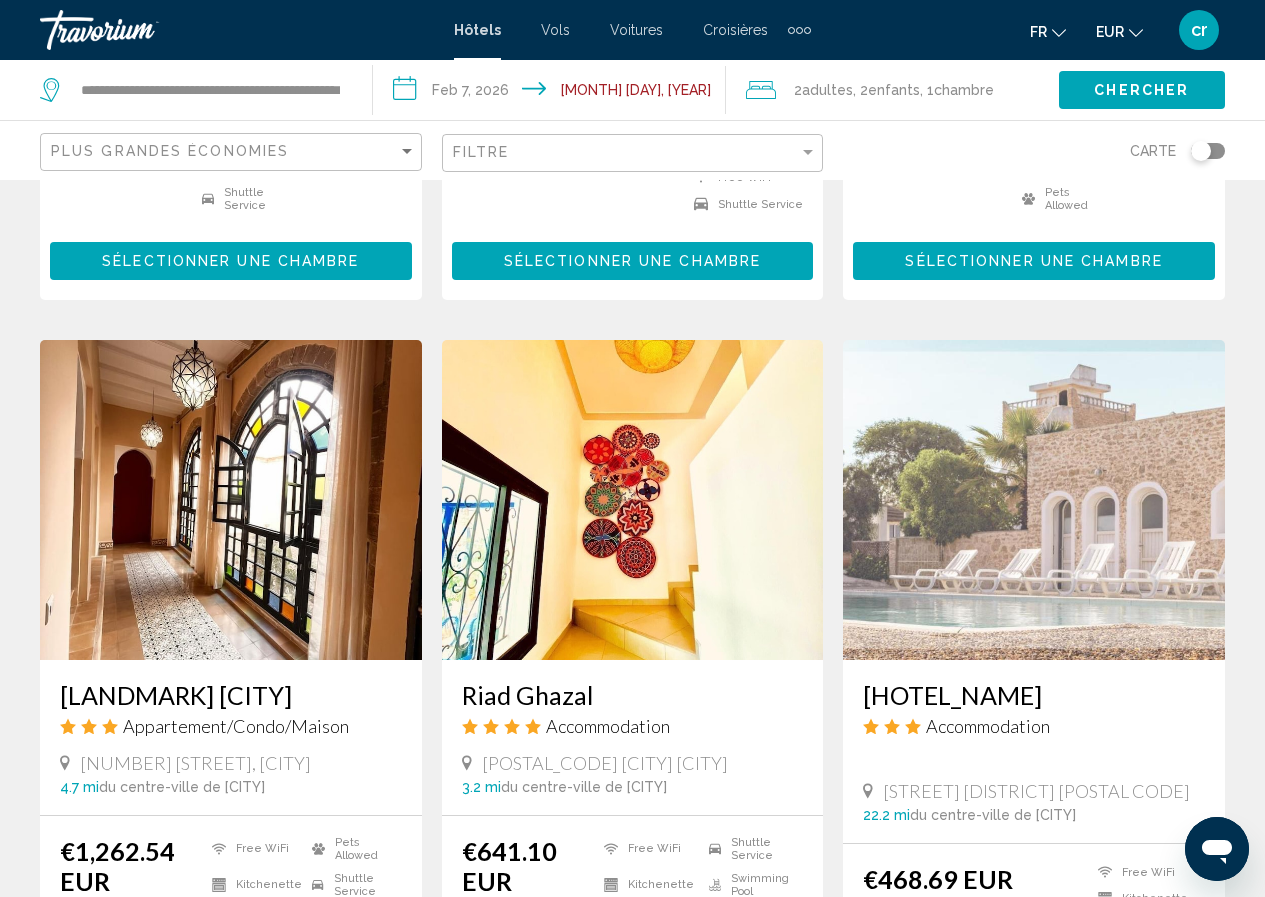 scroll, scrollTop: 1800, scrollLeft: 0, axis: vertical 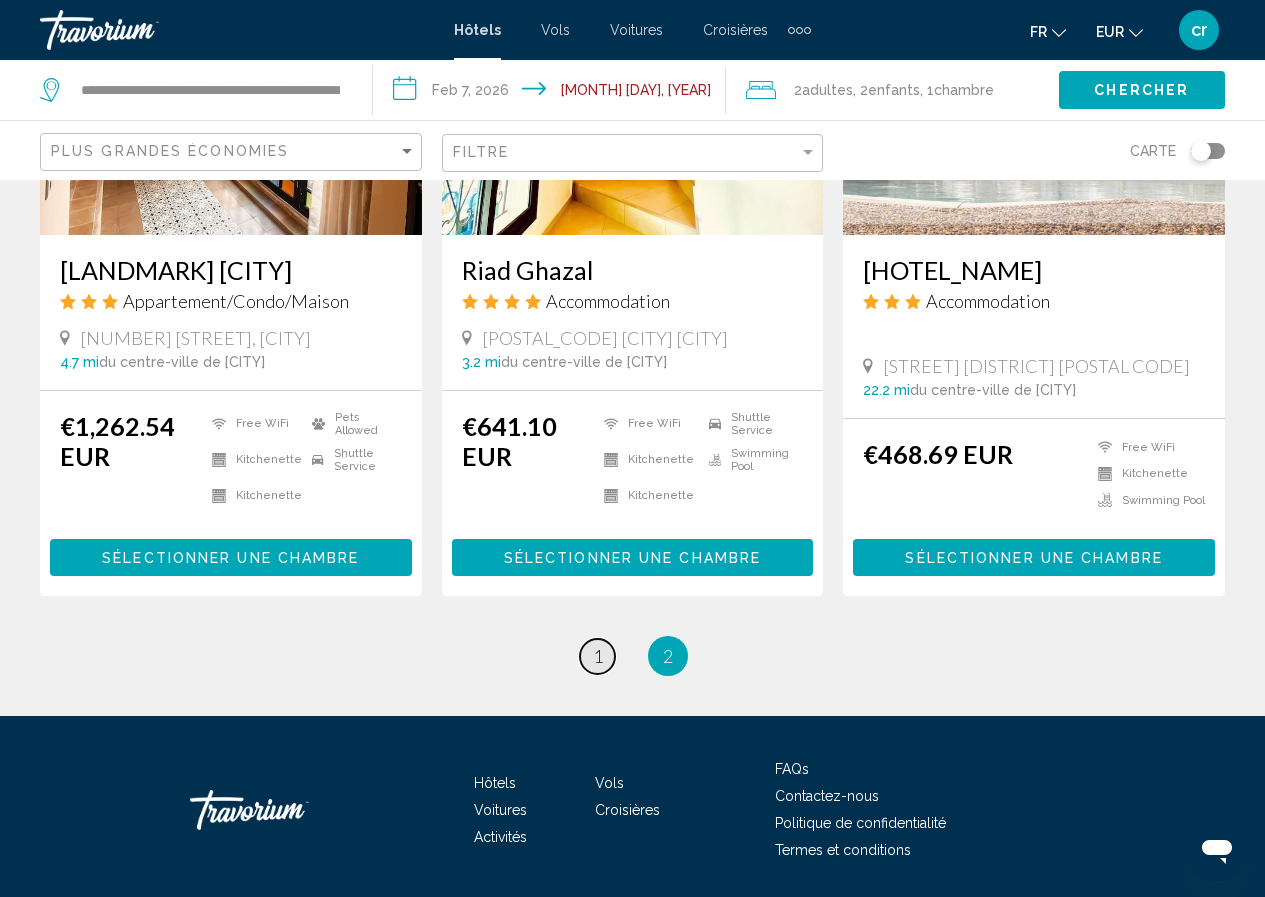 click on "1" at bounding box center [598, 656] 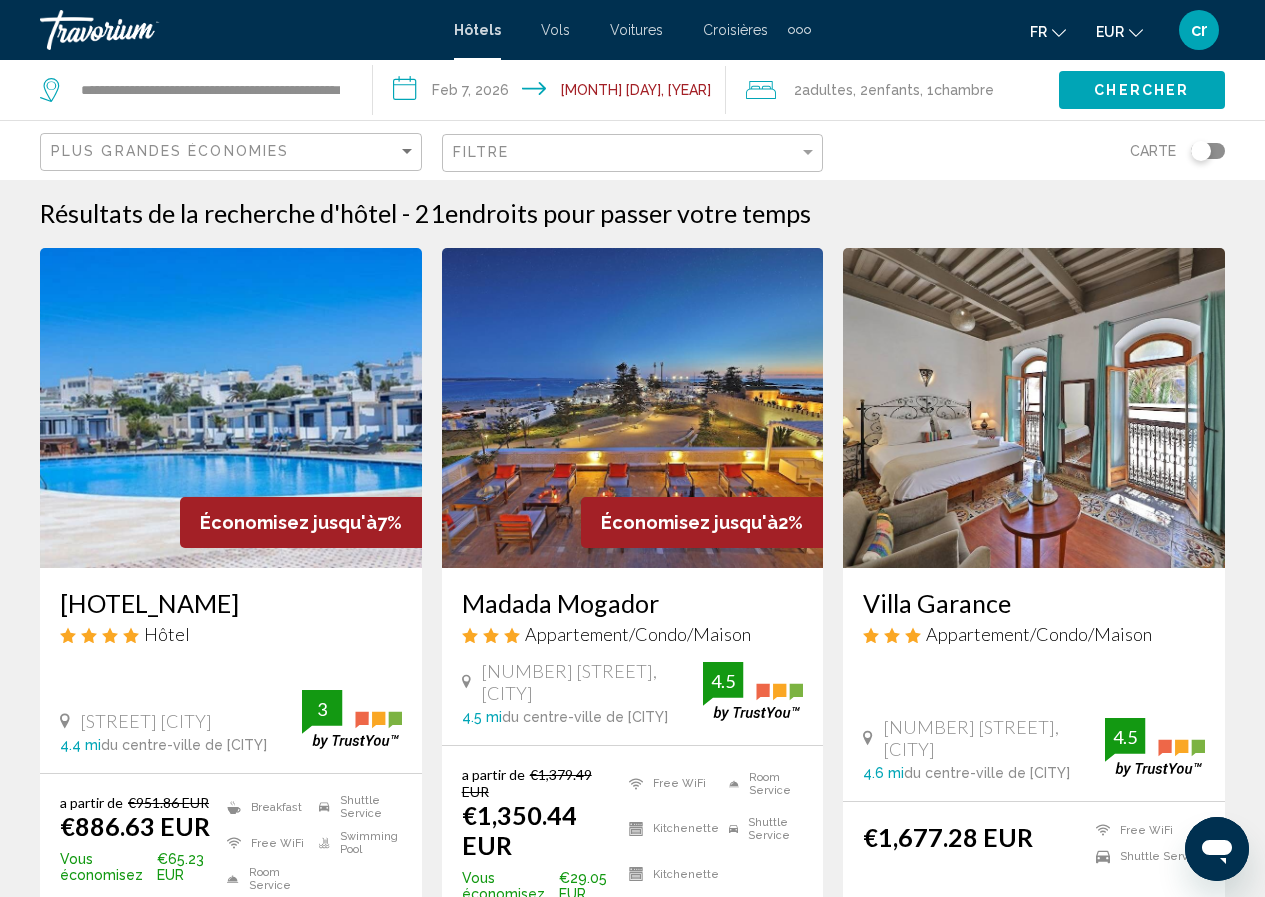 scroll, scrollTop: 0, scrollLeft: 0, axis: both 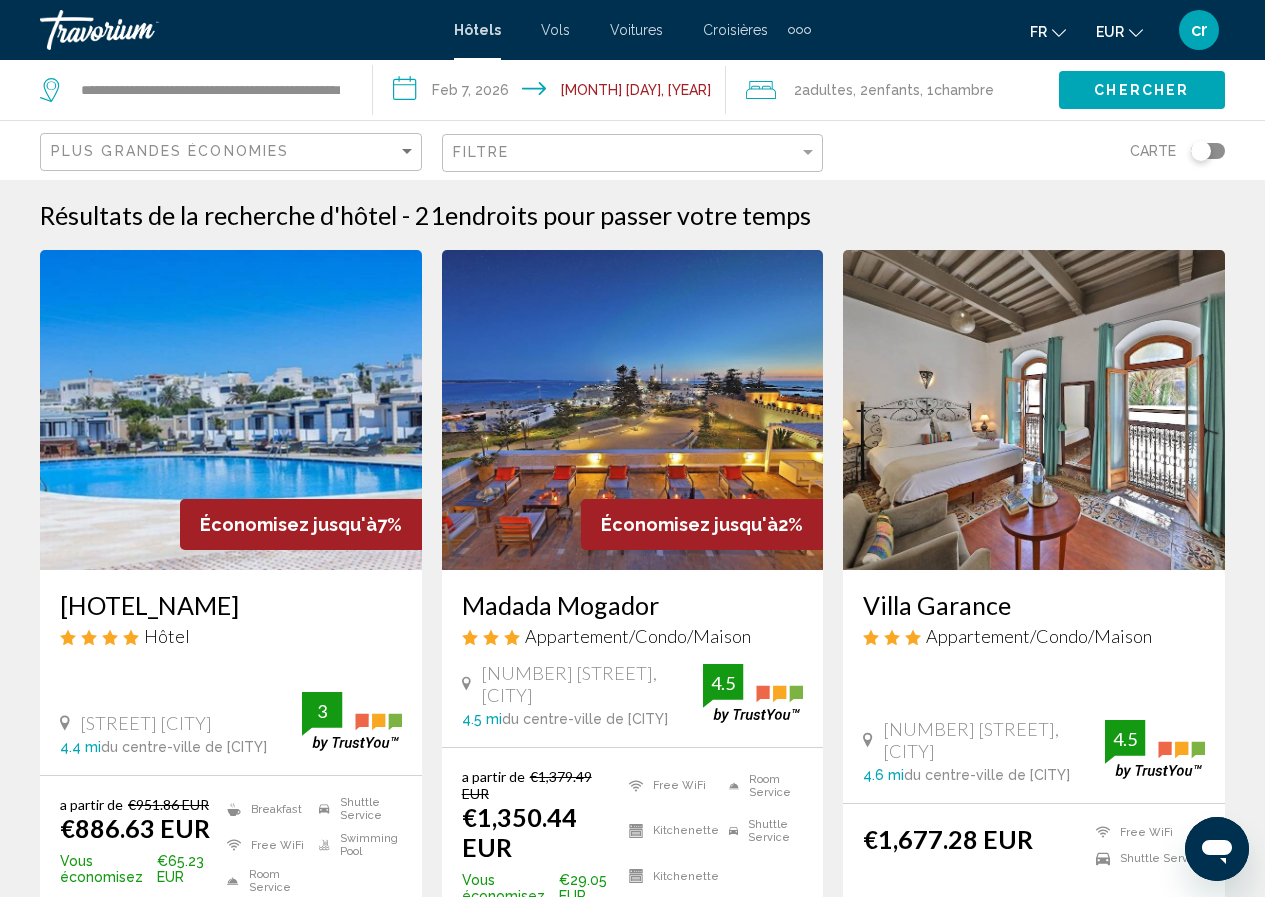 click on "[HOTEL_NAME]" at bounding box center (231, 605) 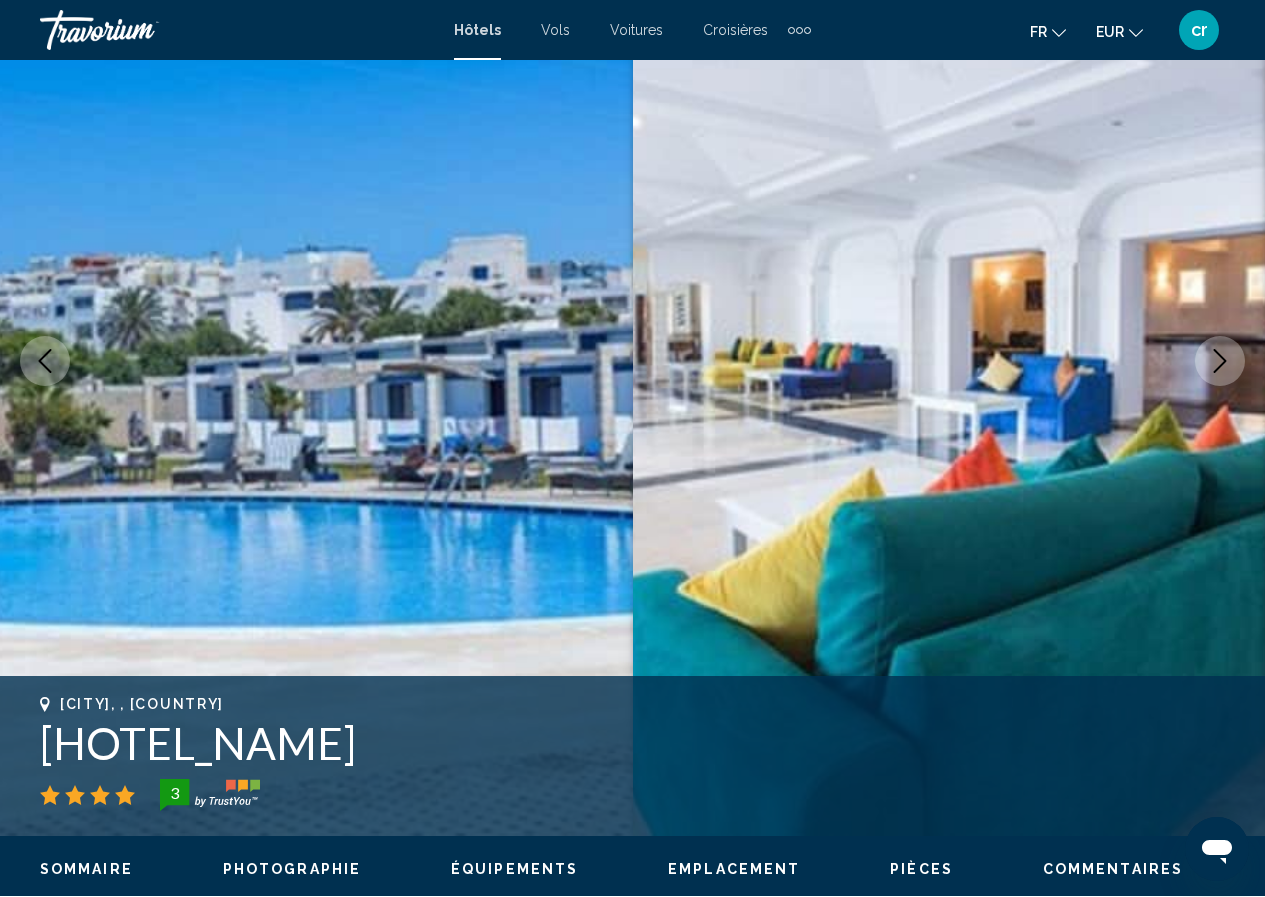 scroll, scrollTop: 0, scrollLeft: 0, axis: both 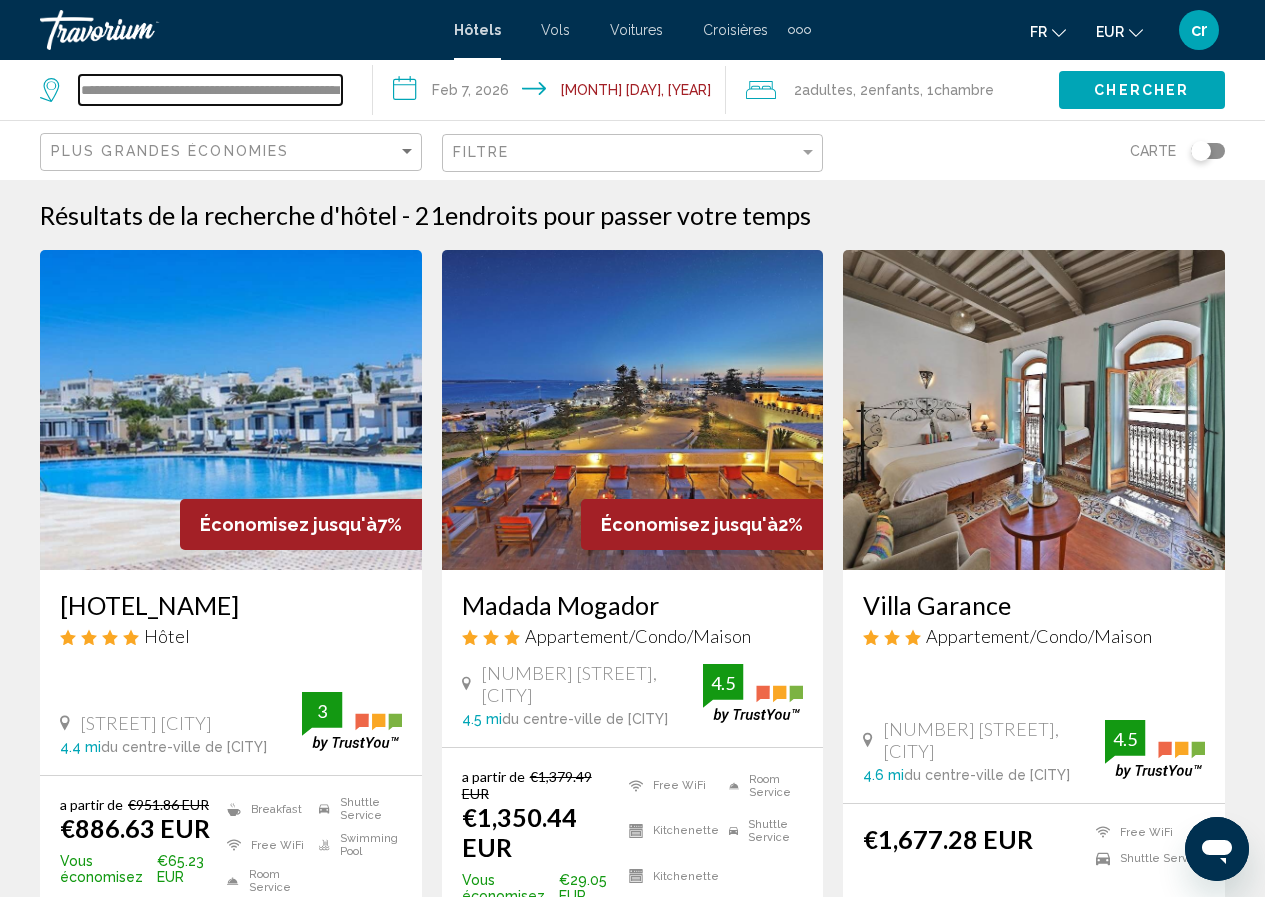 click on "**********" at bounding box center [210, 90] 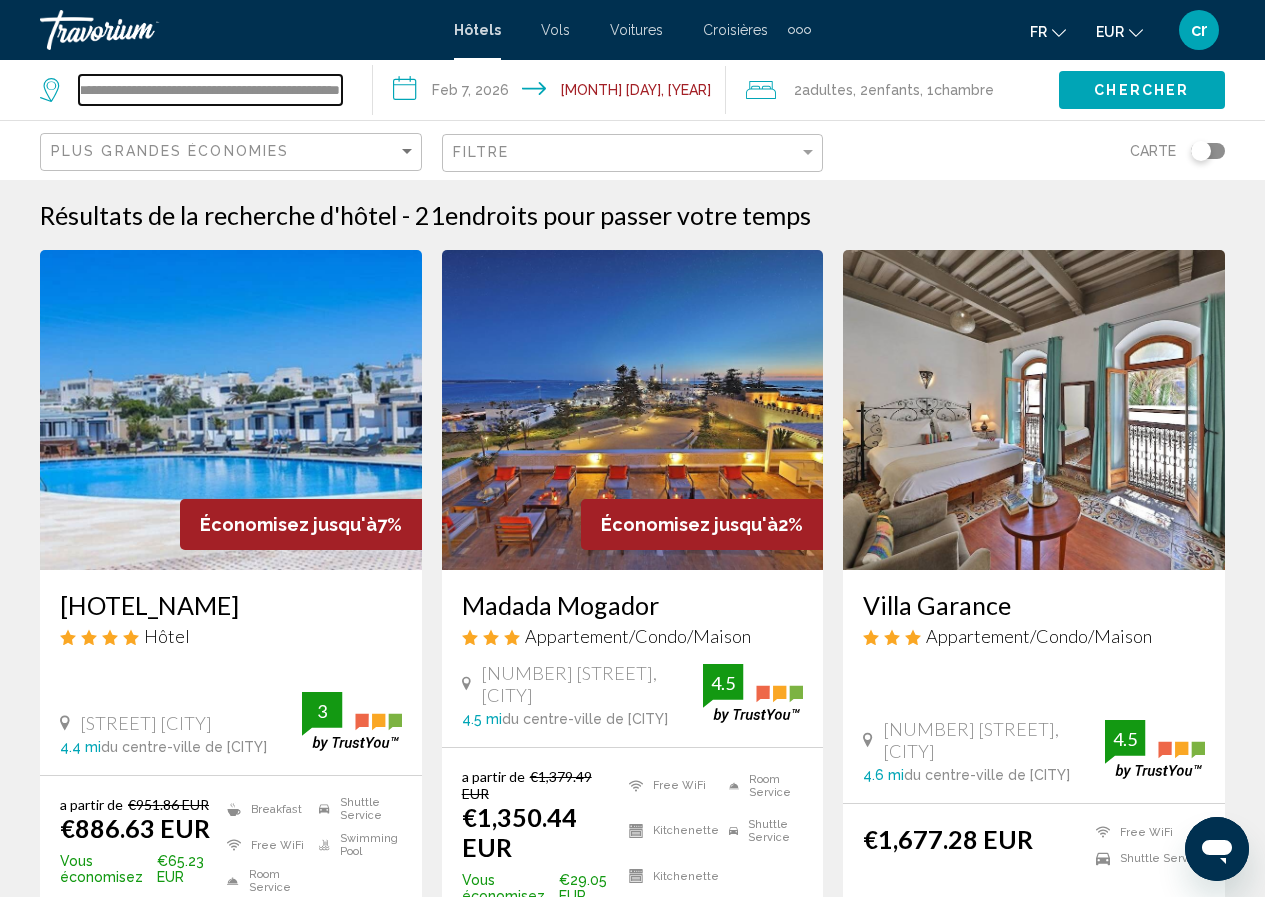 drag, startPoint x: 80, startPoint y: 95, endPoint x: 631, endPoint y: 97, distance: 551.0036 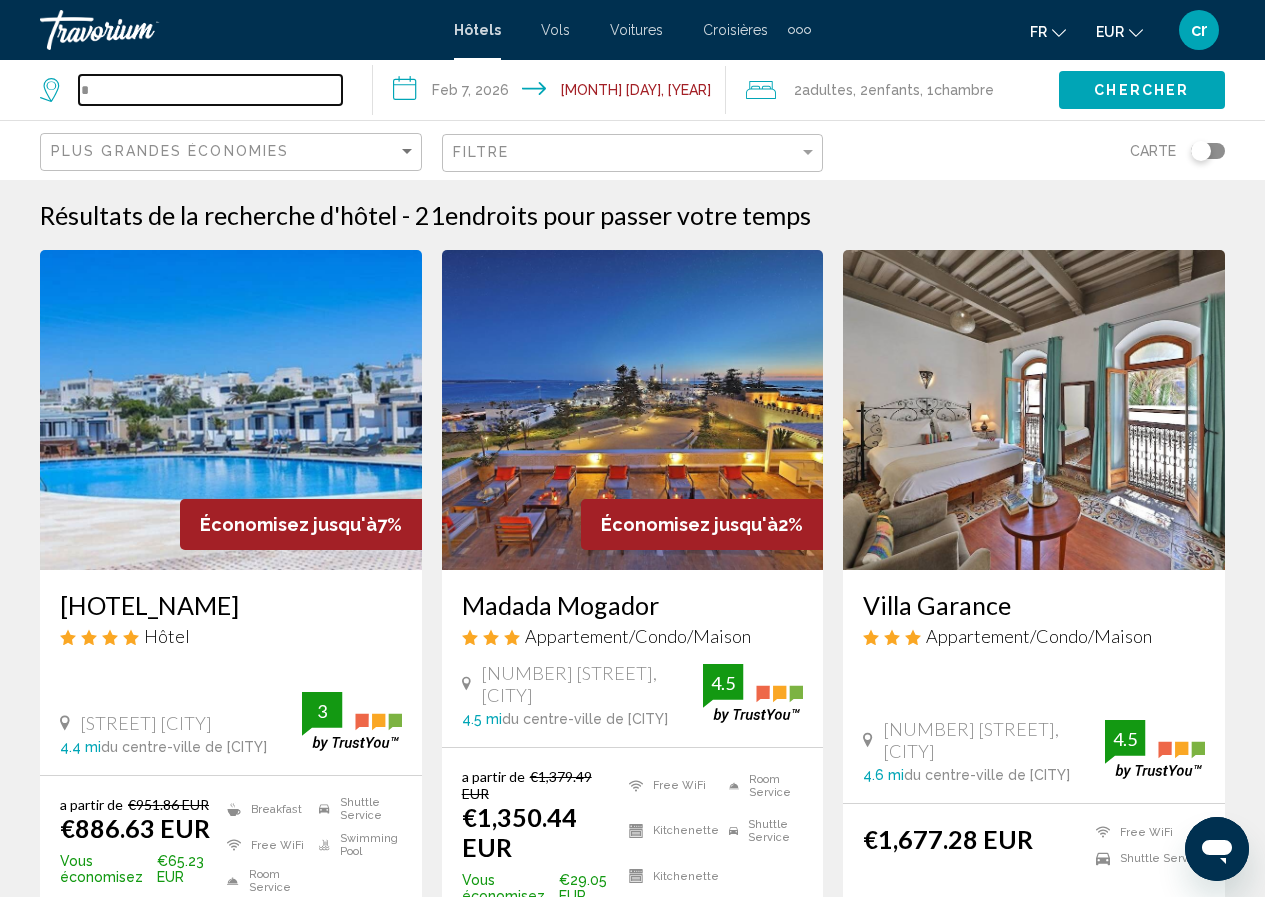 scroll, scrollTop: 0, scrollLeft: 0, axis: both 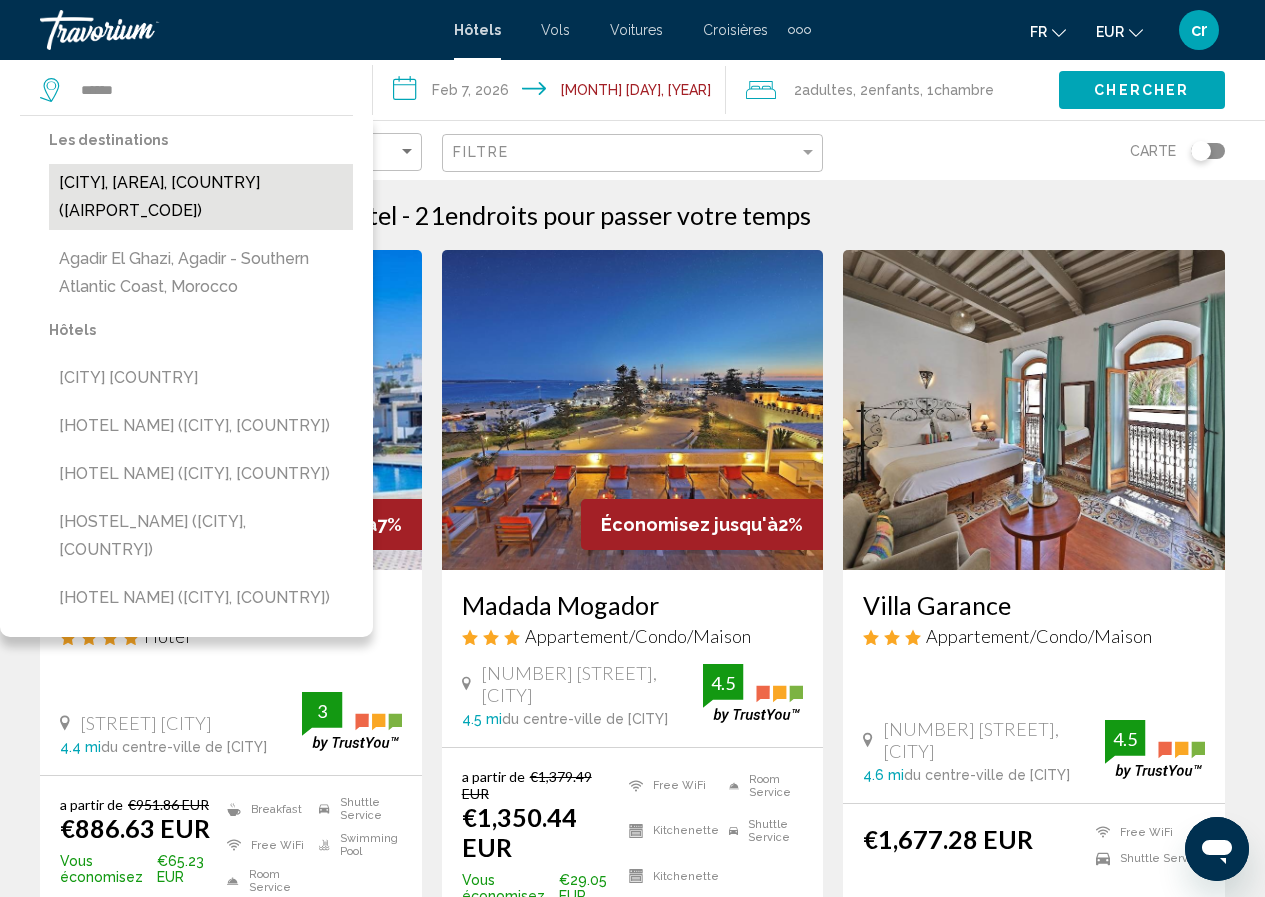 click on "[CITY], [AREA], [COUNTRY] ([AIRPORT_CODE])" at bounding box center [201, 197] 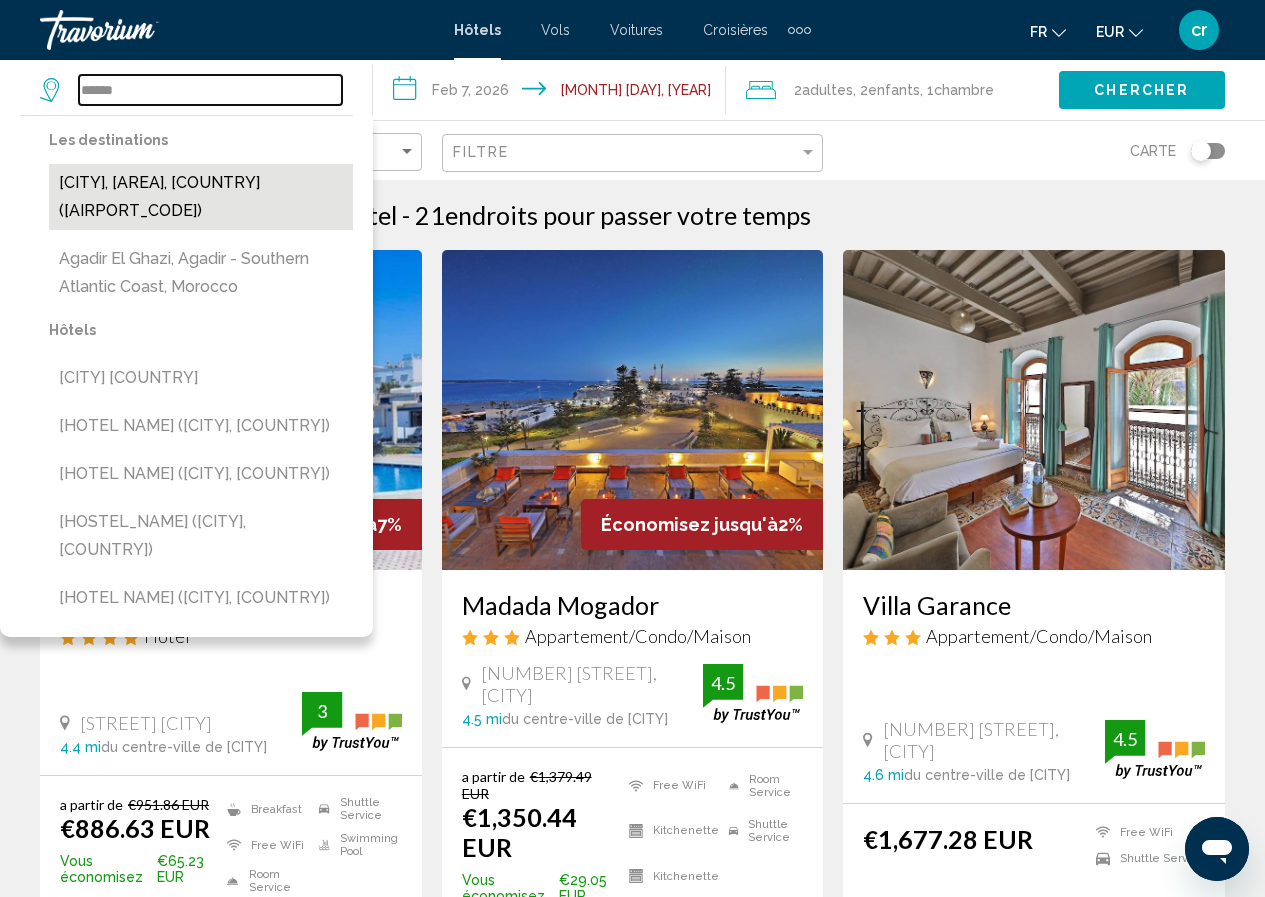 type on "**********" 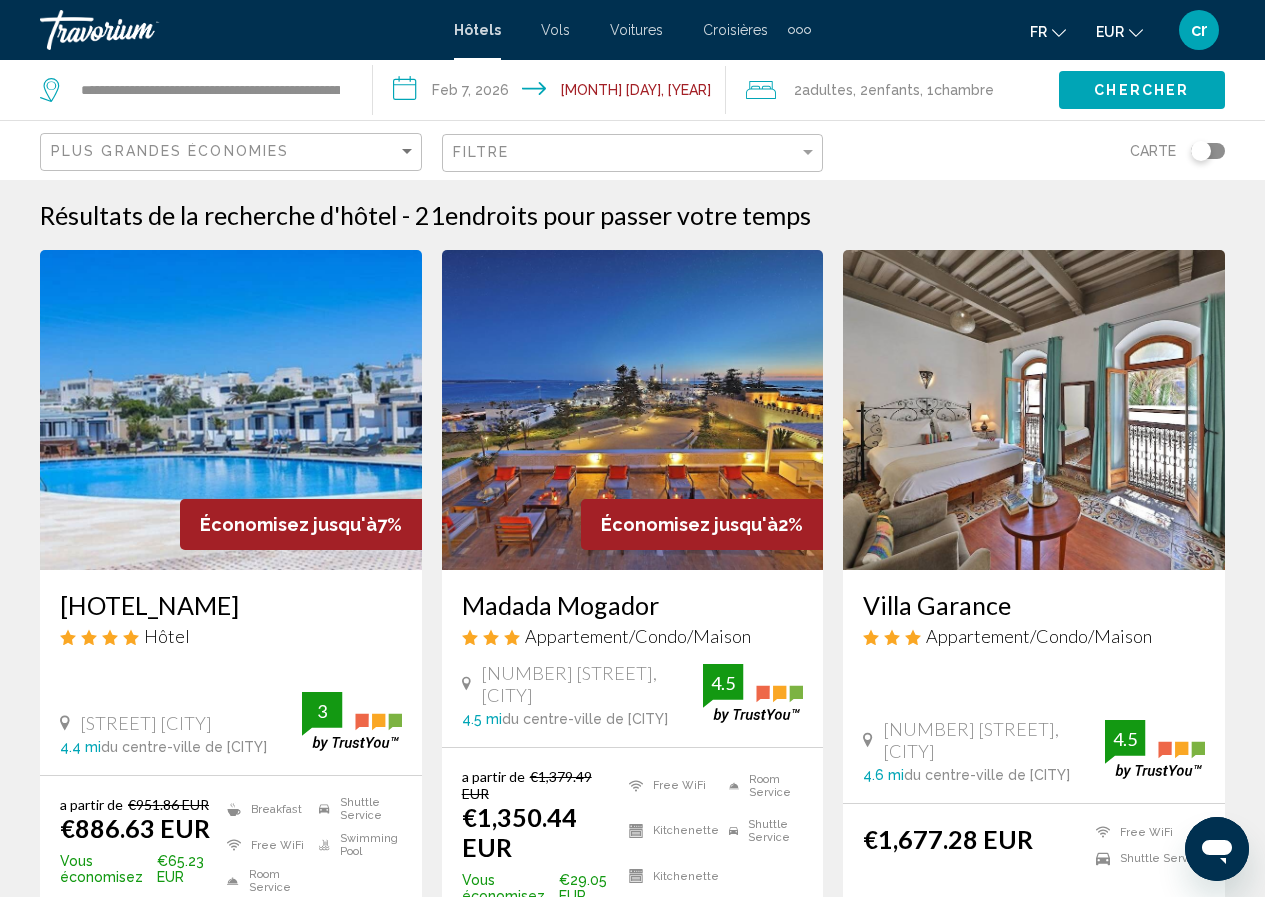 click on "Chercher" 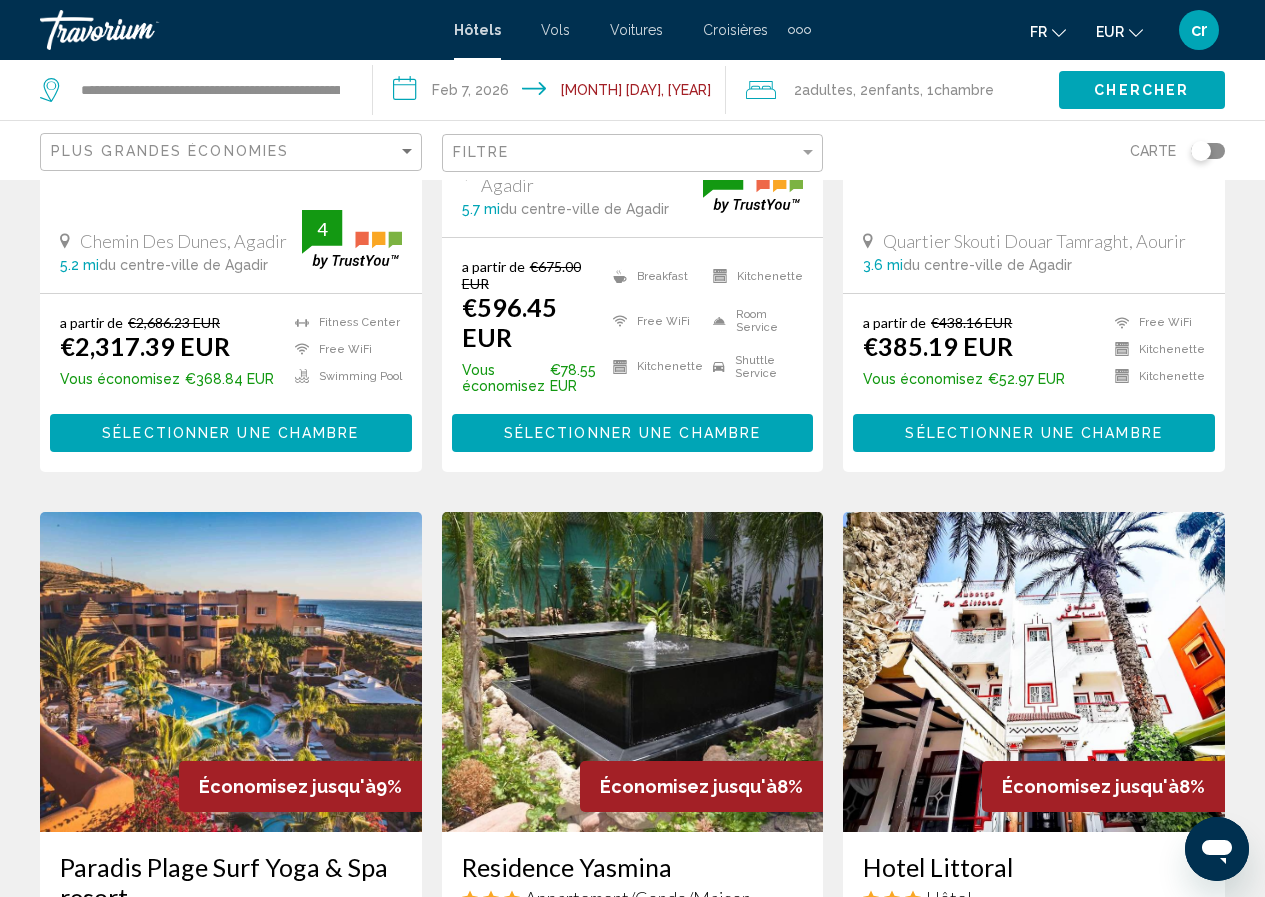 scroll, scrollTop: 1000, scrollLeft: 0, axis: vertical 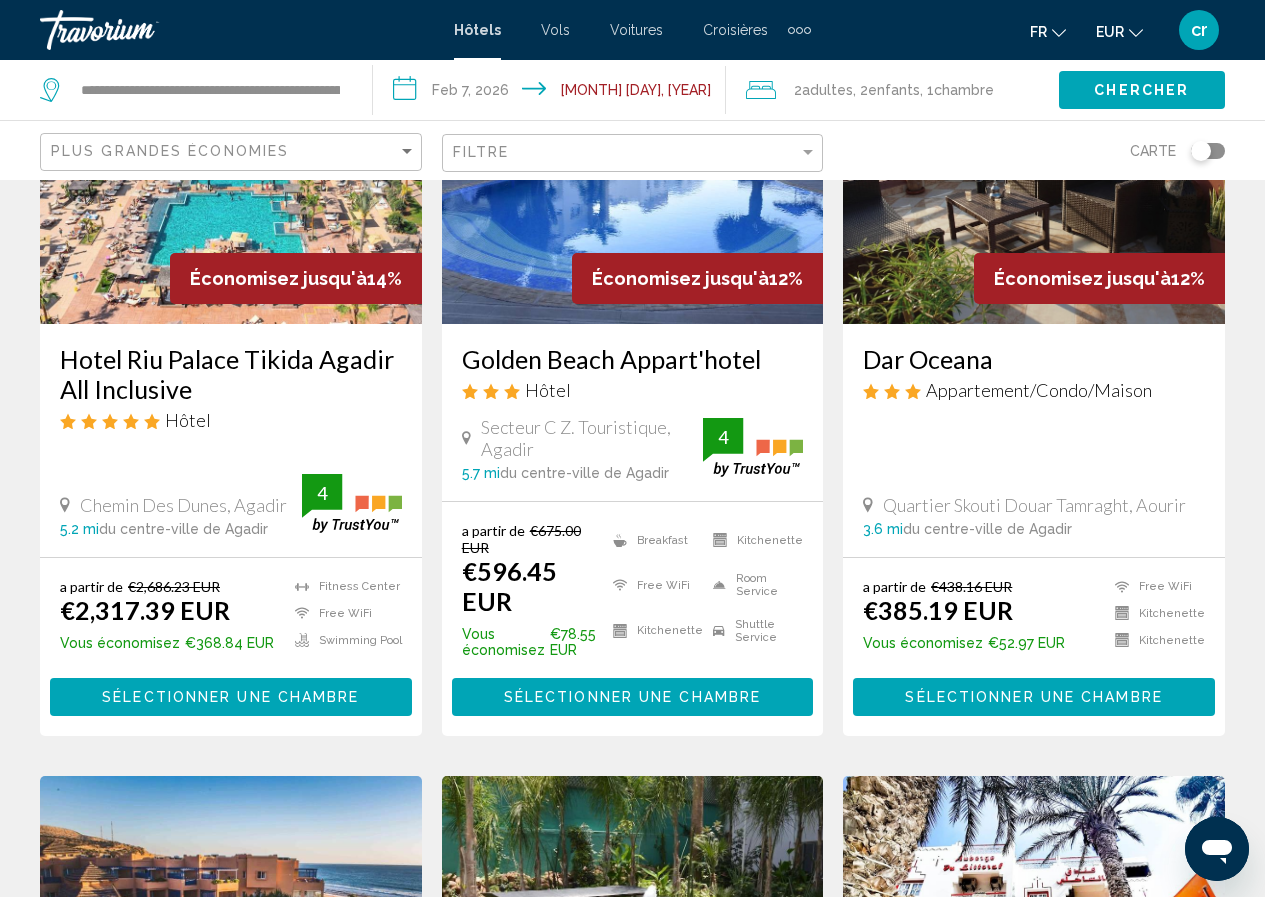 click on "Filtre" 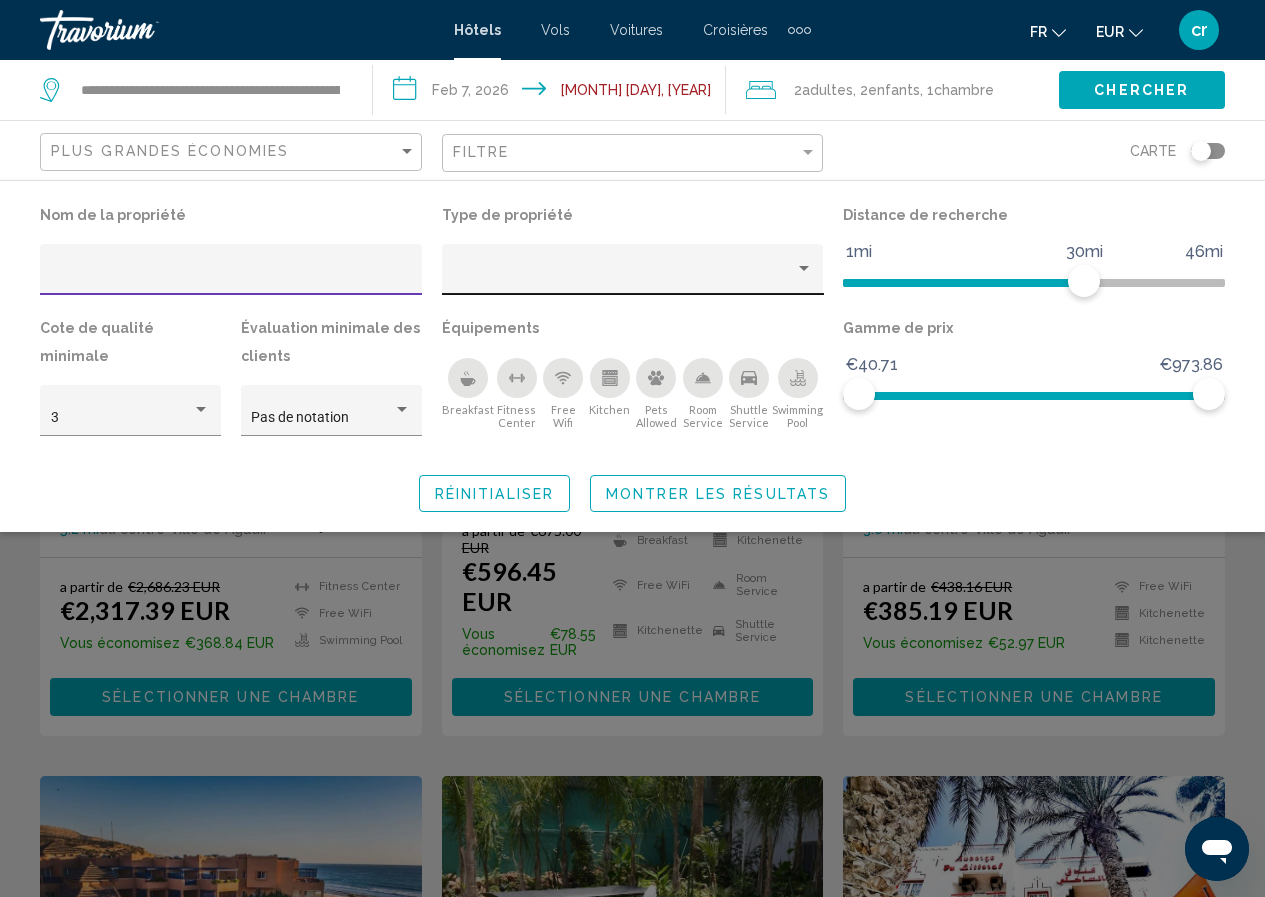 click at bounding box center [623, 277] 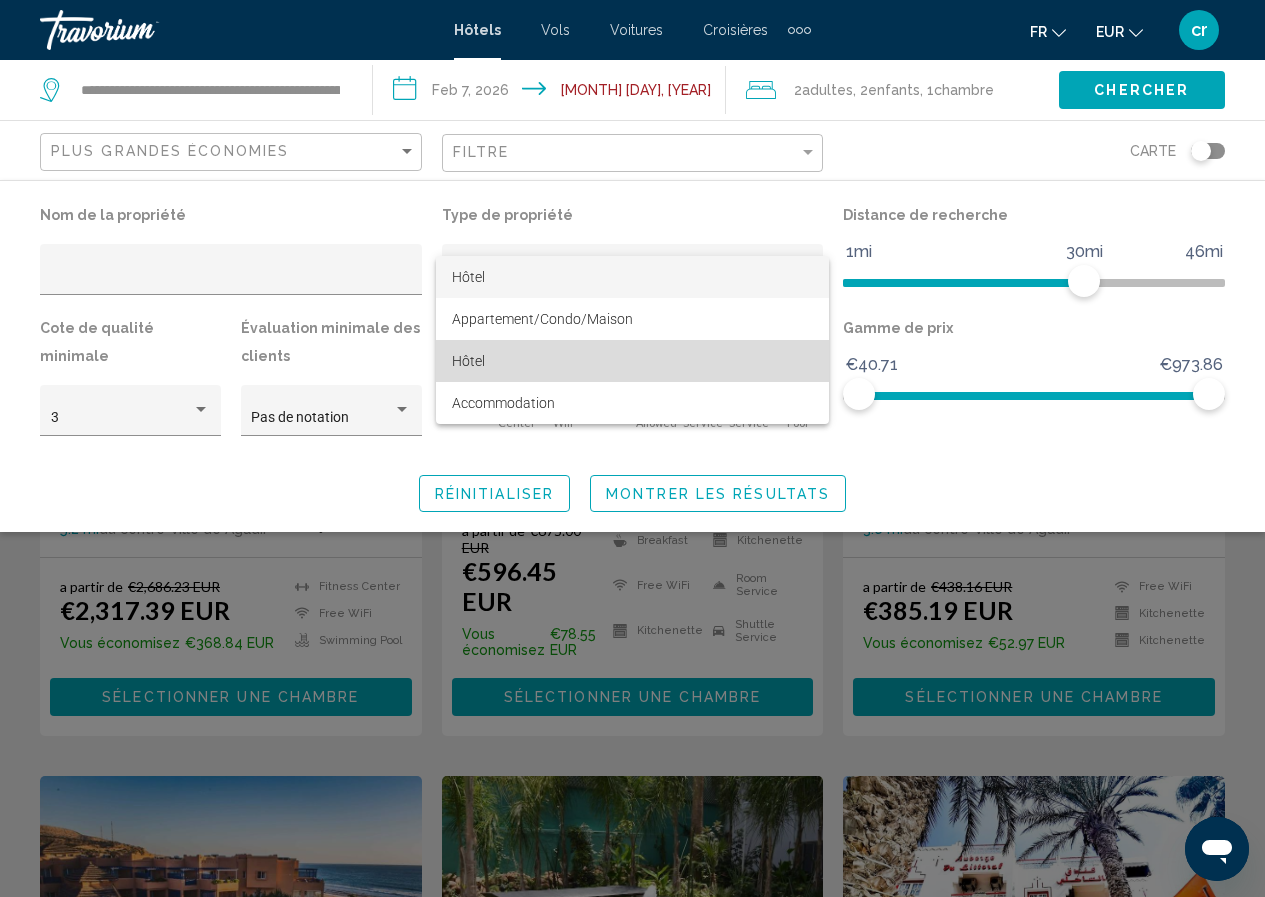 click on "Hôtel" at bounding box center (632, 361) 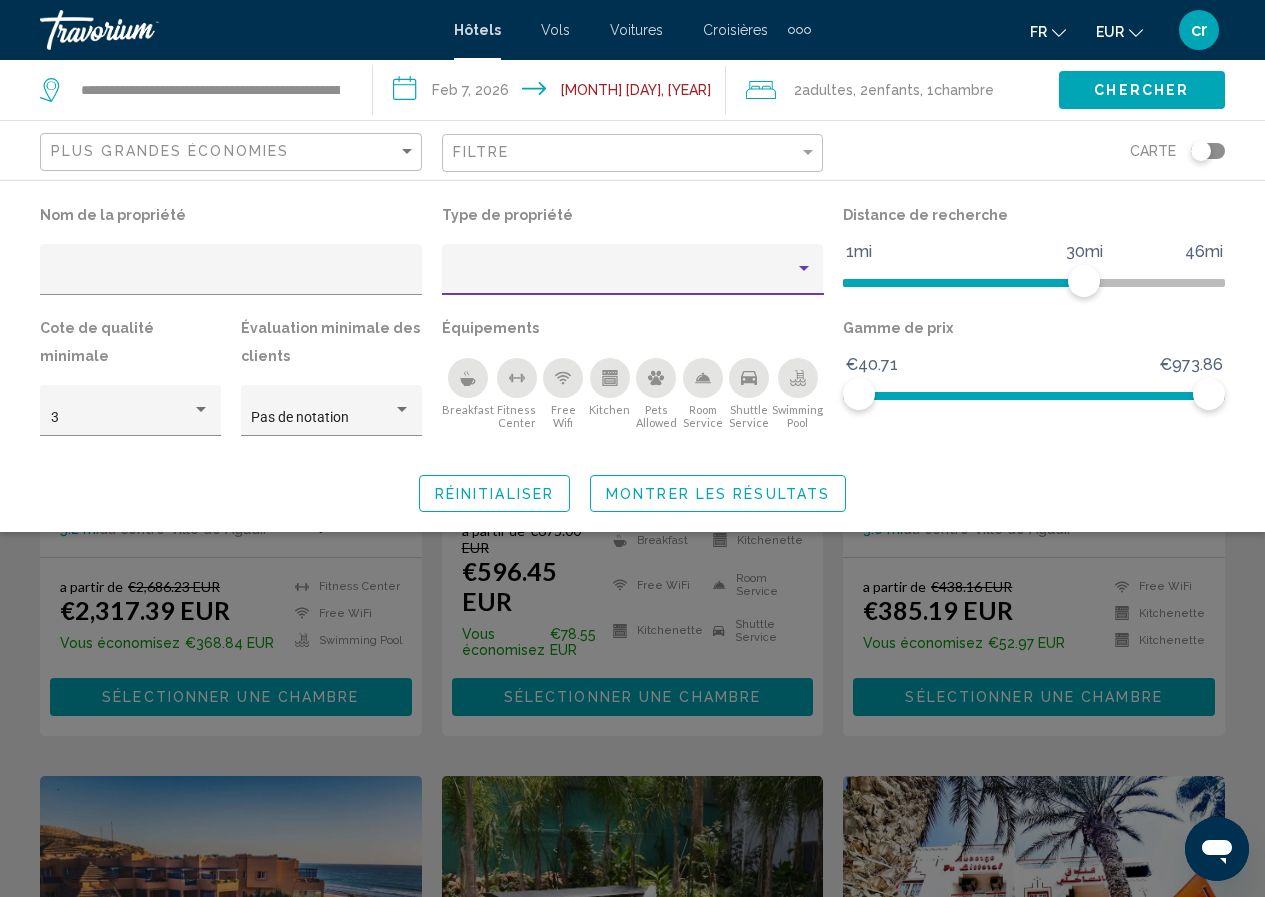 scroll, scrollTop: 0, scrollLeft: 0, axis: both 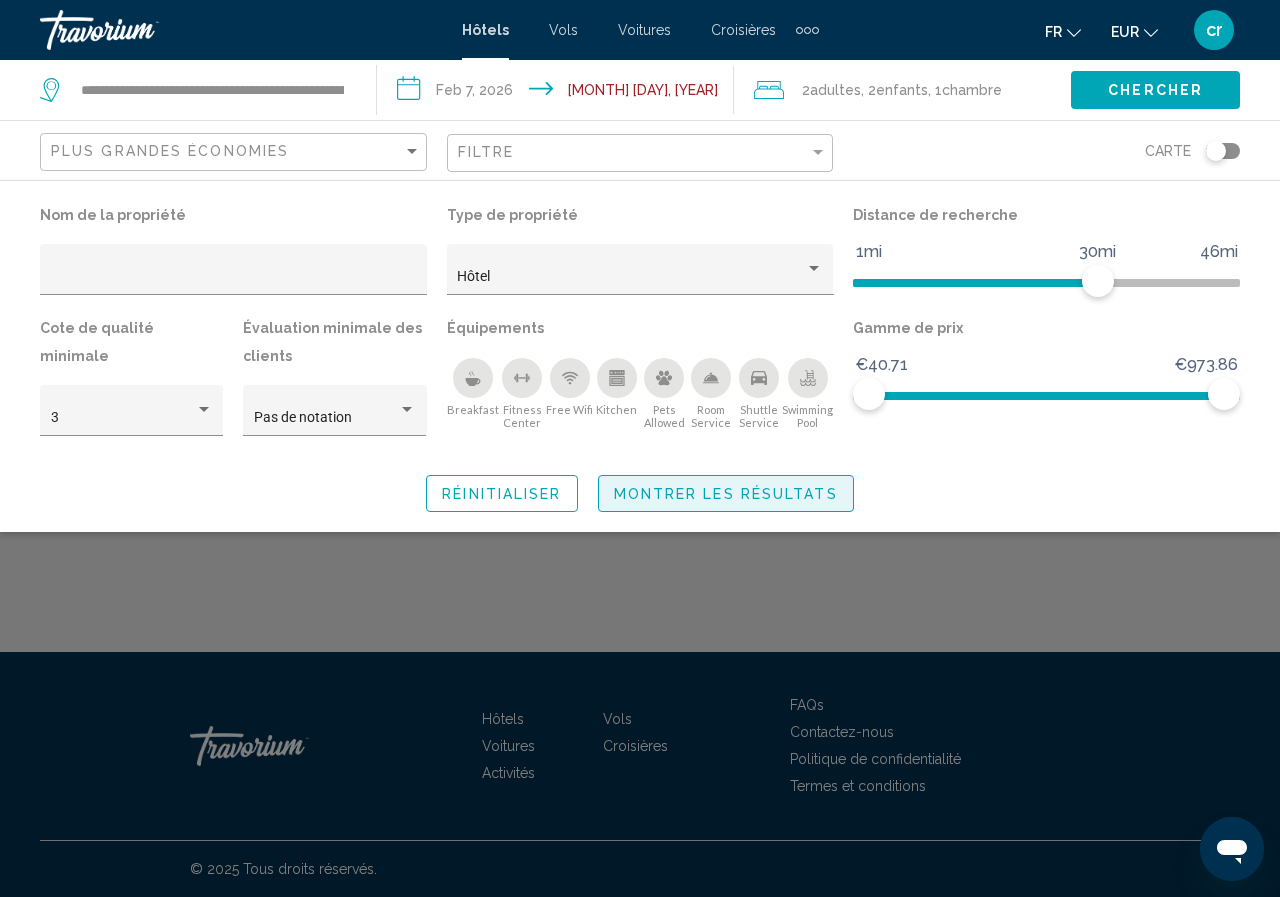 click on "Montrer les résultats" 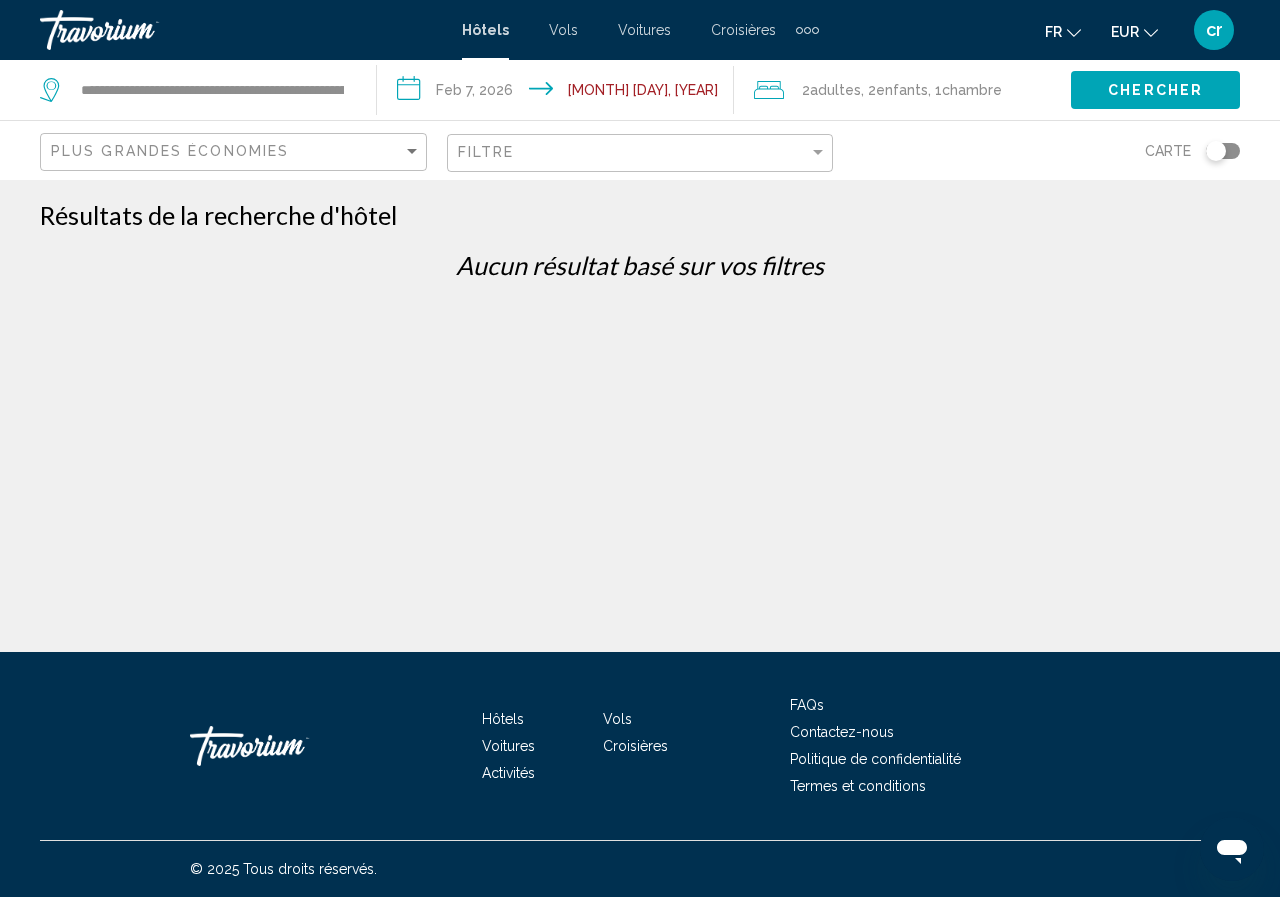 click on "Filtre" 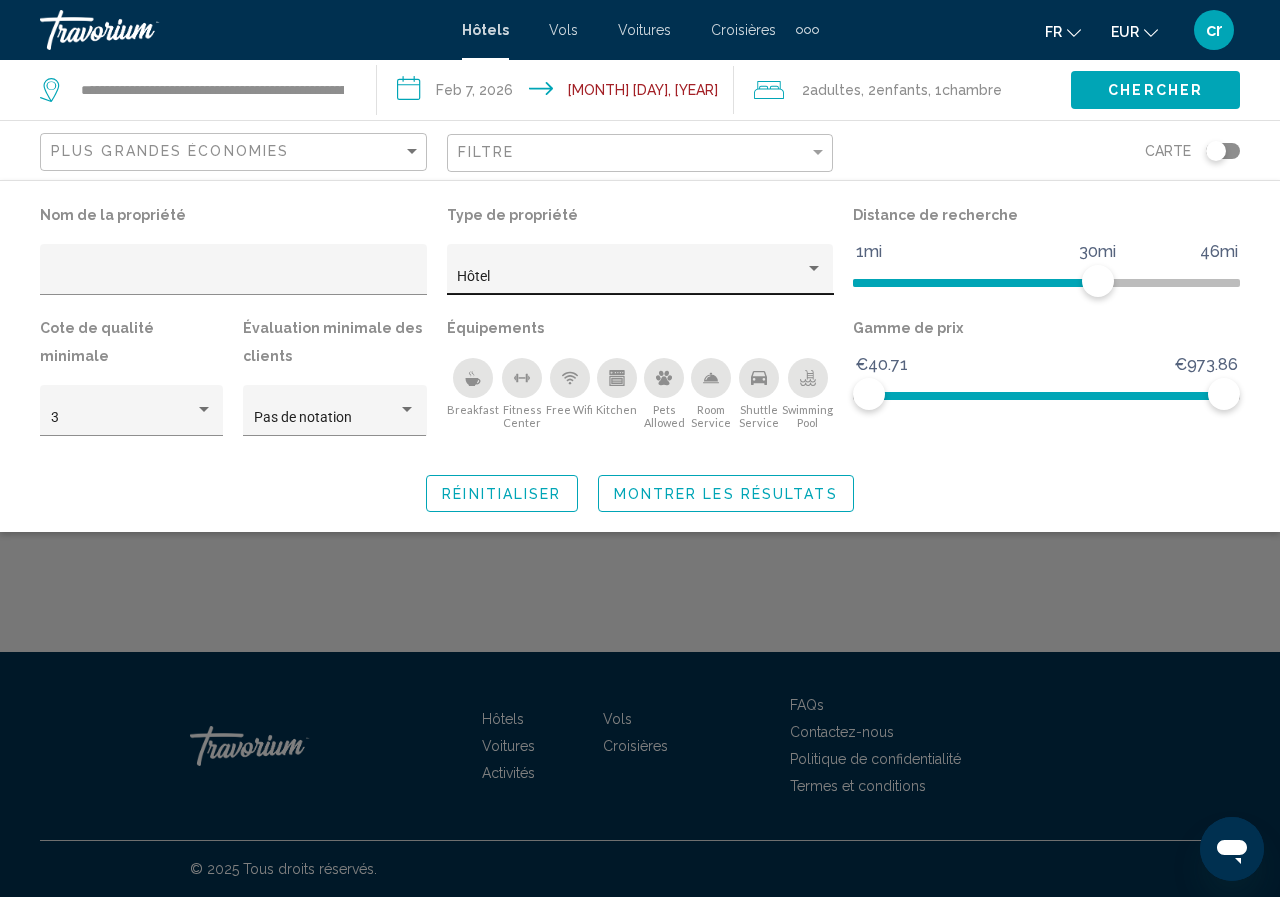 click on "Hôtel" 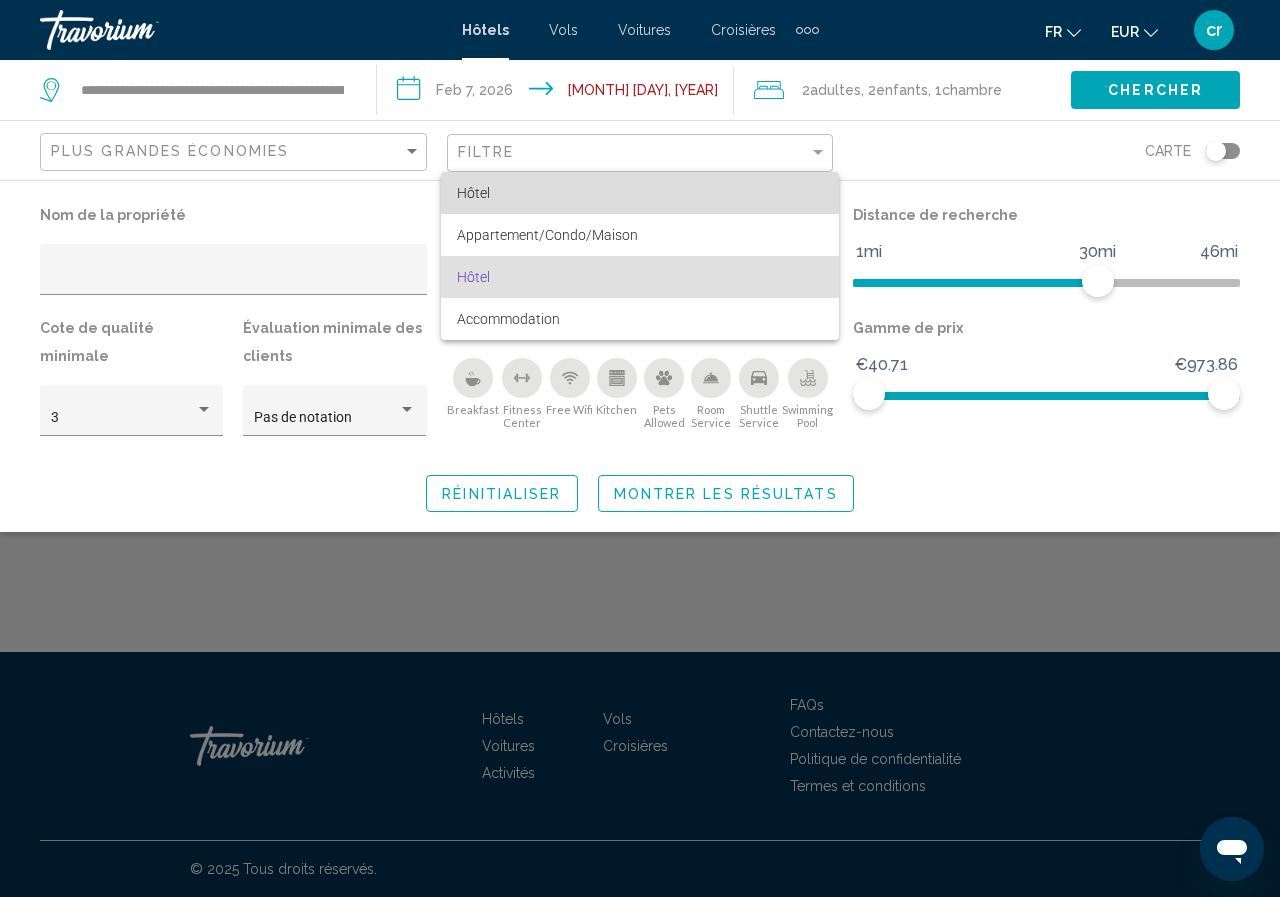 click on "Hôtel" at bounding box center (640, 193) 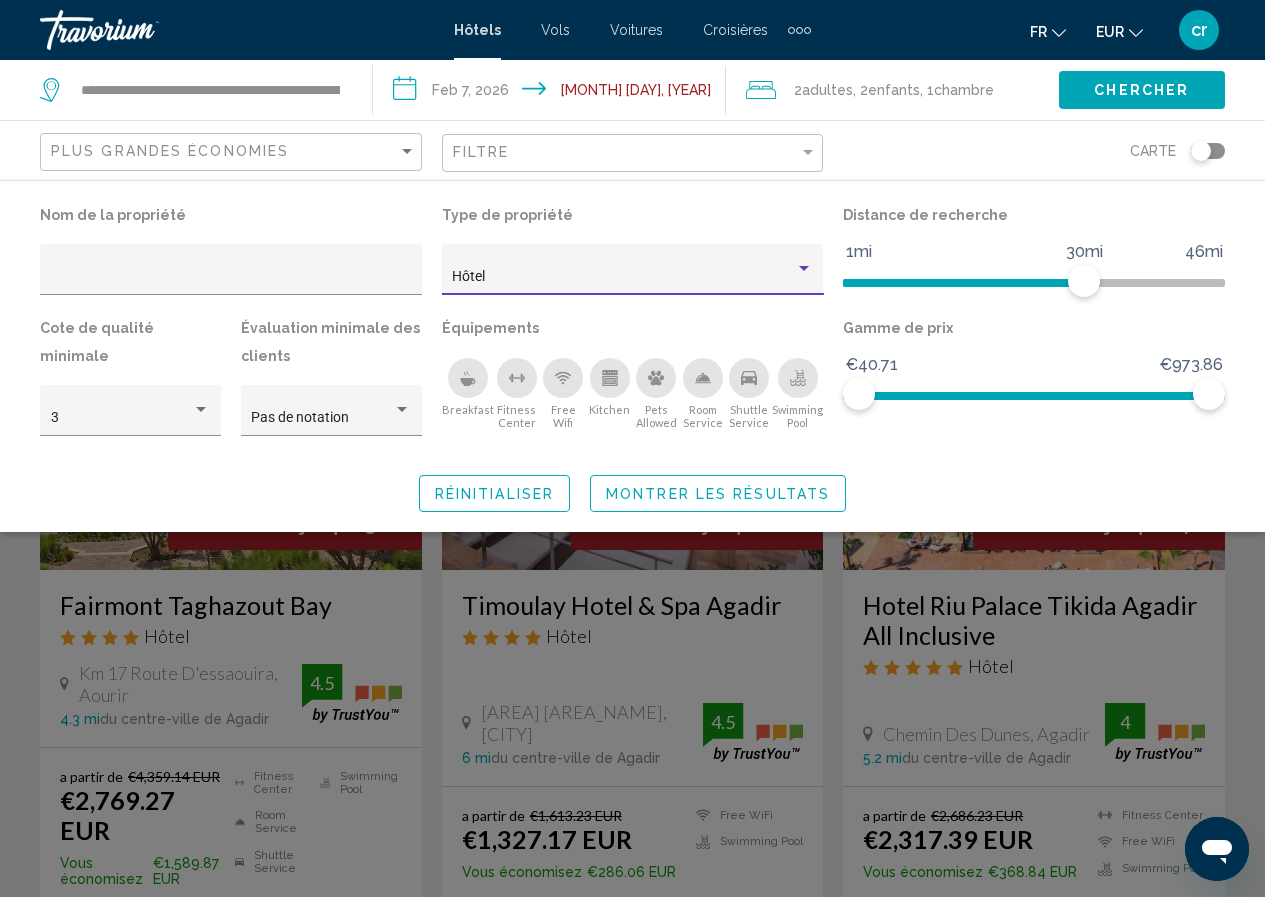 click on "Montrer les résultats" 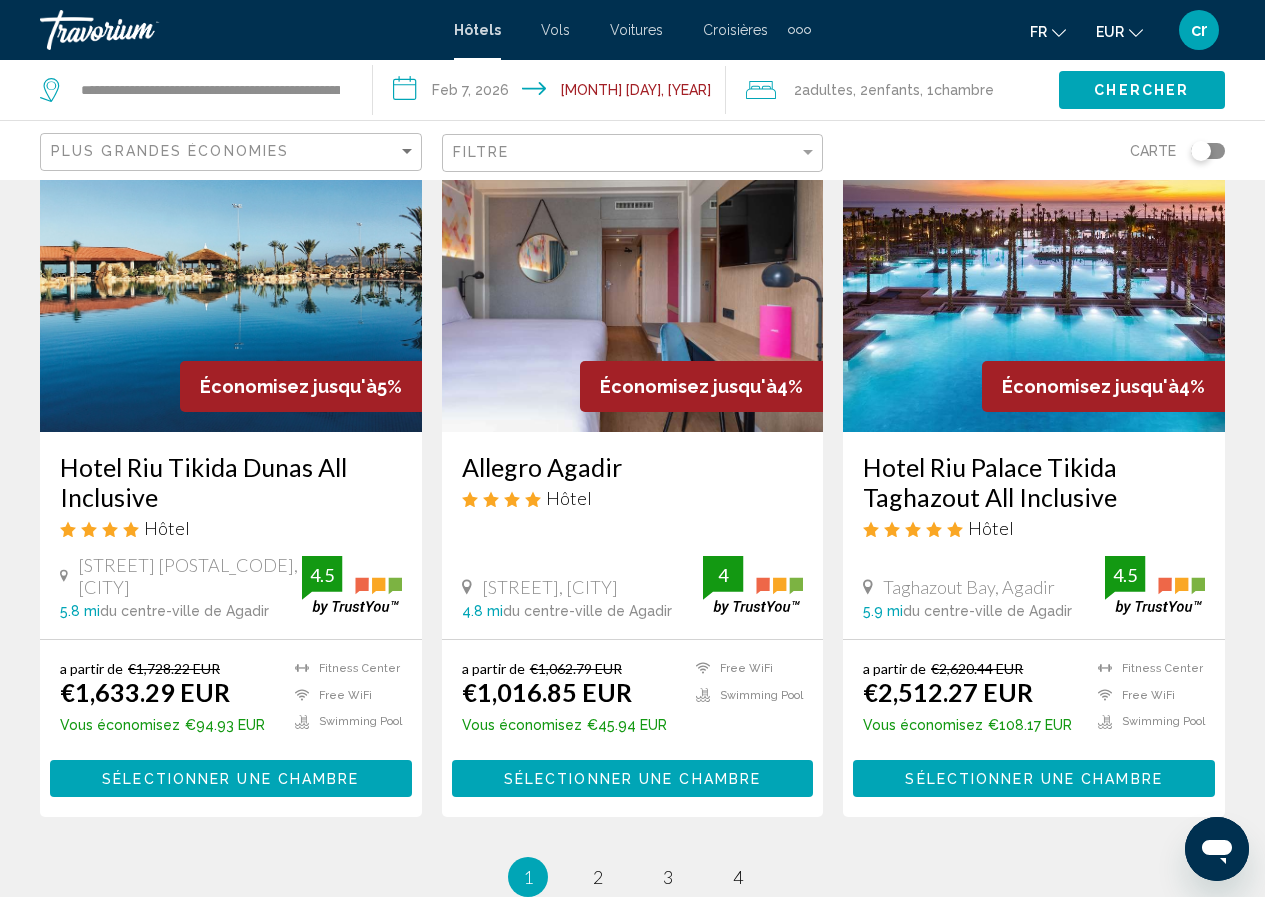 scroll, scrollTop: 2600, scrollLeft: 0, axis: vertical 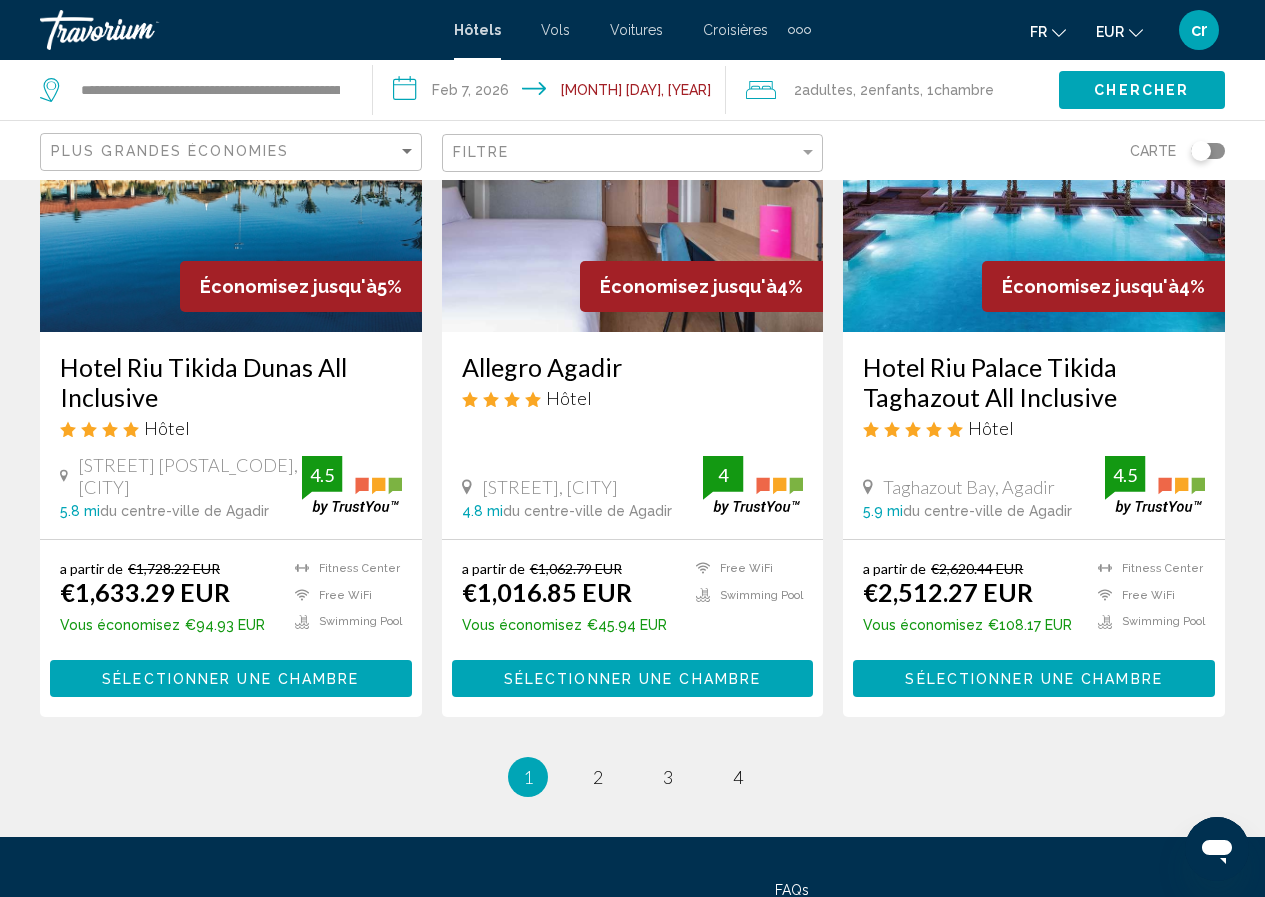click on "page  2" at bounding box center (598, 777) 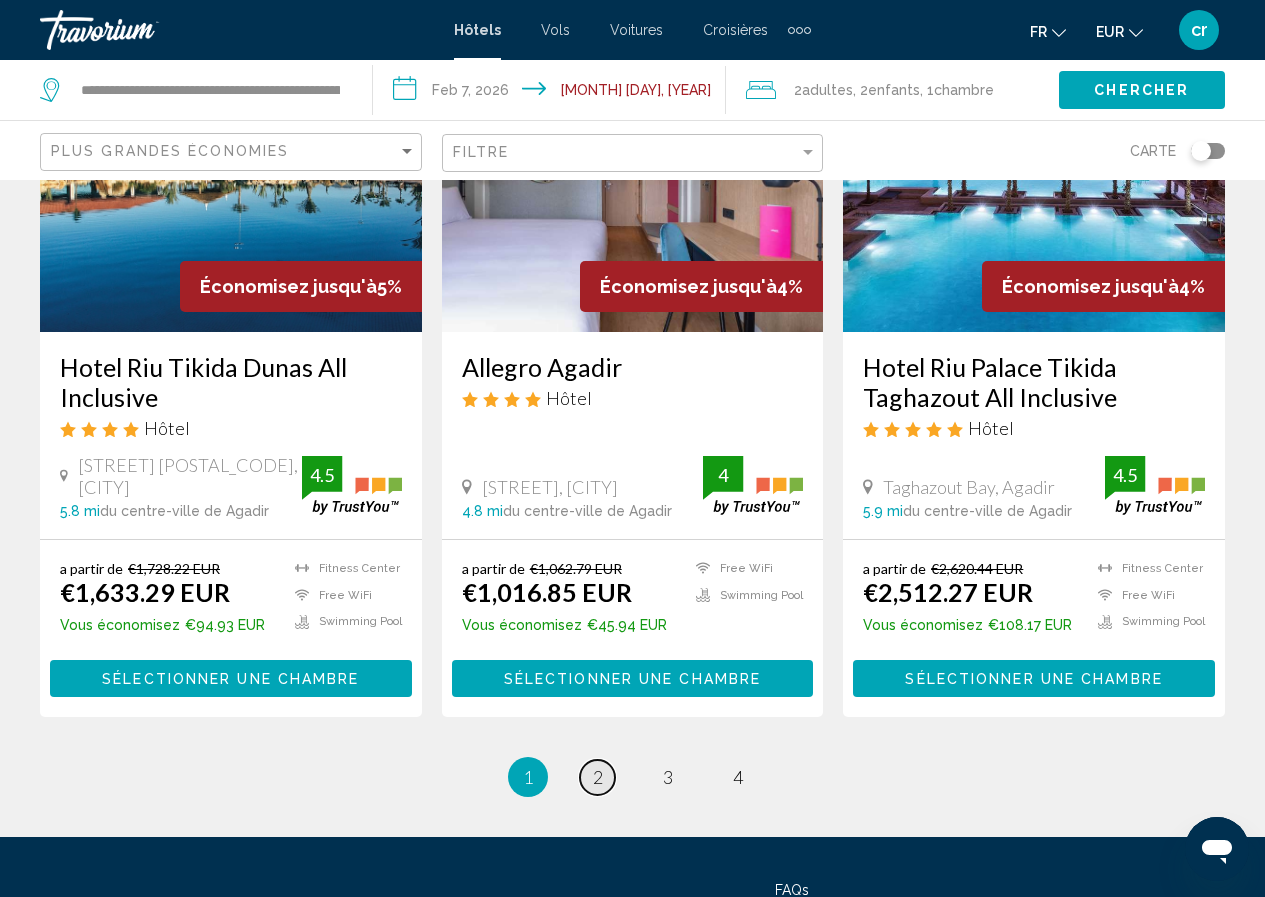 click on "2" at bounding box center [598, 777] 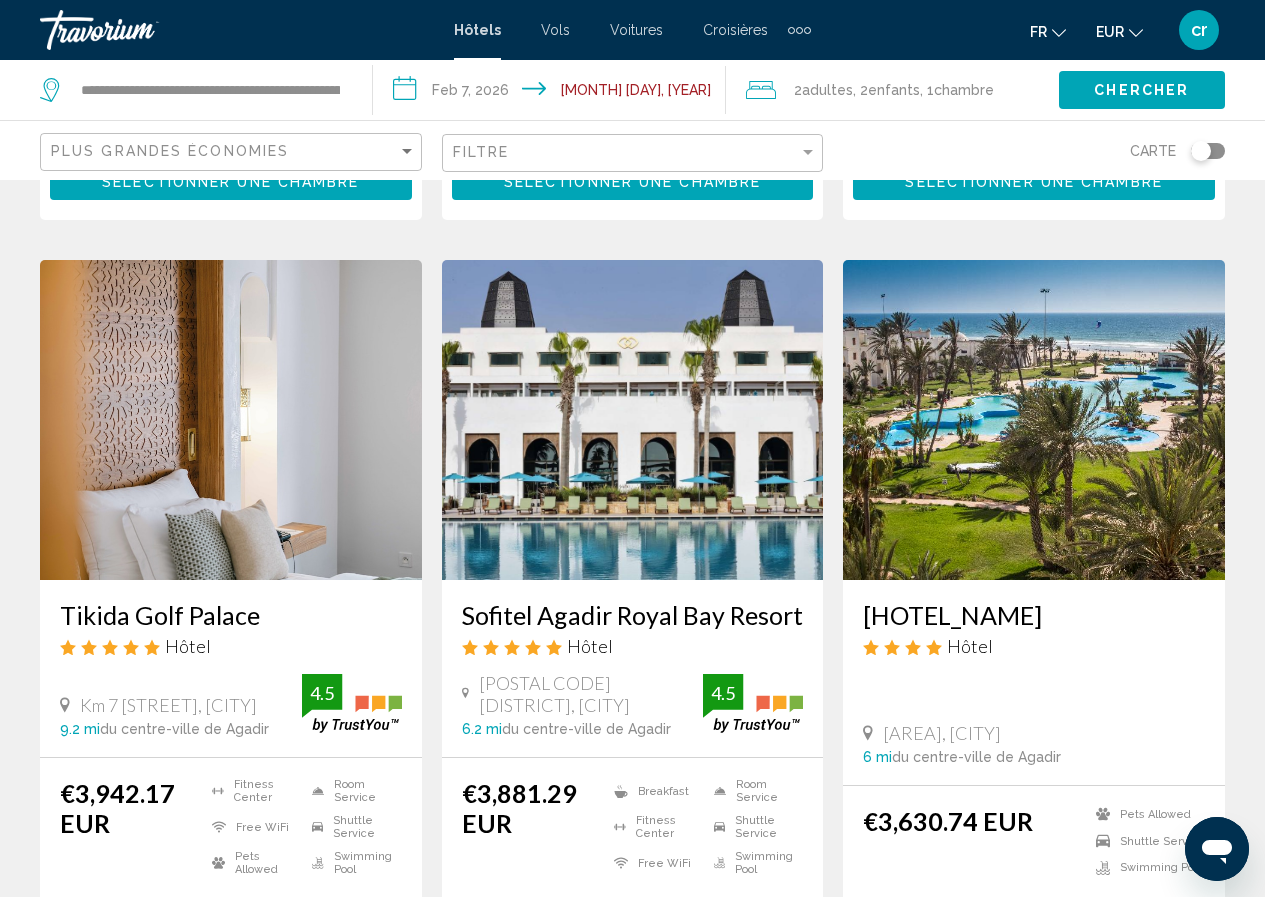 scroll, scrollTop: 2731, scrollLeft: 0, axis: vertical 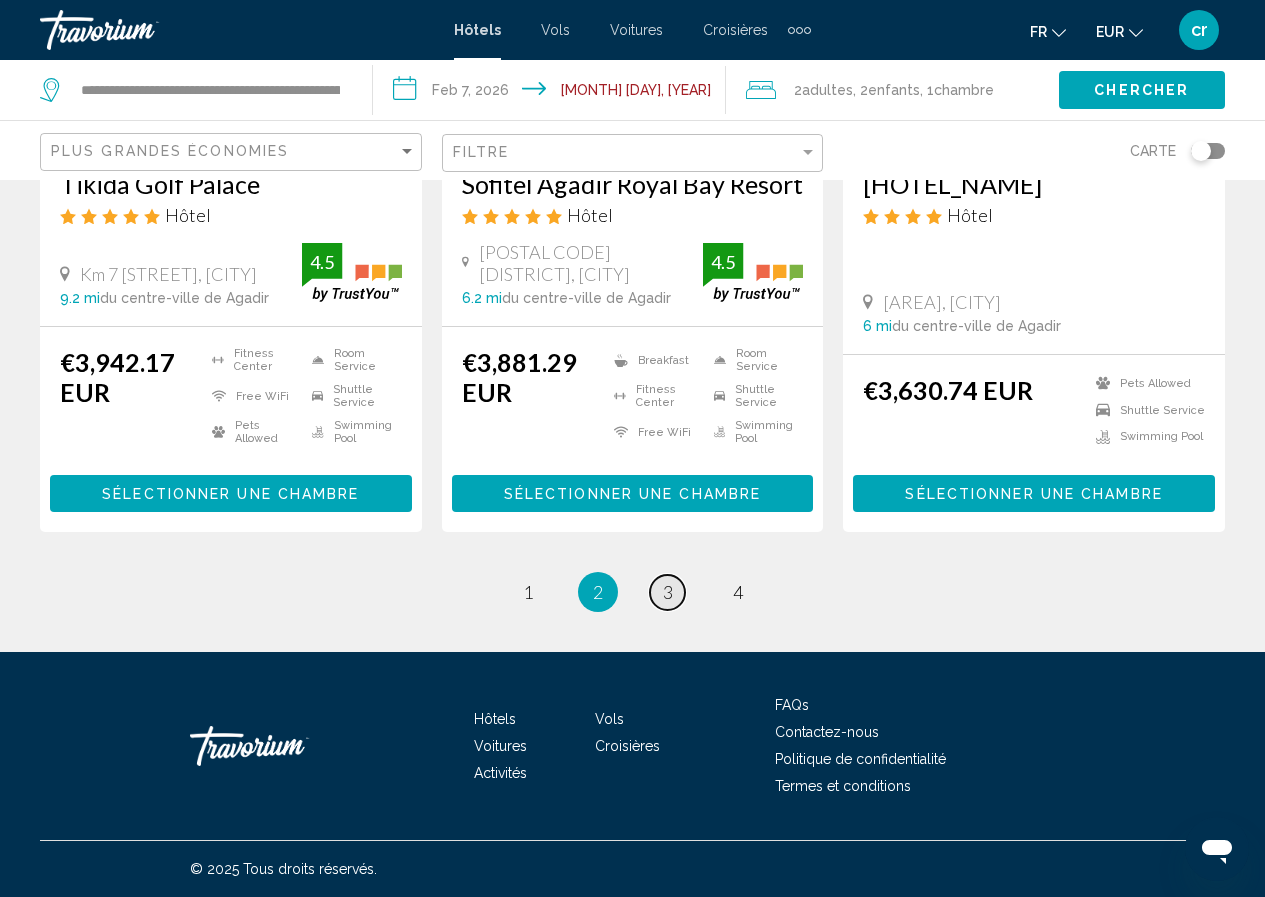click on "page  3" at bounding box center (667, 592) 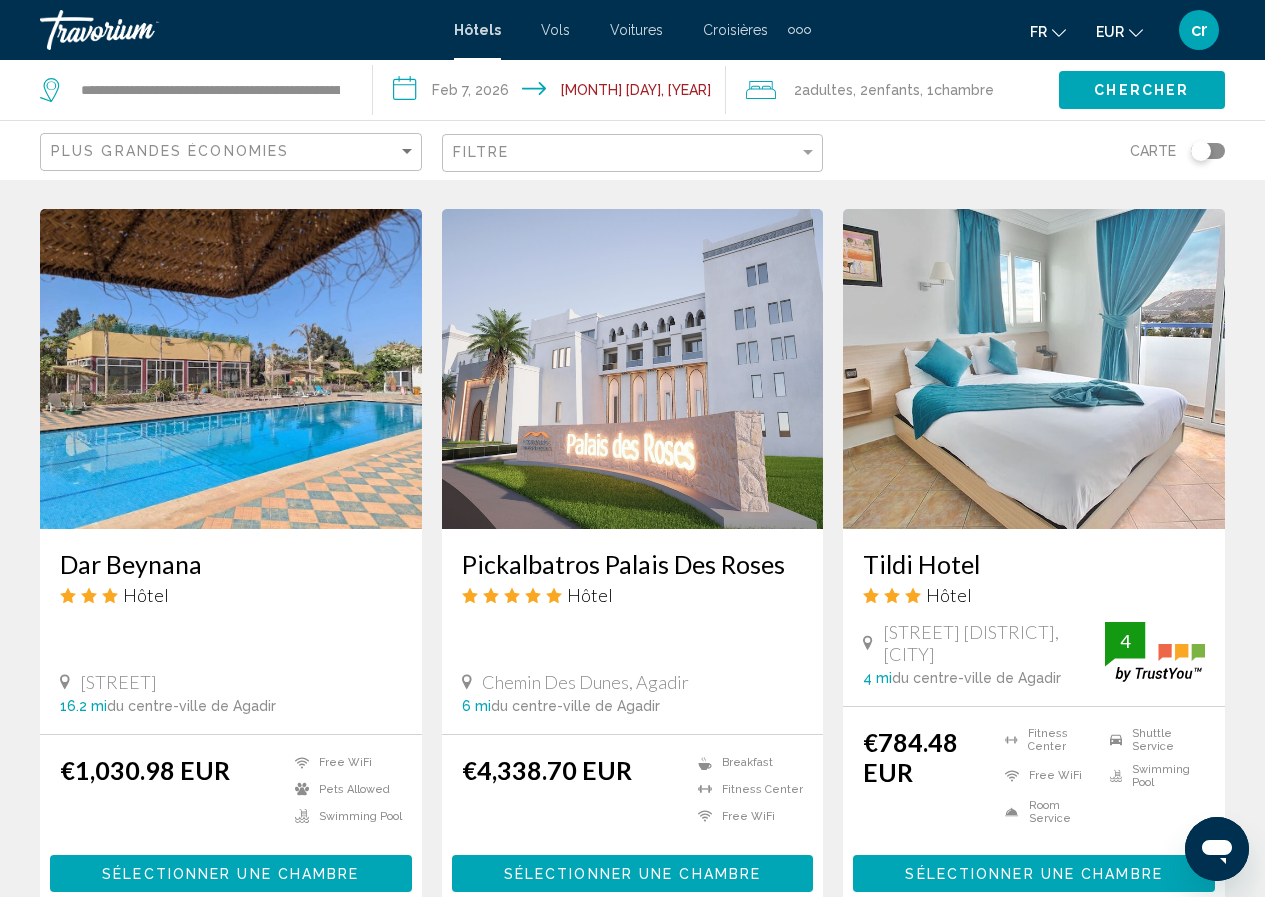 scroll, scrollTop: 2710, scrollLeft: 0, axis: vertical 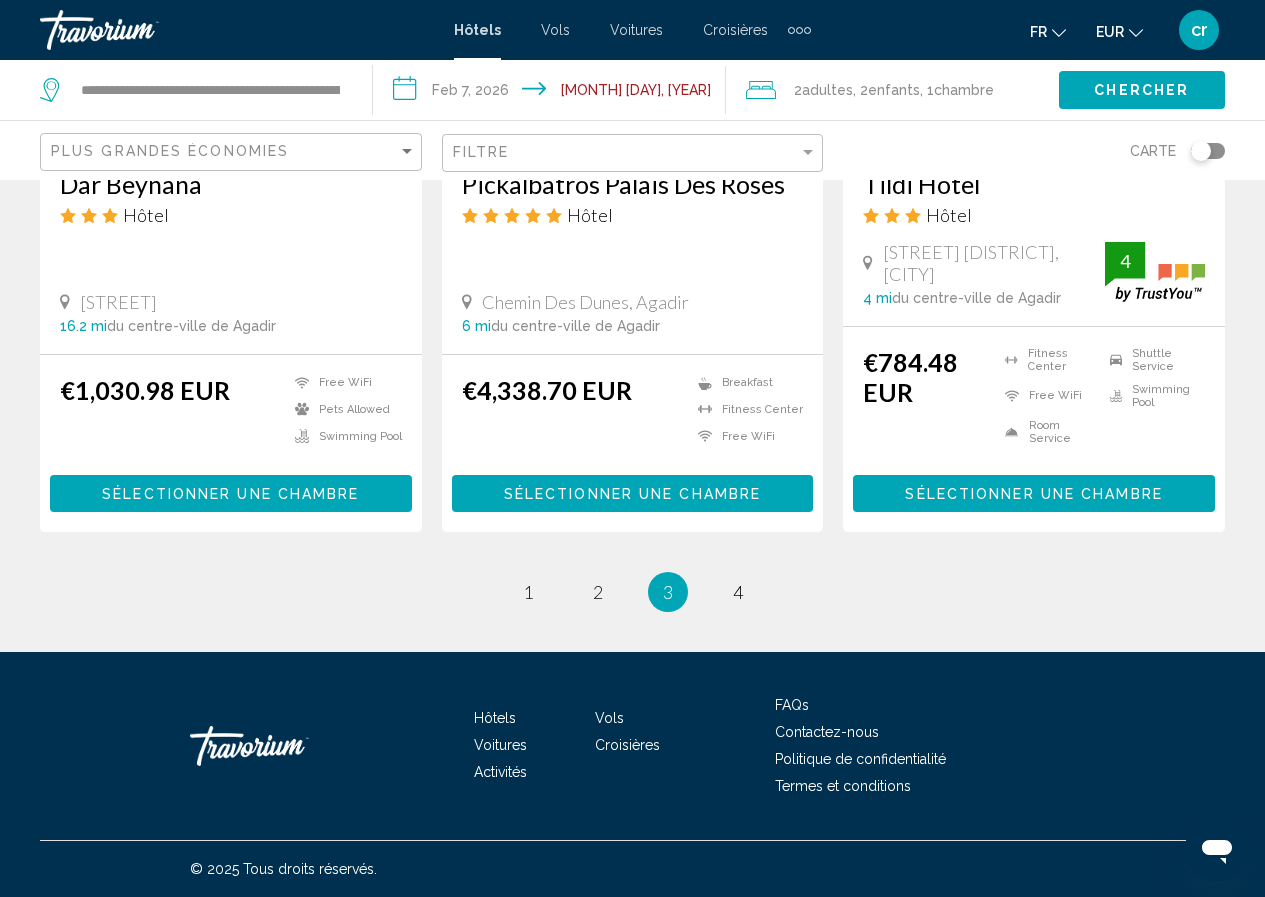 click on "**********" 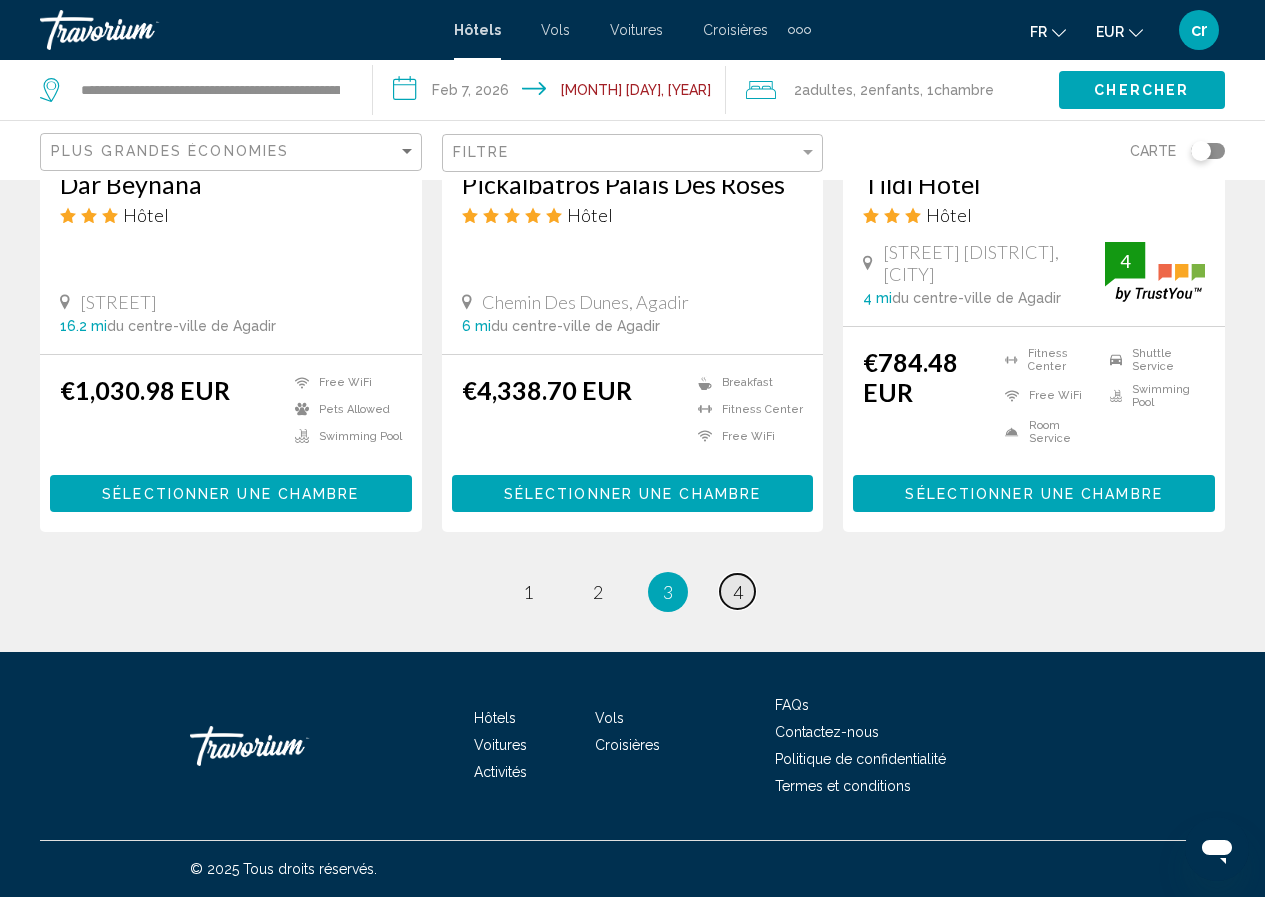 click on "page  4" at bounding box center [737, 591] 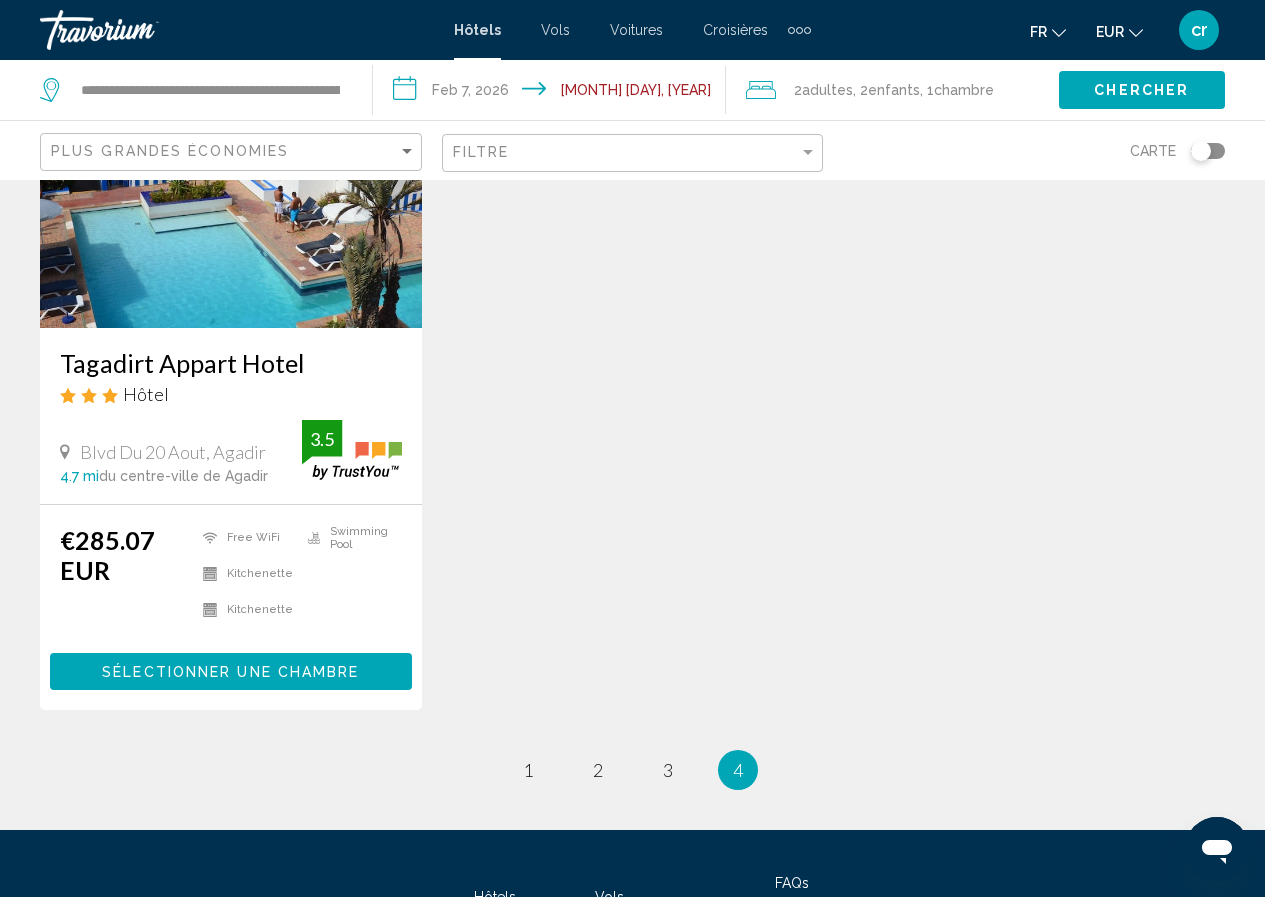 scroll, scrollTop: 1185, scrollLeft: 0, axis: vertical 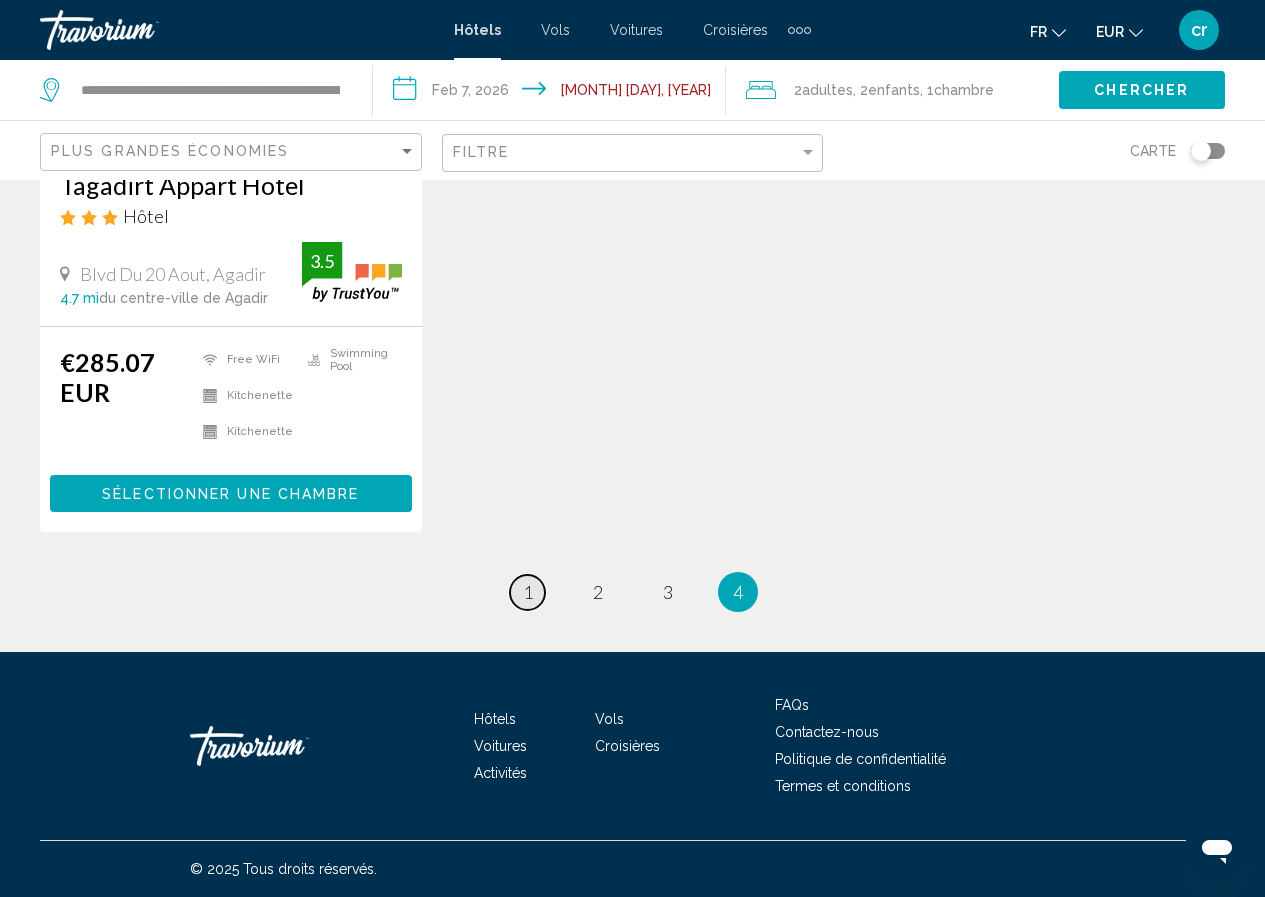click on "page  1" at bounding box center [527, 592] 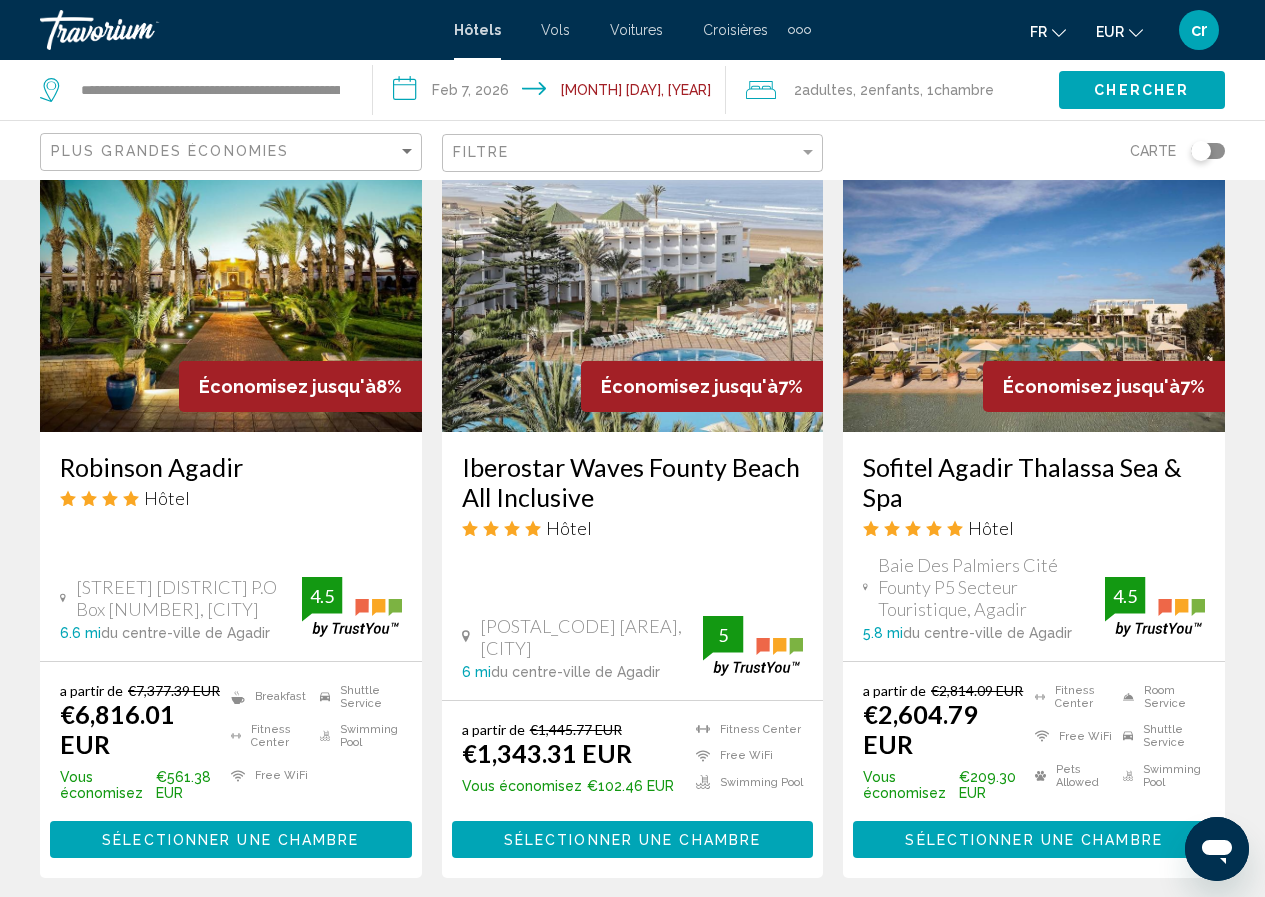 scroll, scrollTop: 1700, scrollLeft: 0, axis: vertical 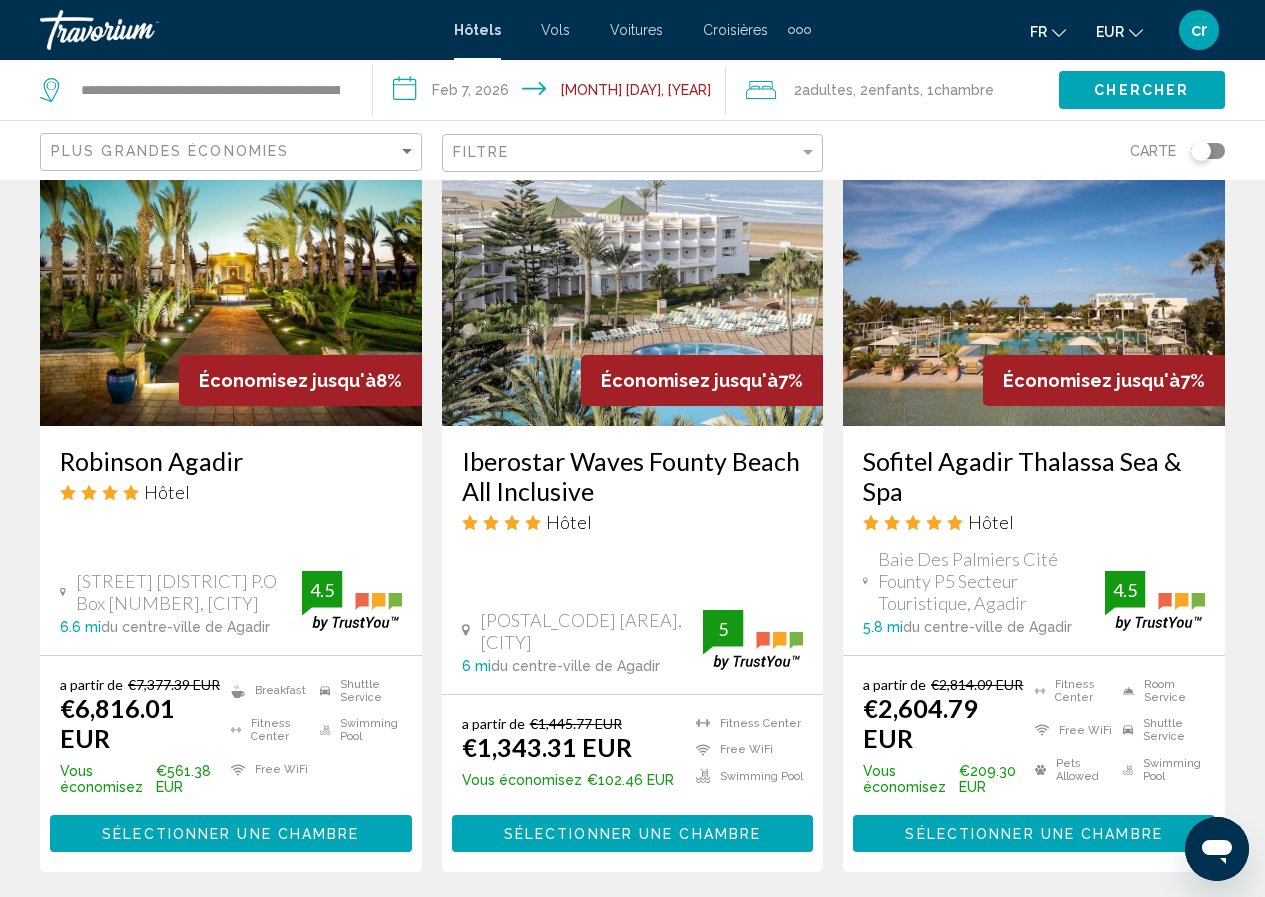 click on "Iberostar Waves Founty Beach All Inclusive" at bounding box center (633, 476) 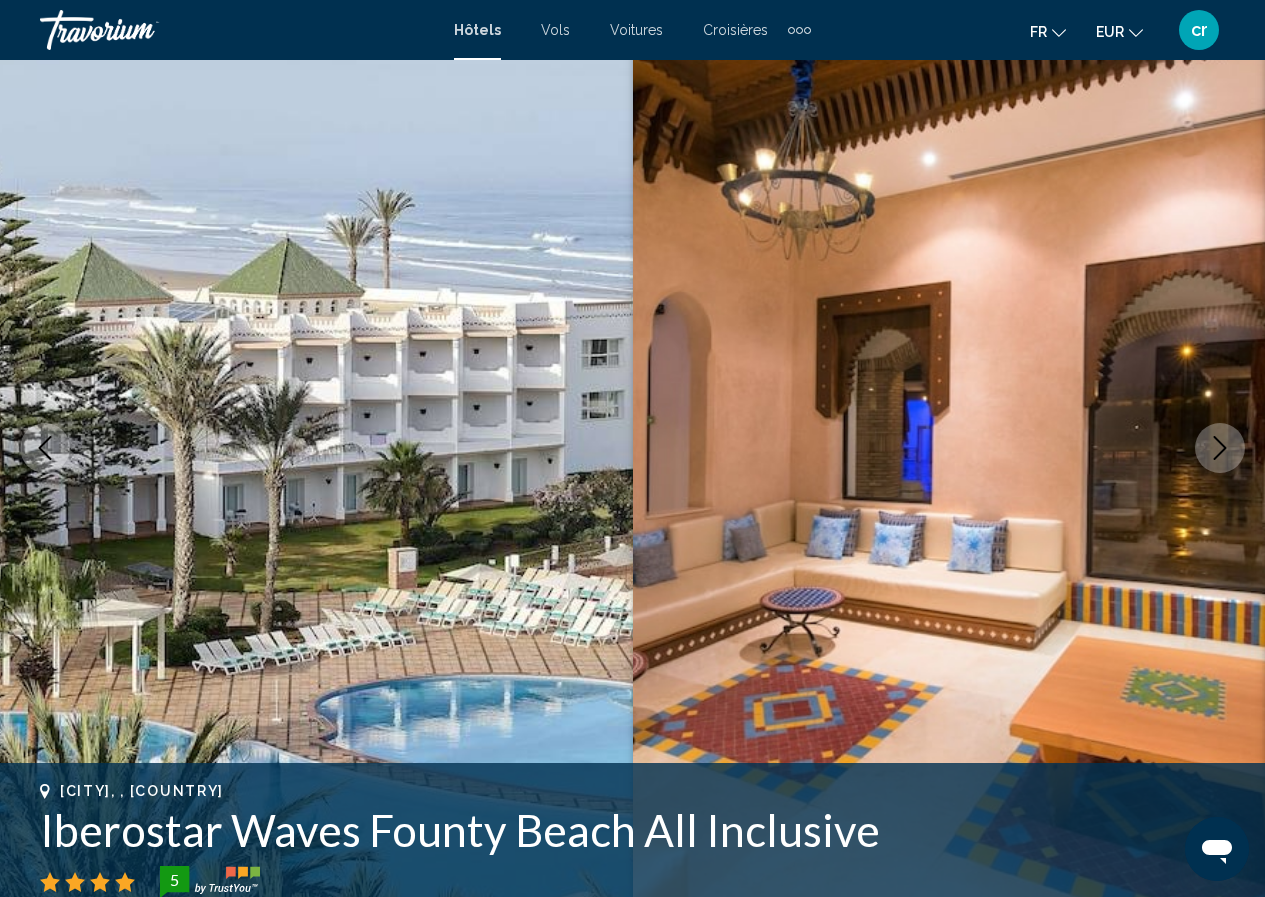 scroll, scrollTop: 487, scrollLeft: 0, axis: vertical 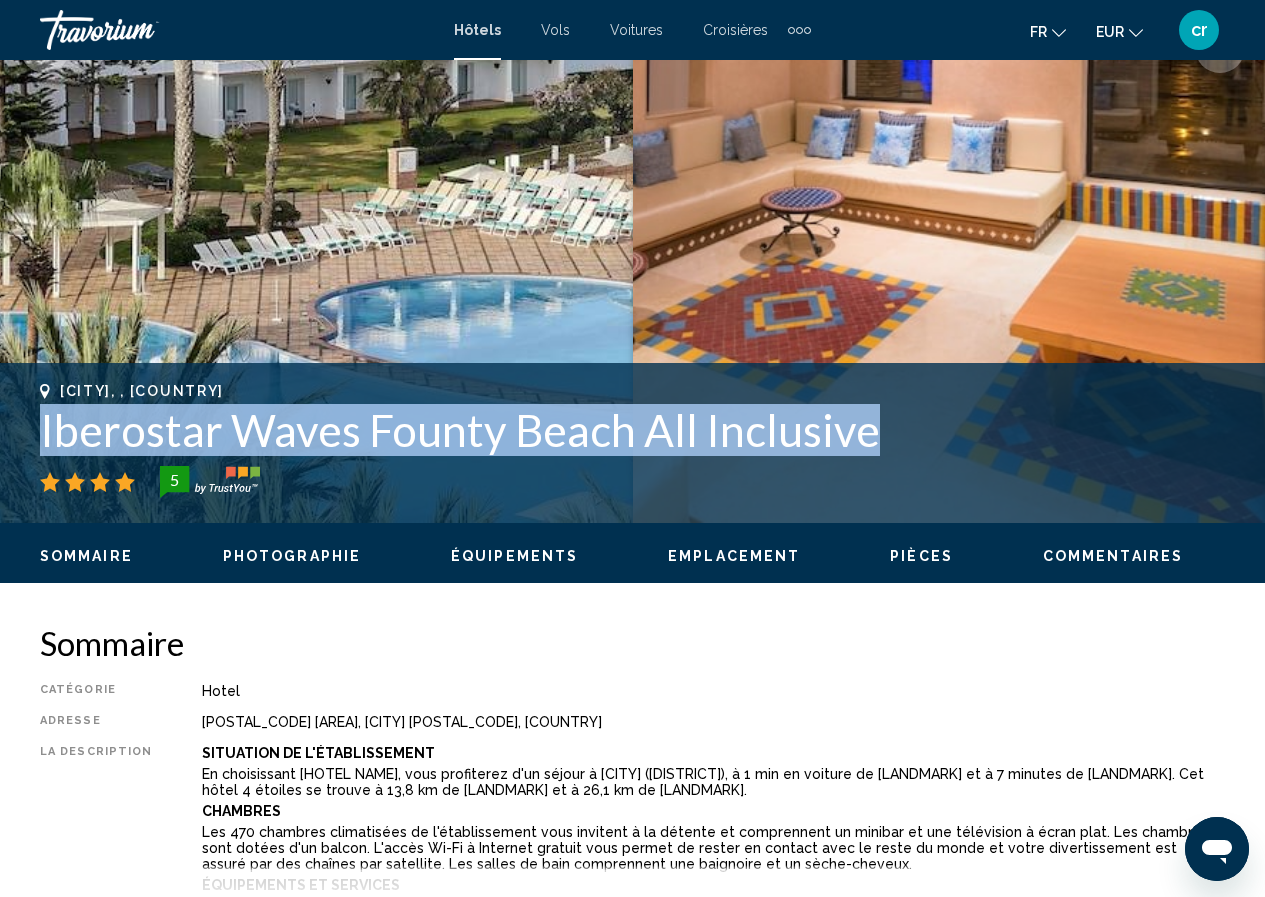 drag, startPoint x: 884, startPoint y: 434, endPoint x: 0, endPoint y: 448, distance: 884.11084 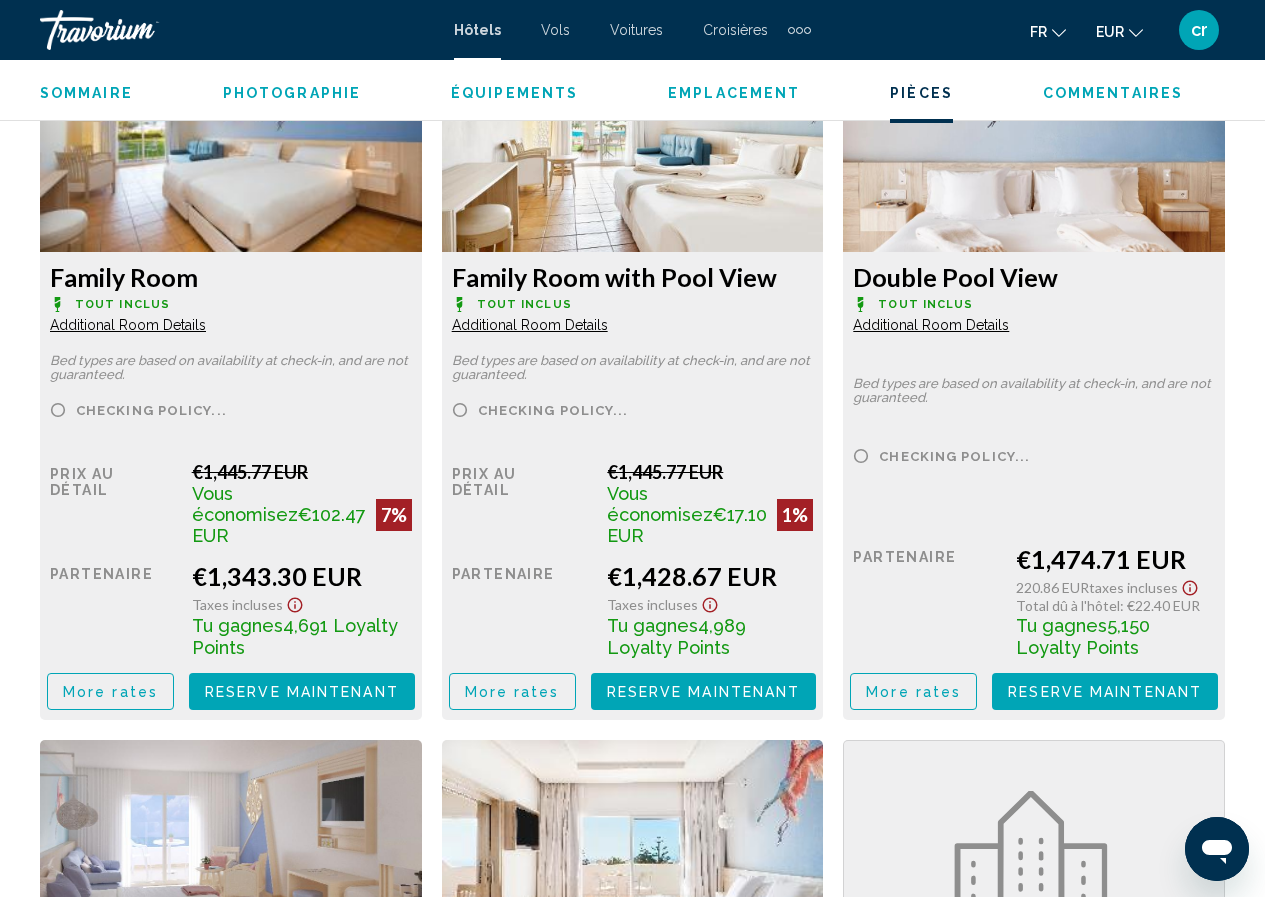 scroll, scrollTop: 3187, scrollLeft: 0, axis: vertical 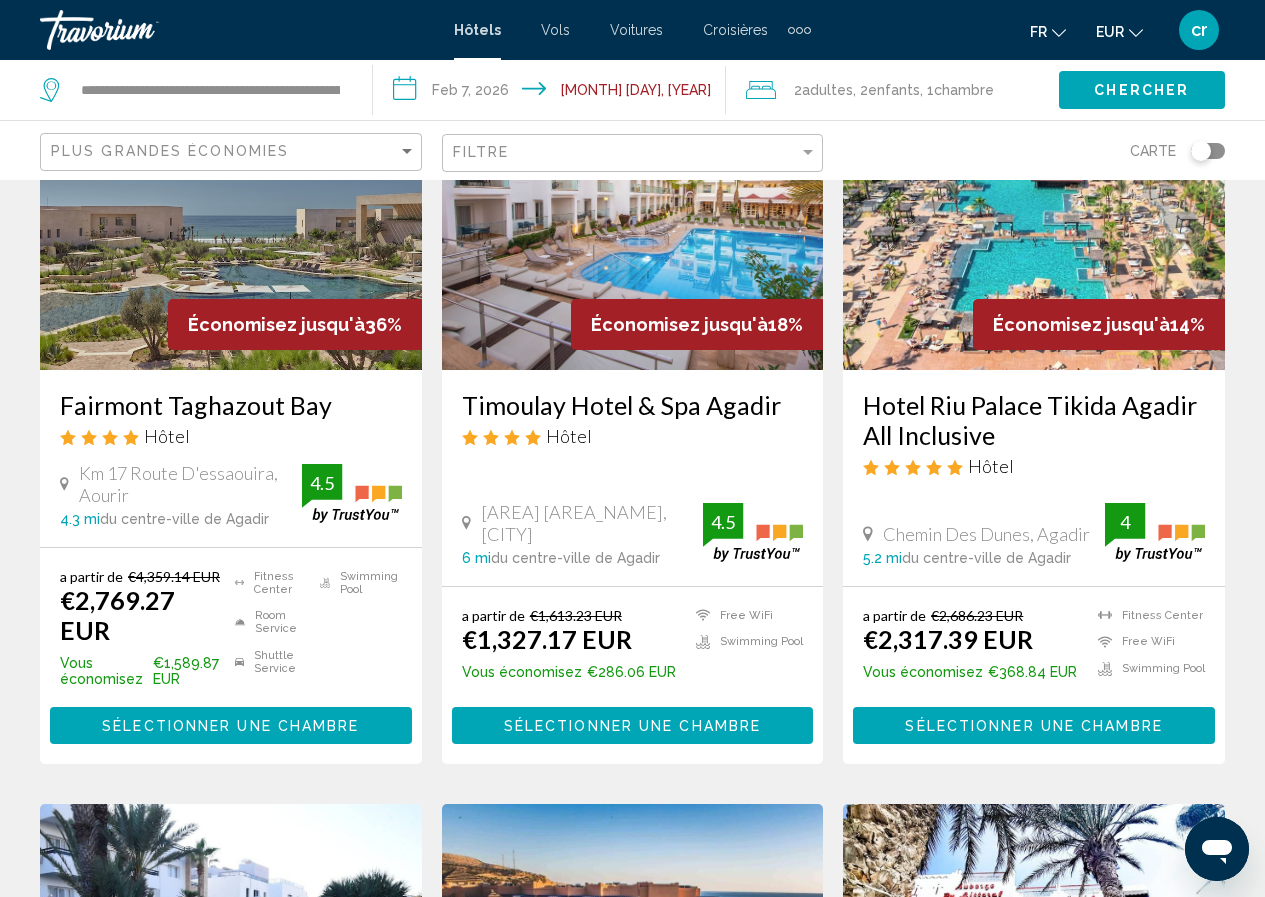 click on "Hotel Riu Palace Tikida Agadir All Inclusive" at bounding box center [1034, 420] 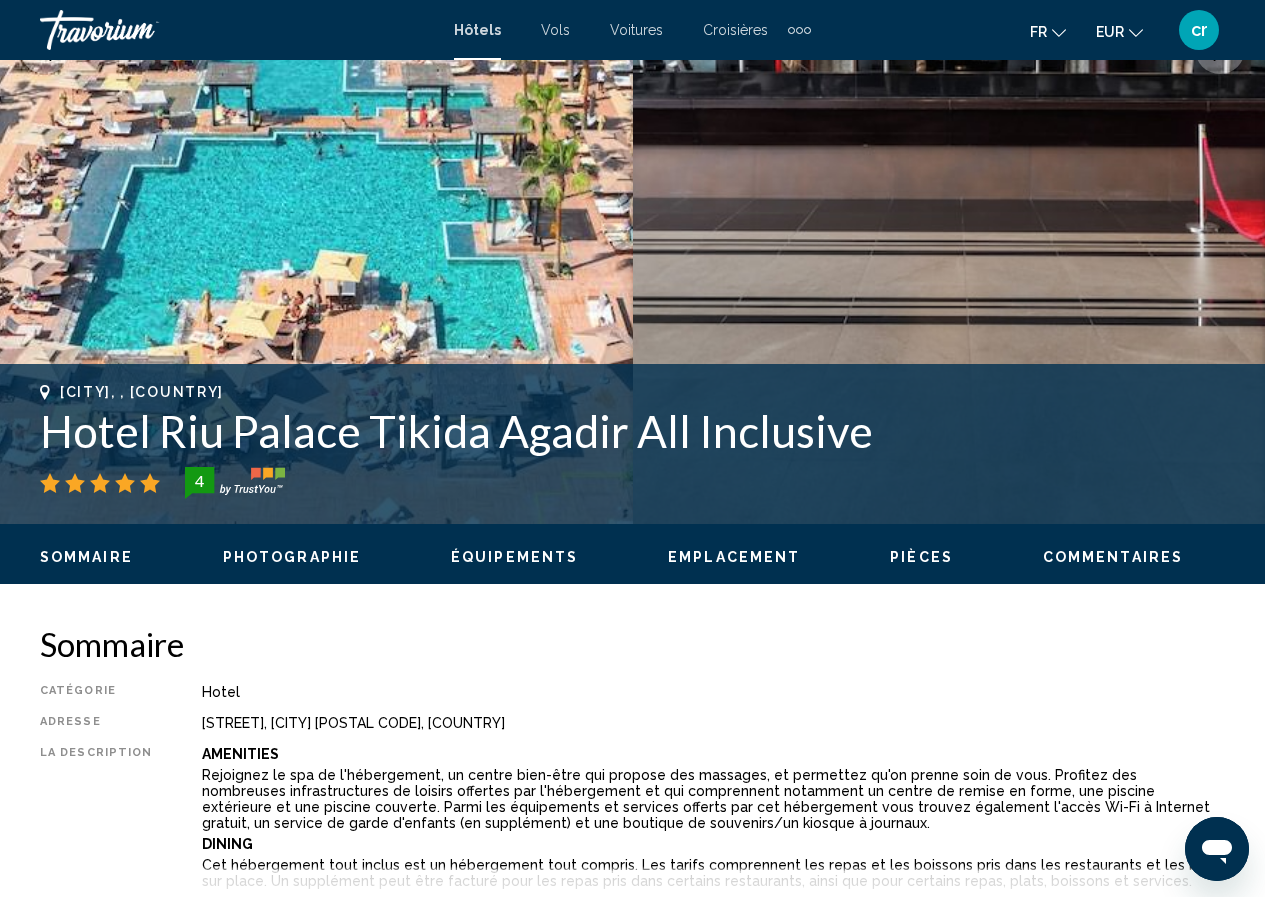 scroll, scrollTop: 487, scrollLeft: 0, axis: vertical 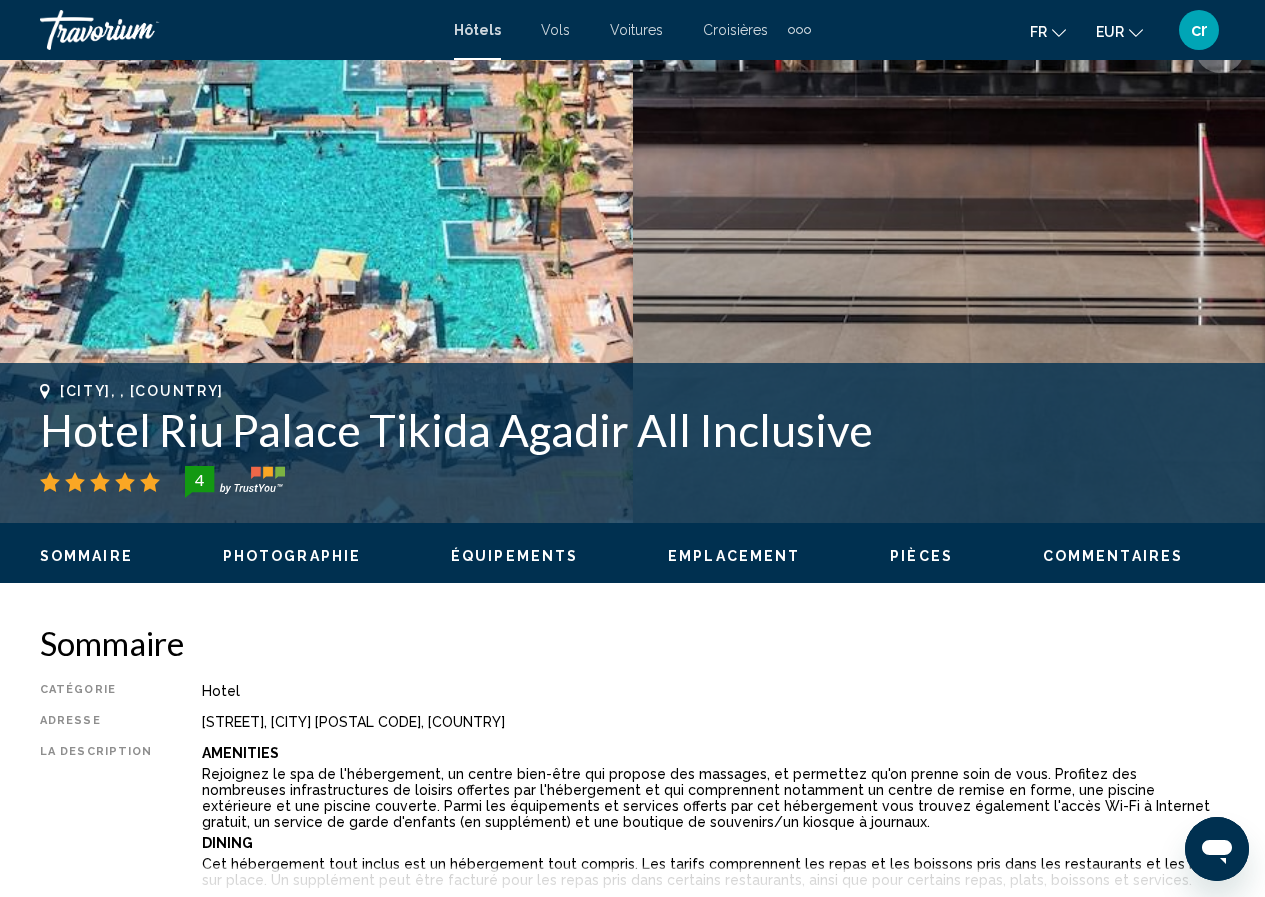click on "Hotel Riu Palace Tikida Agadir All Inclusive" at bounding box center (632, 430) 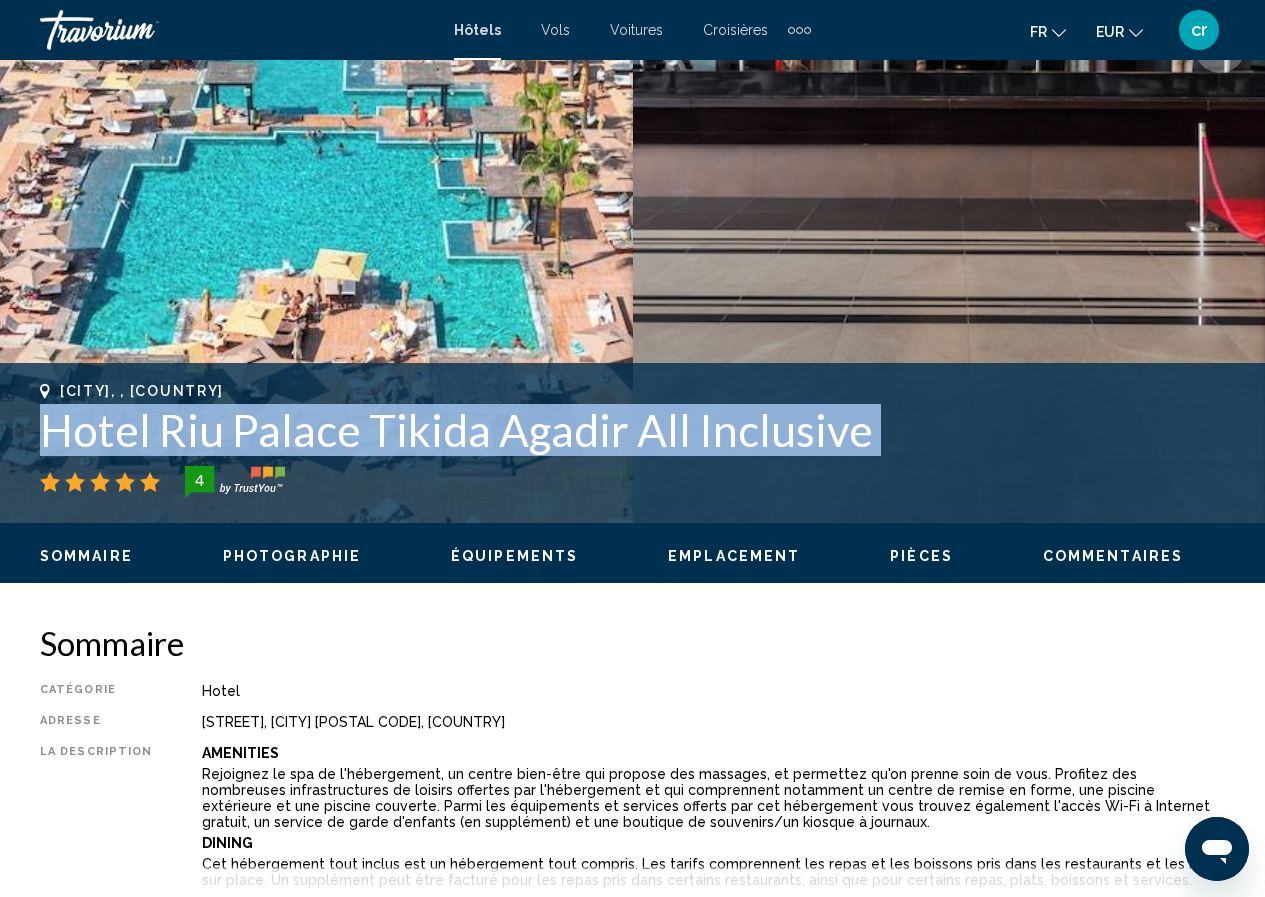 drag, startPoint x: 826, startPoint y: 442, endPoint x: 15, endPoint y: 419, distance: 811.32605 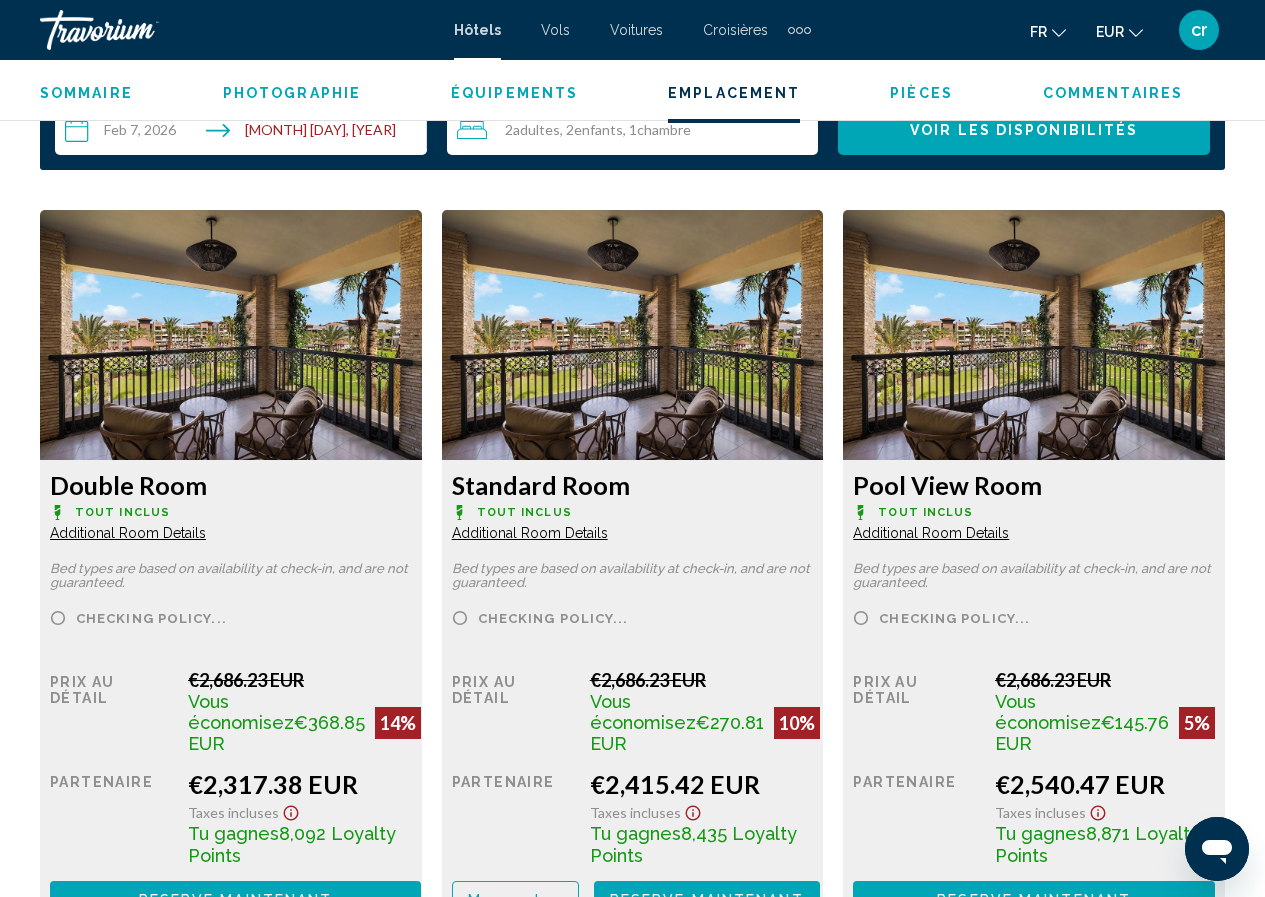 scroll, scrollTop: 2987, scrollLeft: 0, axis: vertical 